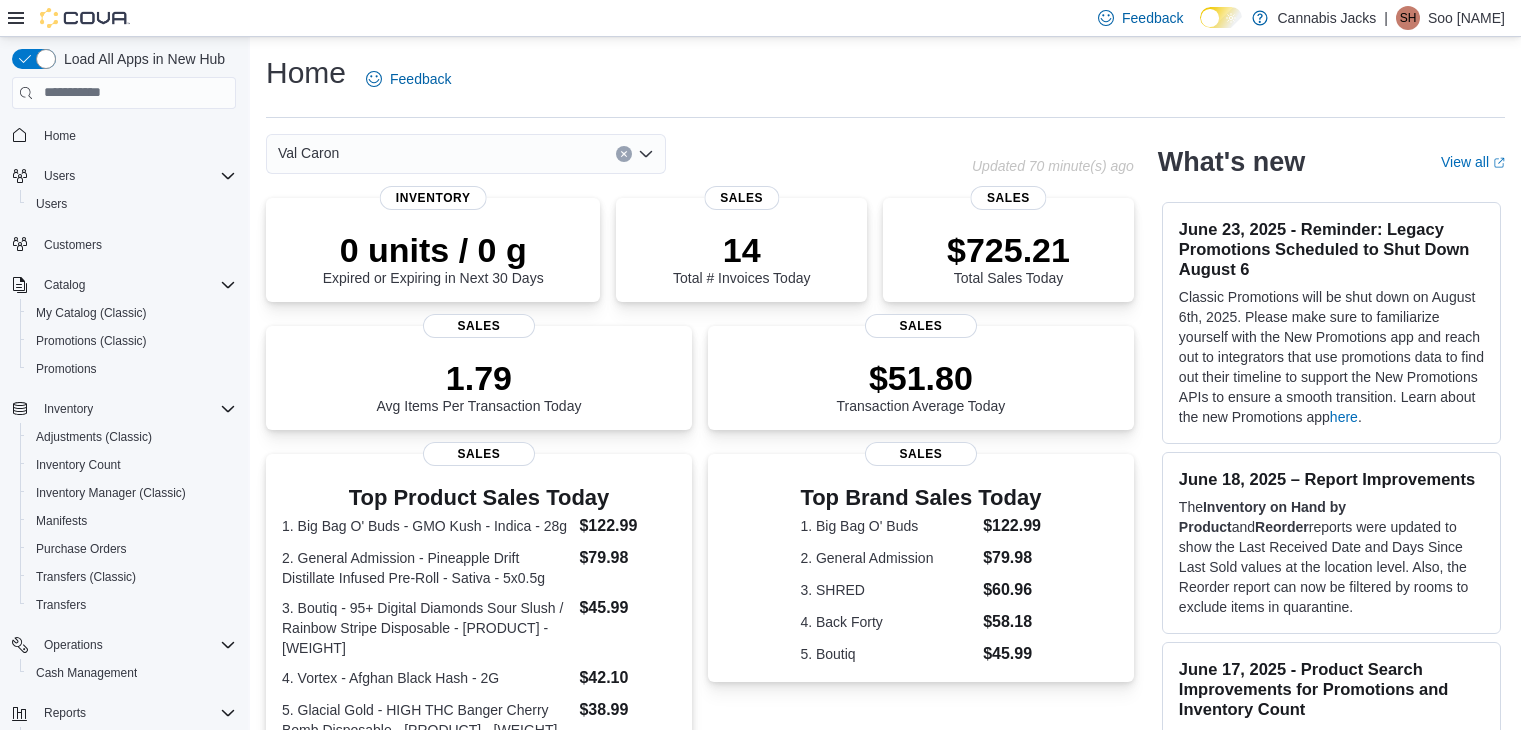 scroll, scrollTop: 0, scrollLeft: 0, axis: both 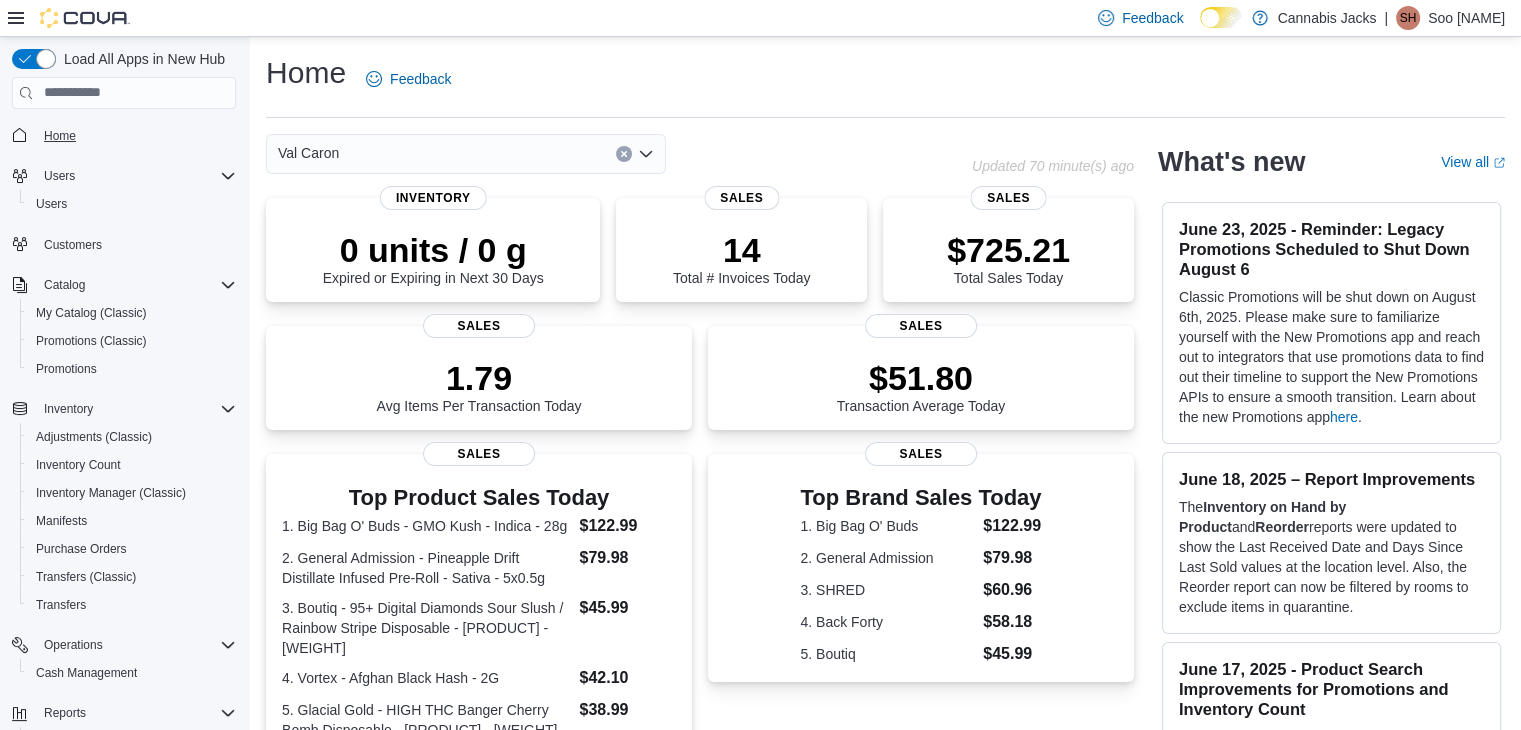 click on "Home" at bounding box center (60, 136) 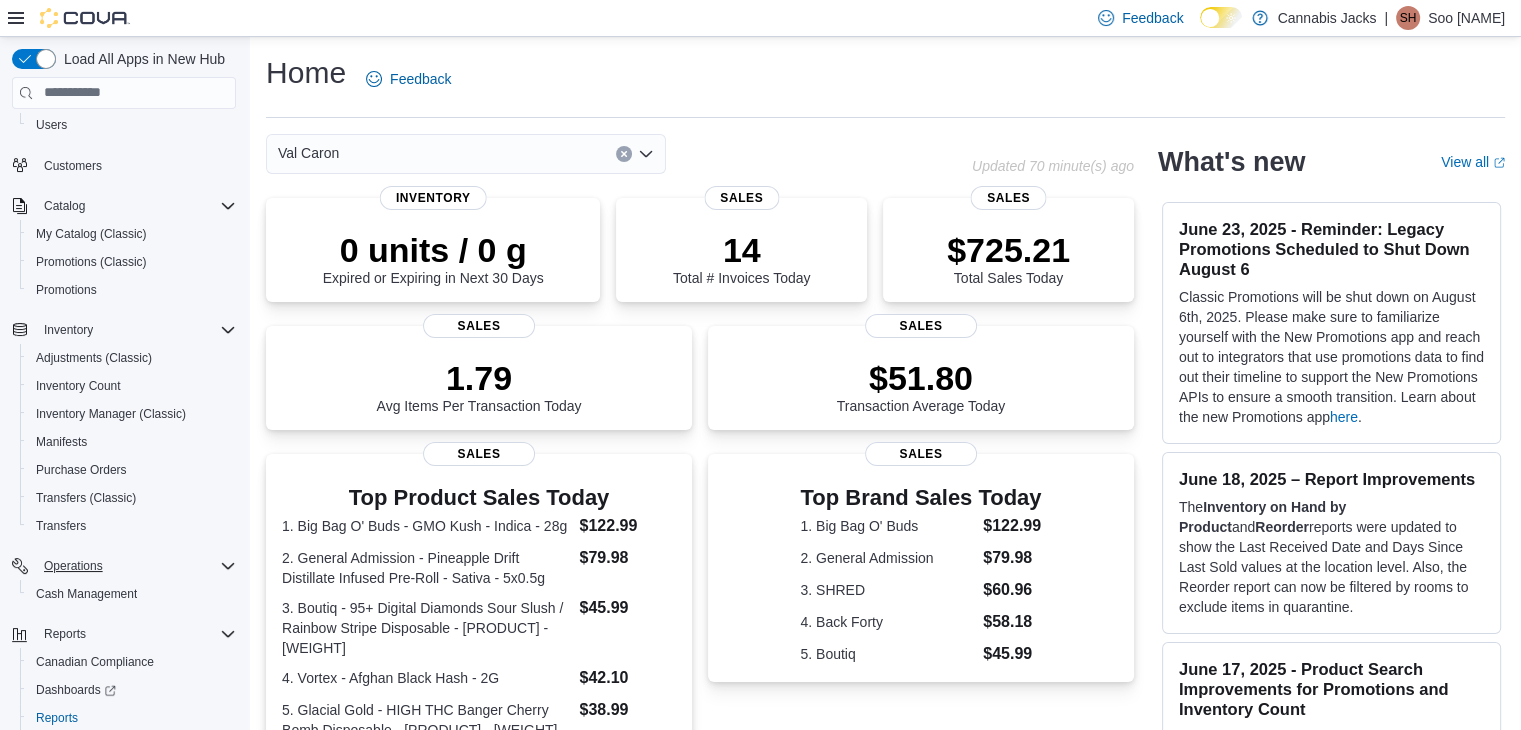 scroll, scrollTop: 169, scrollLeft: 0, axis: vertical 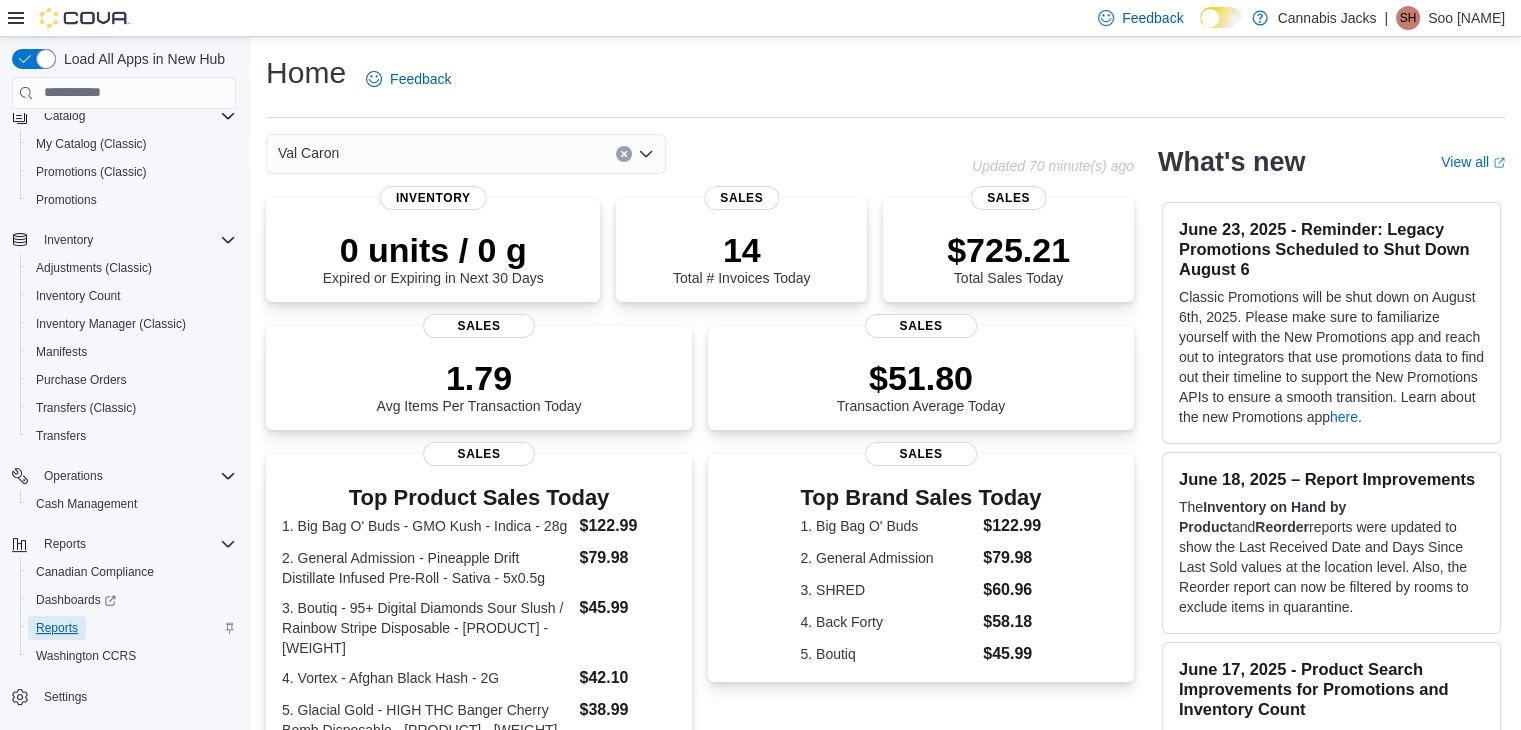 click on "Reports" at bounding box center [57, 628] 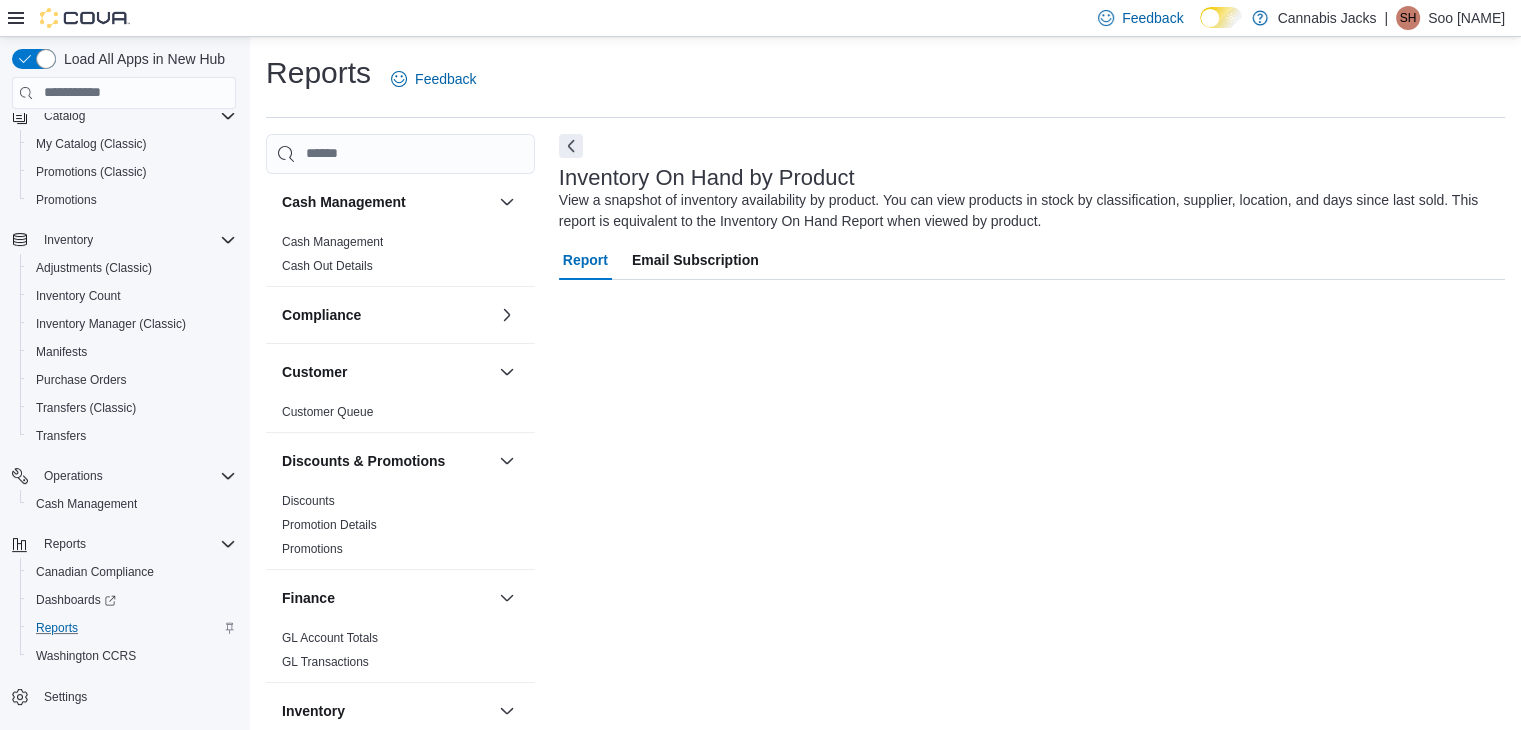 scroll, scrollTop: 7, scrollLeft: 0, axis: vertical 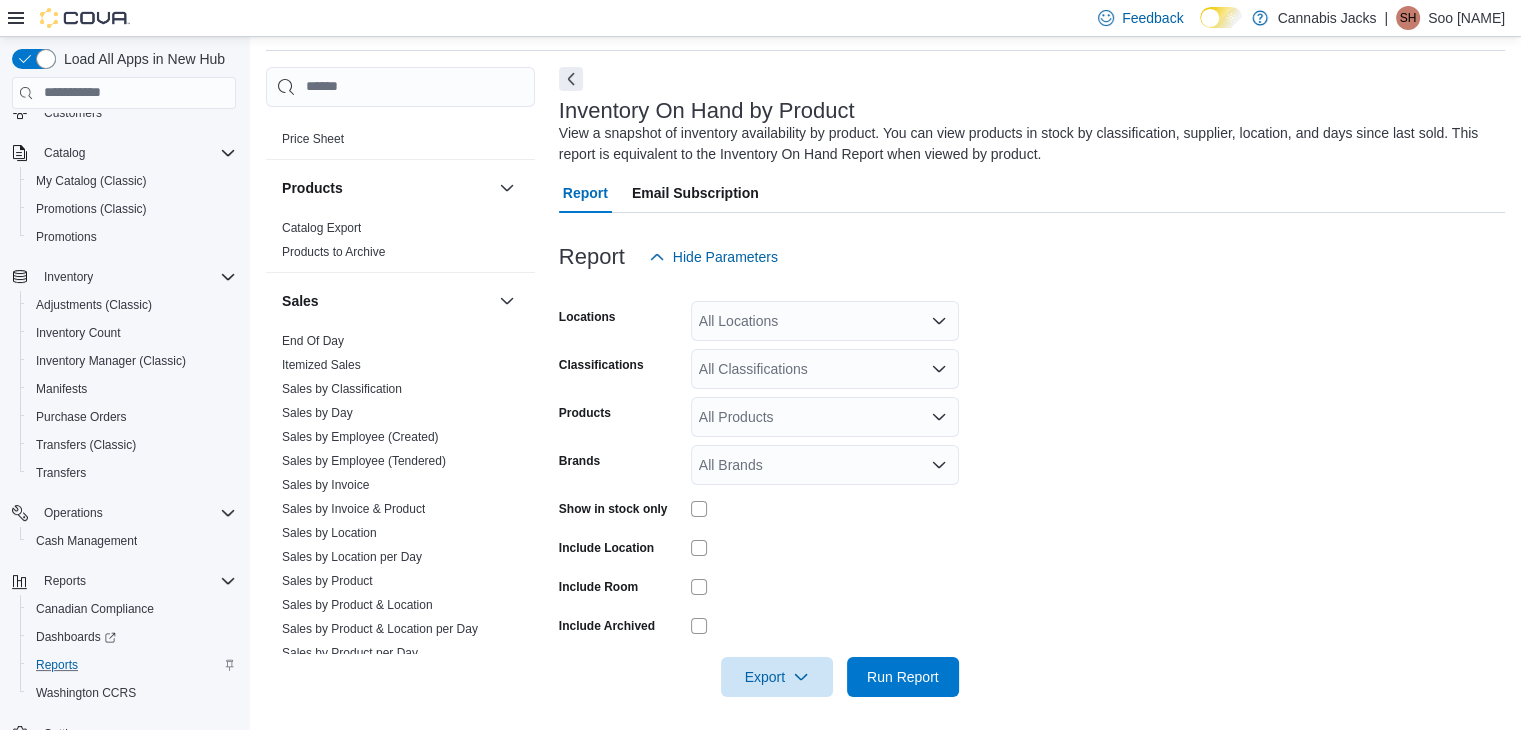 drag, startPoint x: 350, startPoint y: 576, endPoint x: 725, endPoint y: 485, distance: 385.8834 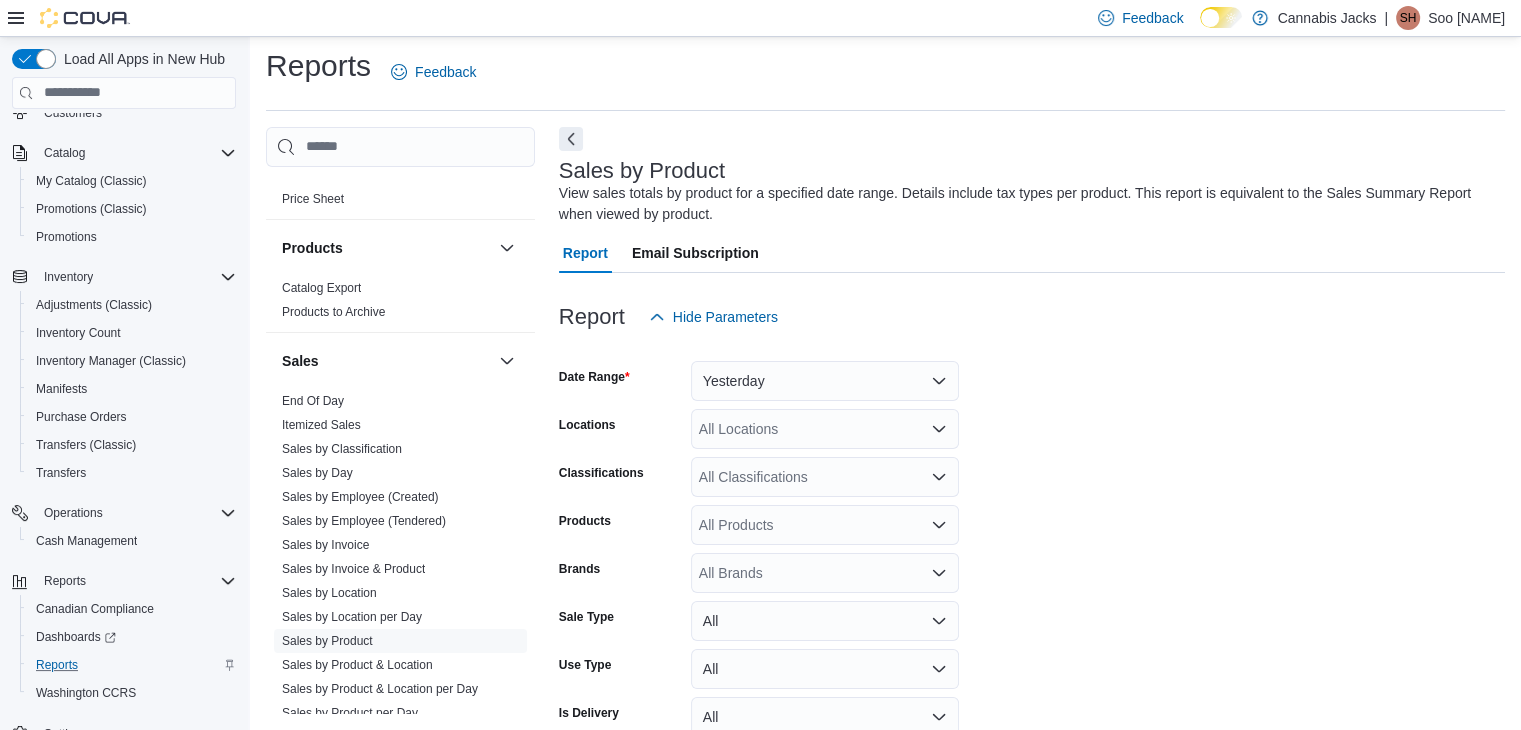 scroll, scrollTop: 67, scrollLeft: 0, axis: vertical 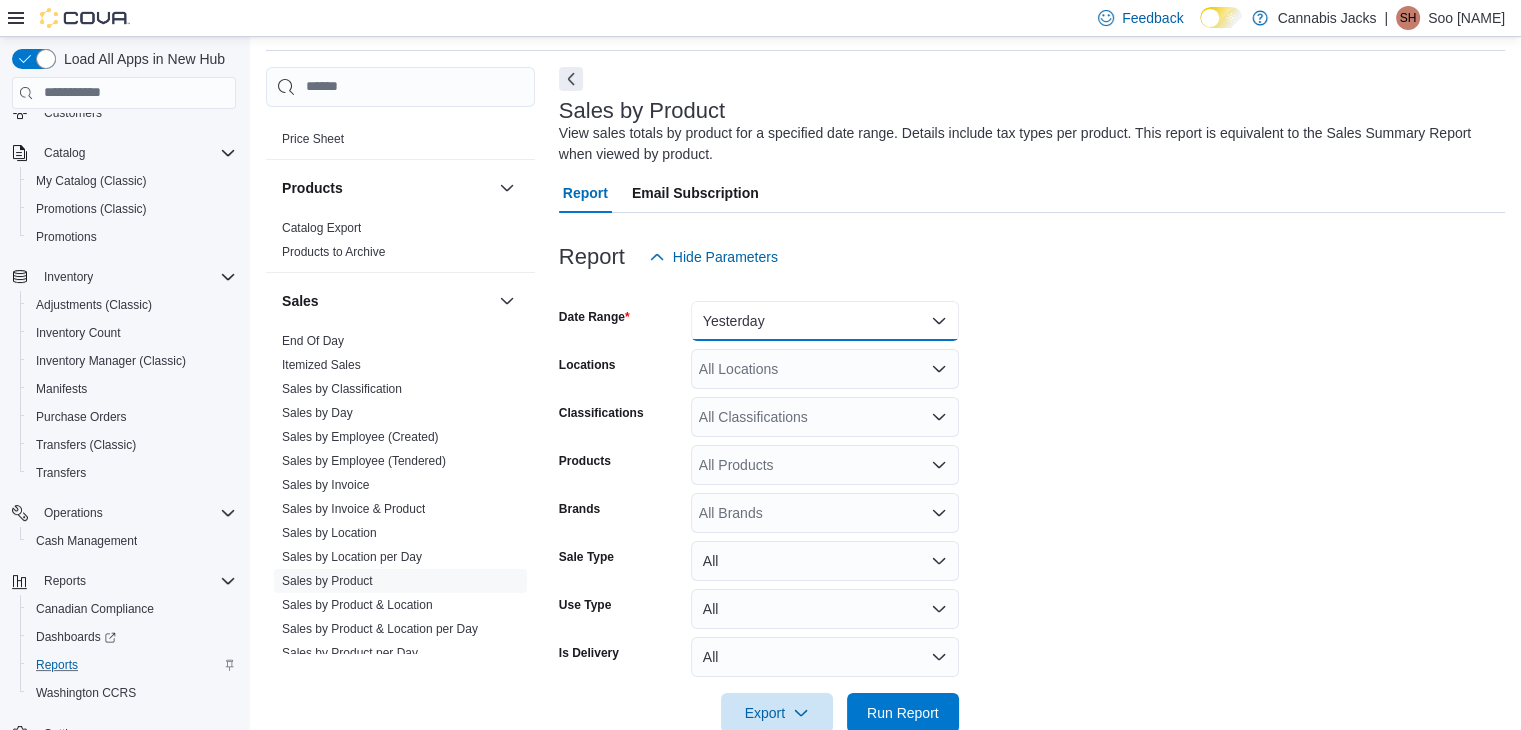 click on "Yesterday" at bounding box center (825, 321) 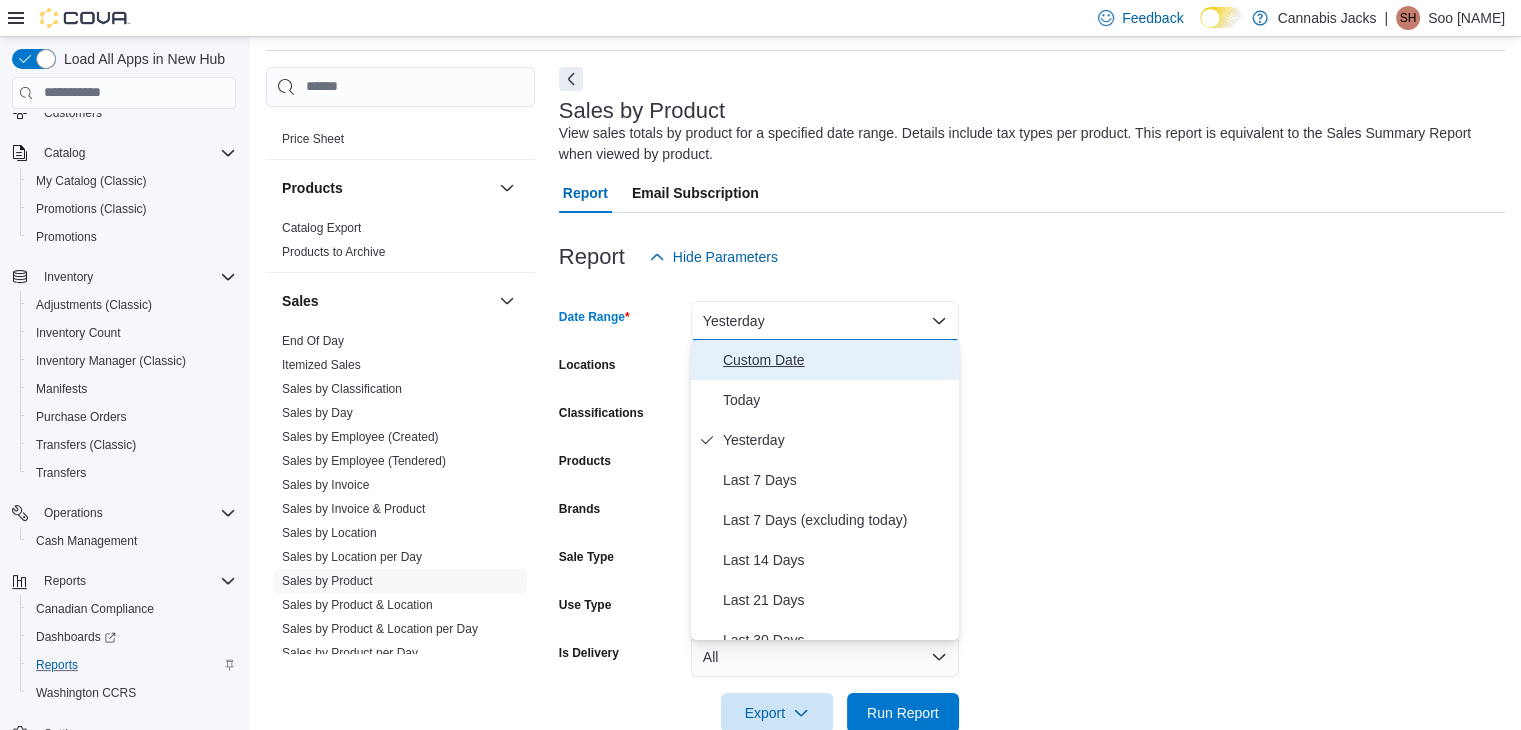 click on "Custom Date" at bounding box center (837, 360) 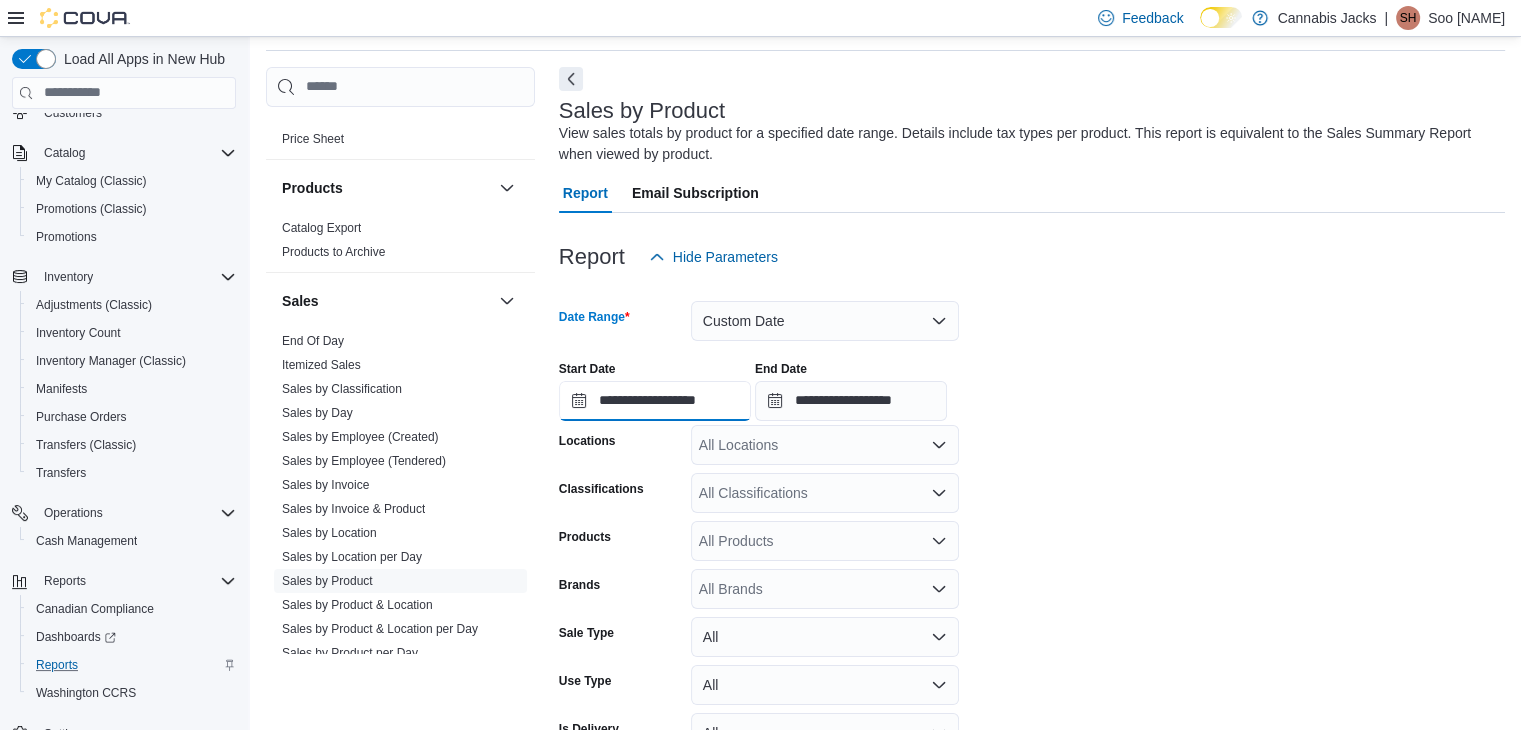 click on "**********" at bounding box center [655, 401] 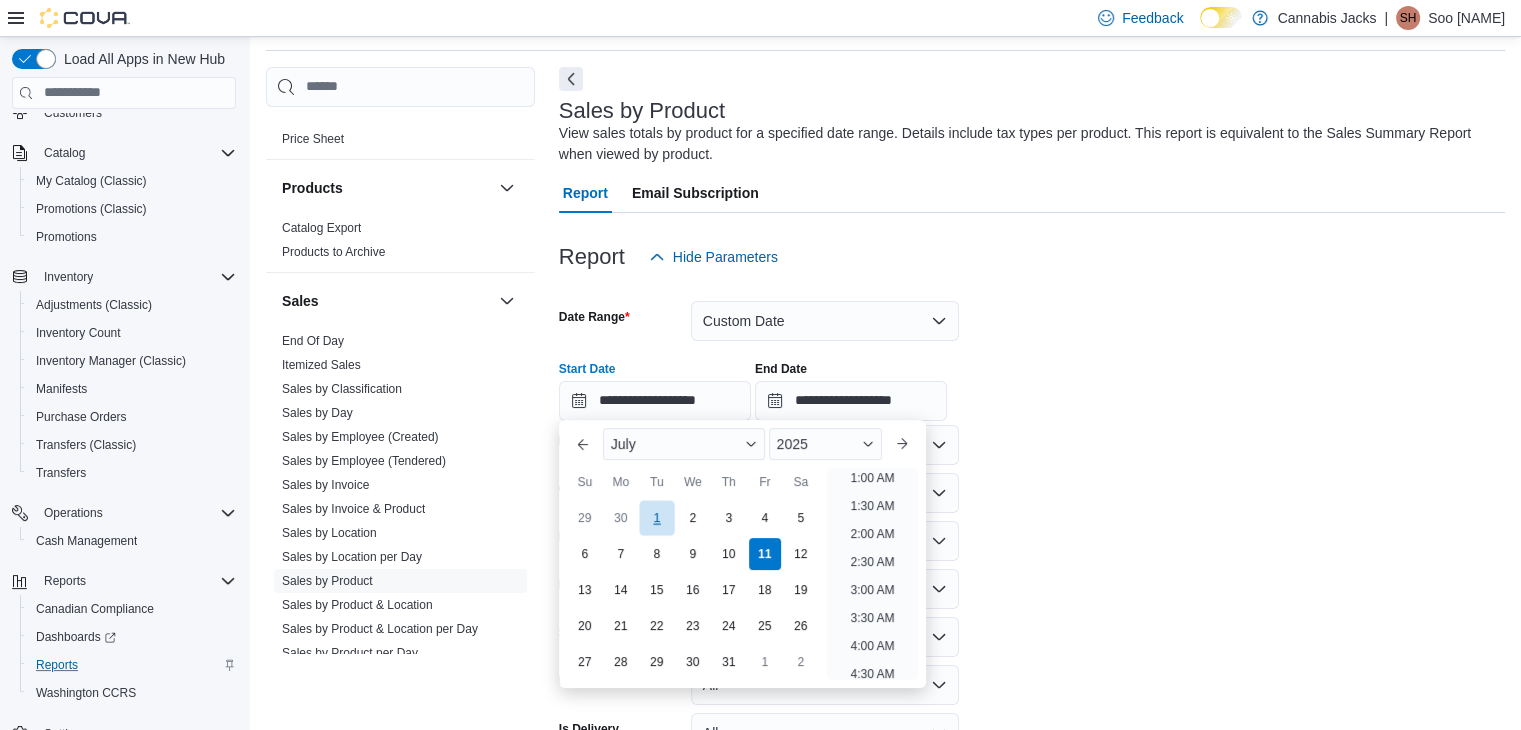 click on "1" at bounding box center [656, 518] 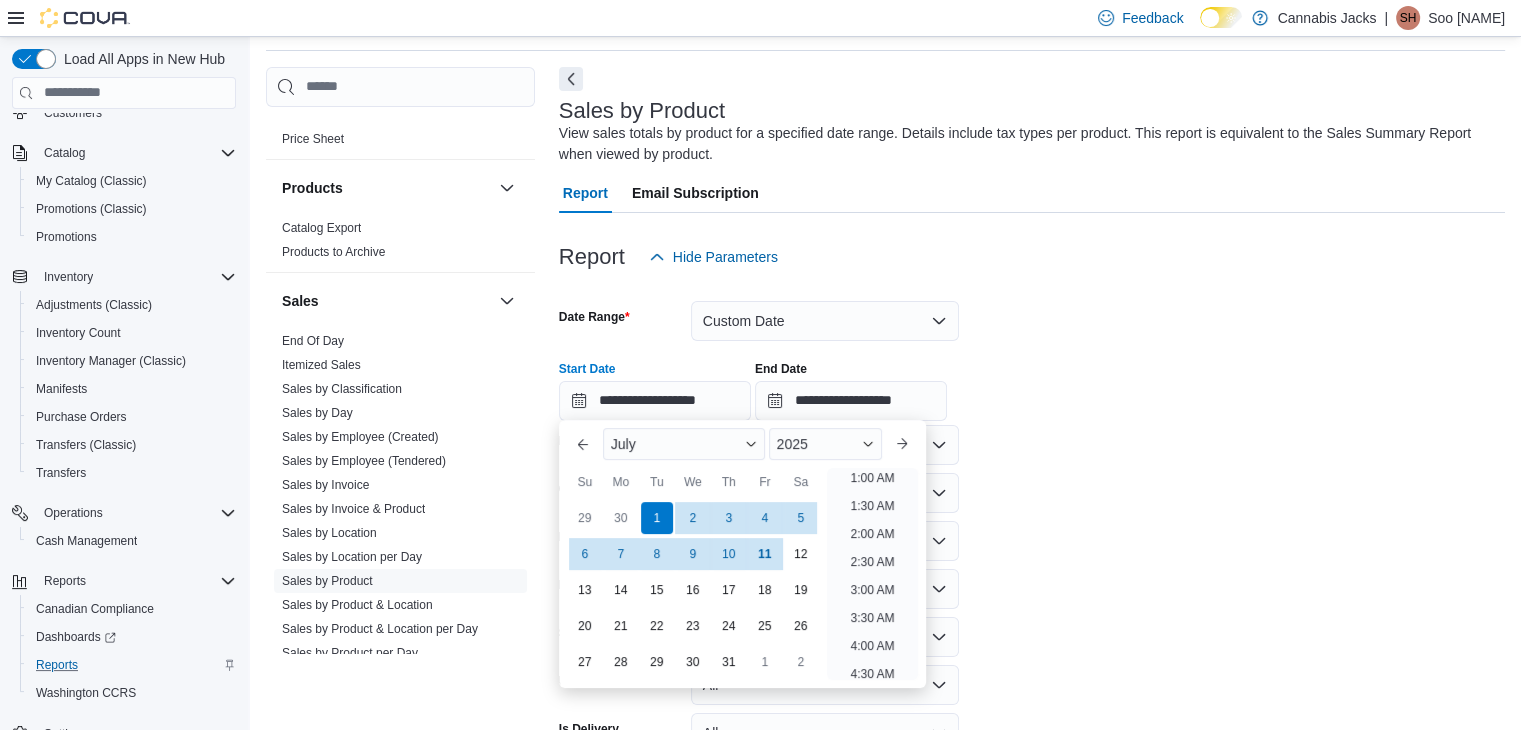 scroll, scrollTop: 4, scrollLeft: 0, axis: vertical 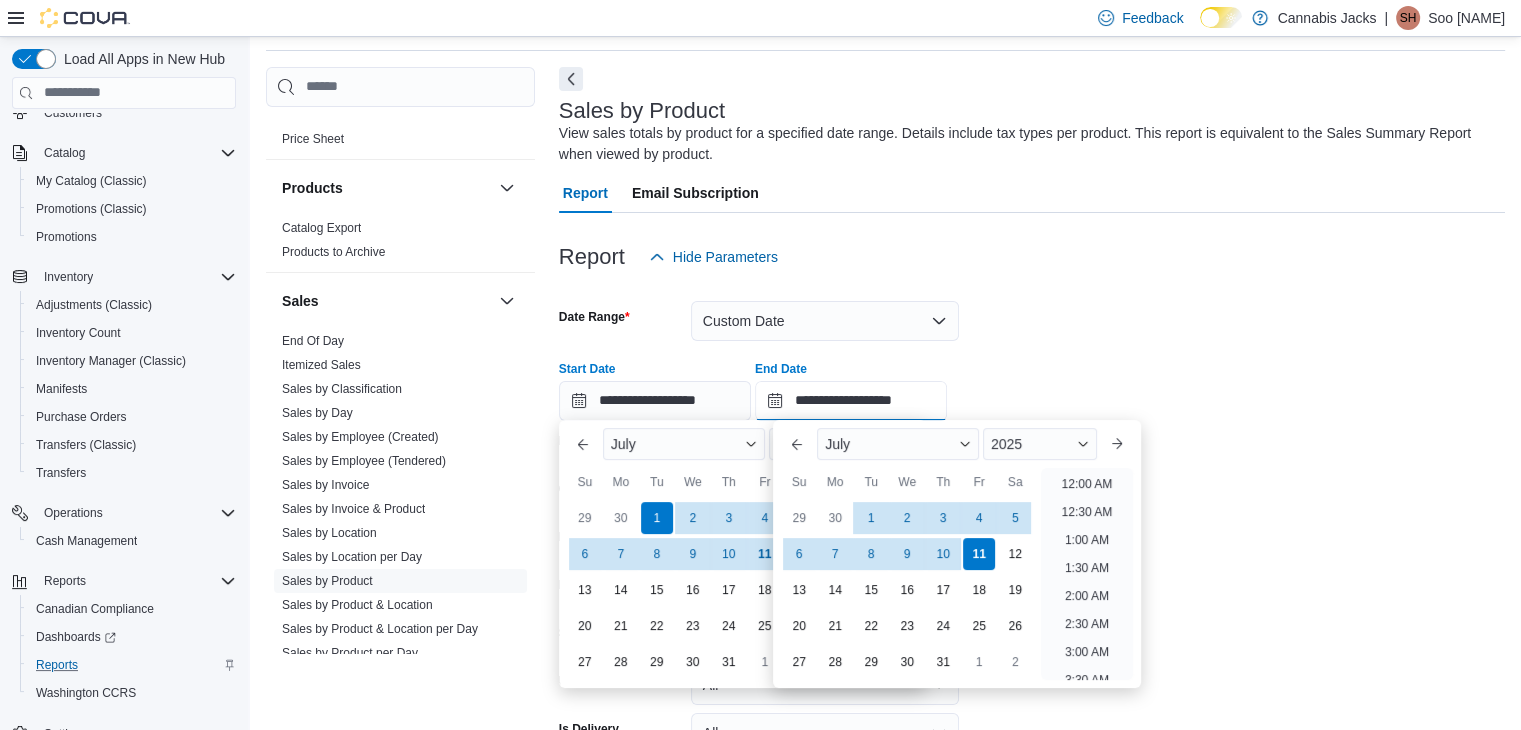 click on "**********" at bounding box center (851, 401) 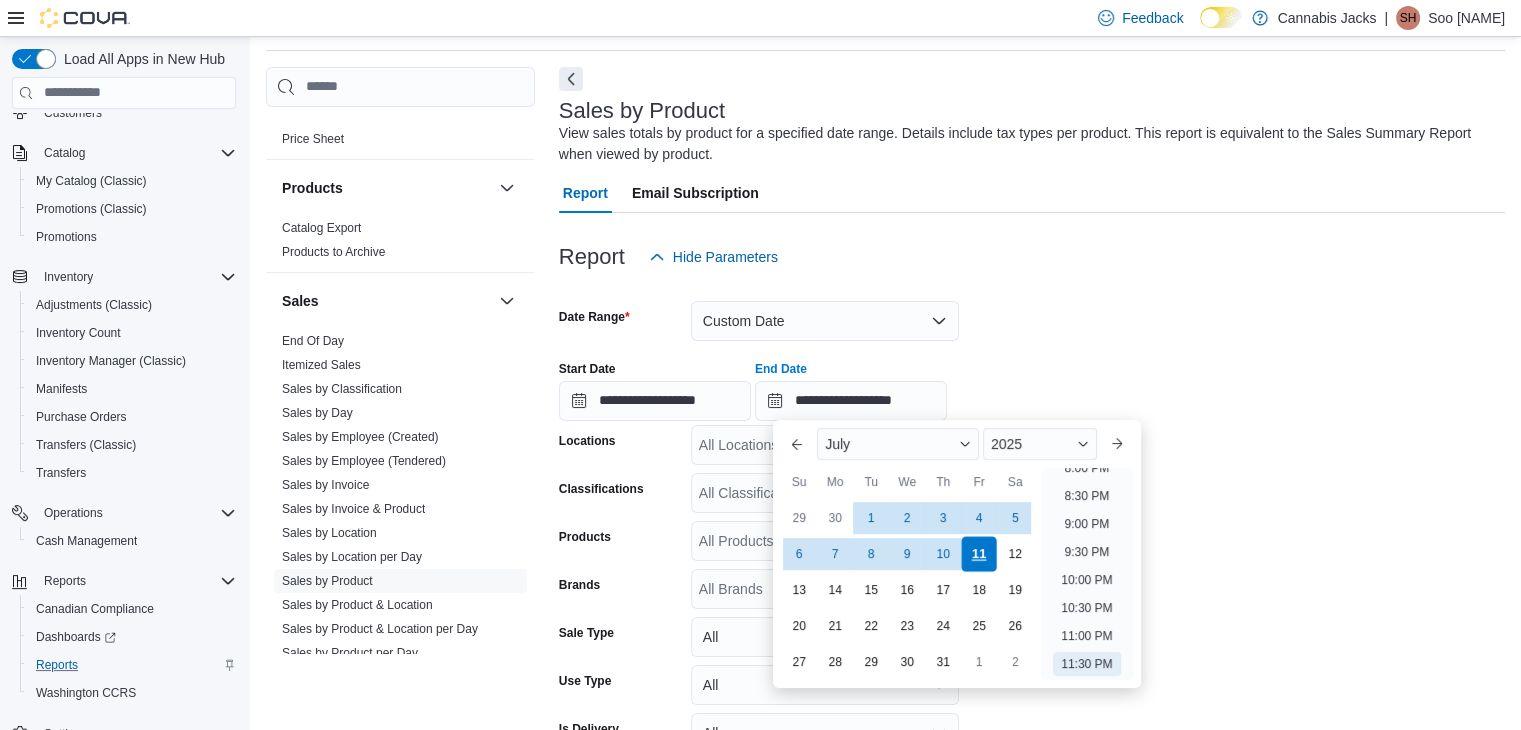 click on "11" at bounding box center (979, 554) 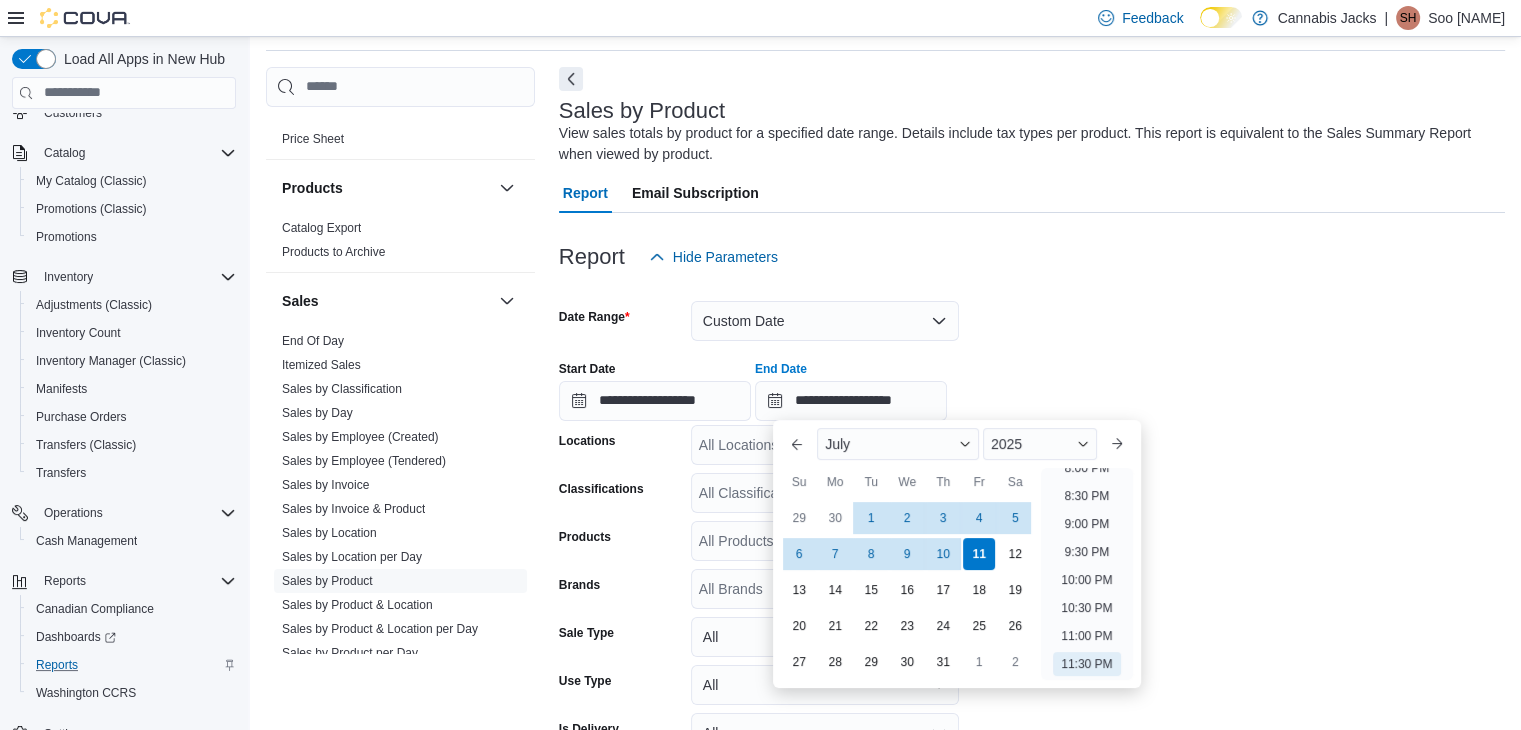click on "**********" at bounding box center (1032, 543) 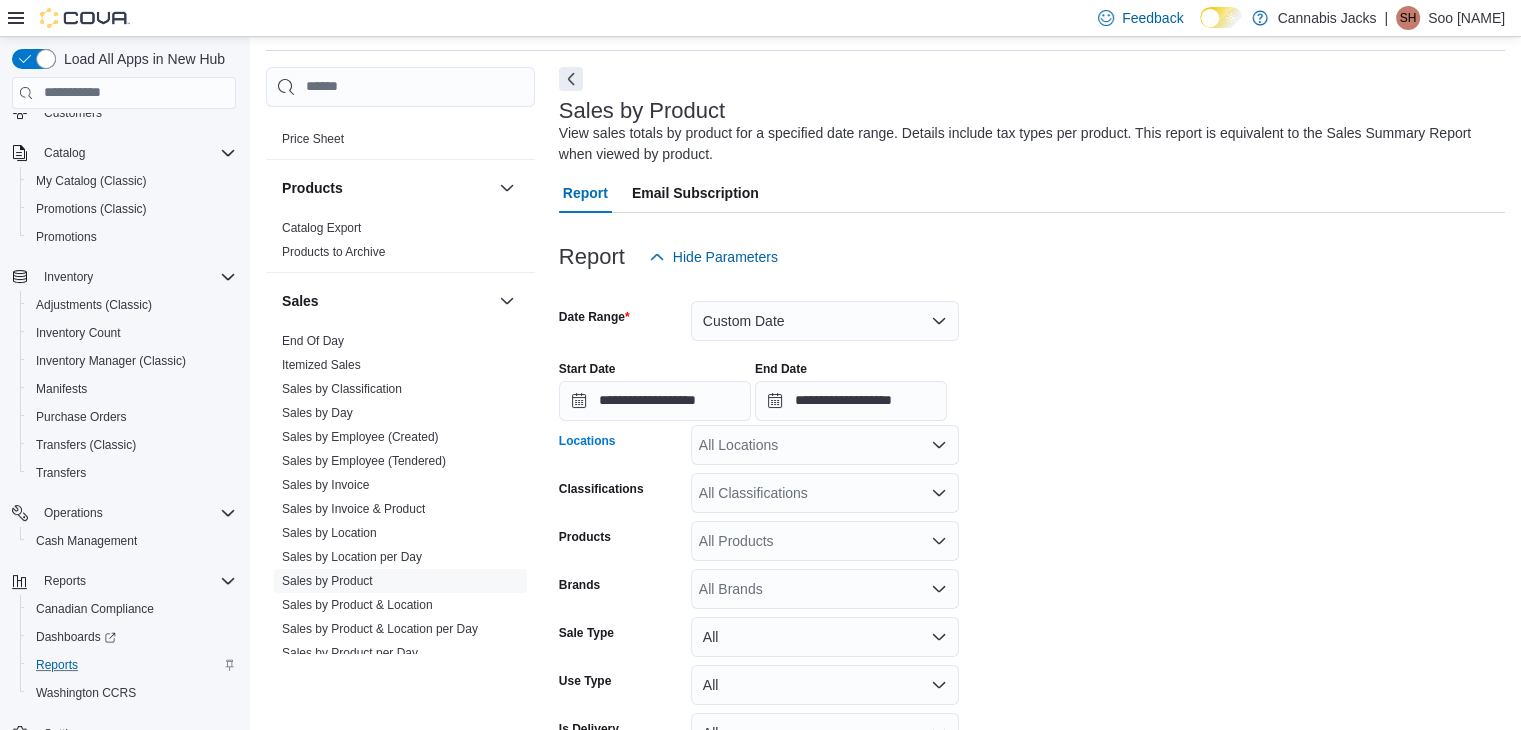 click on "All Locations" at bounding box center (825, 445) 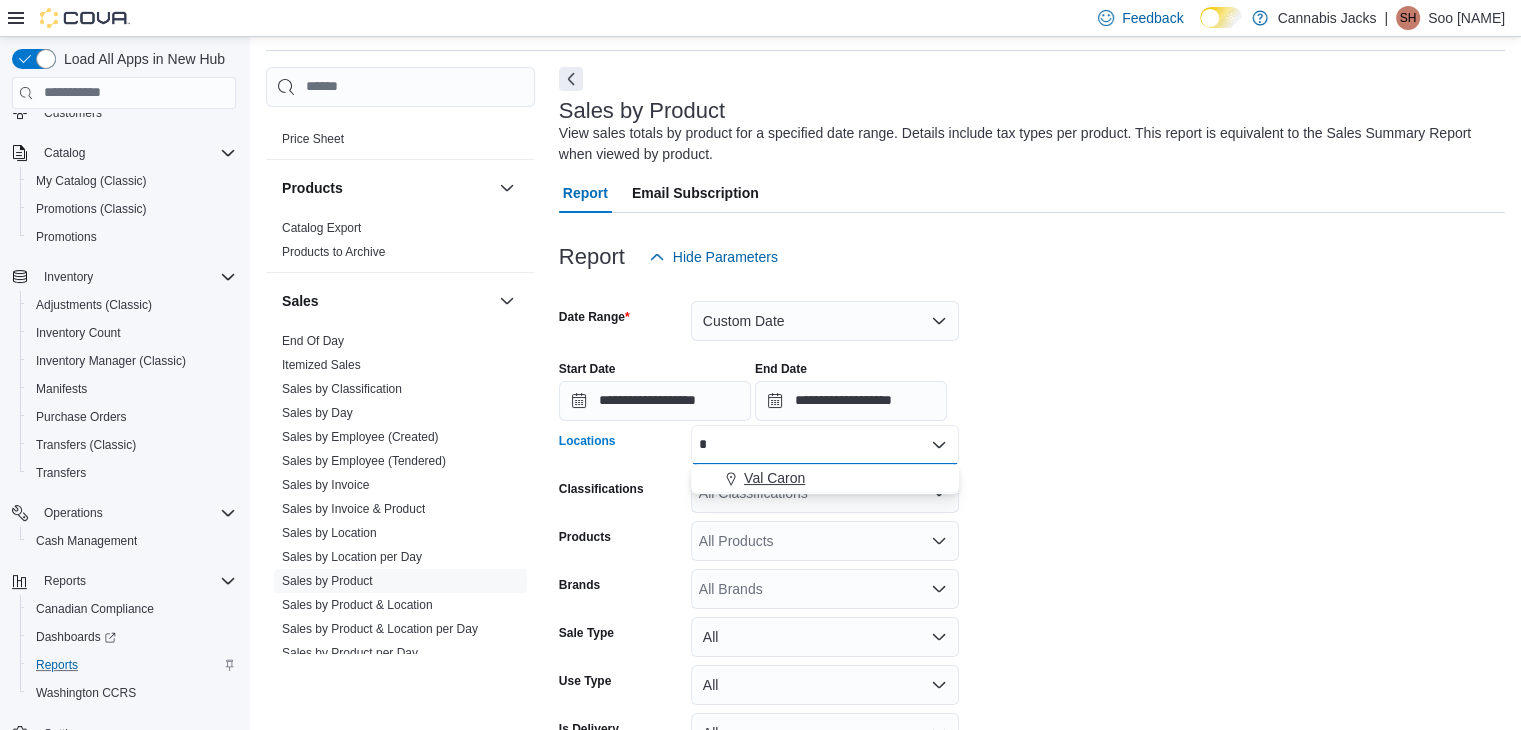 type on "*" 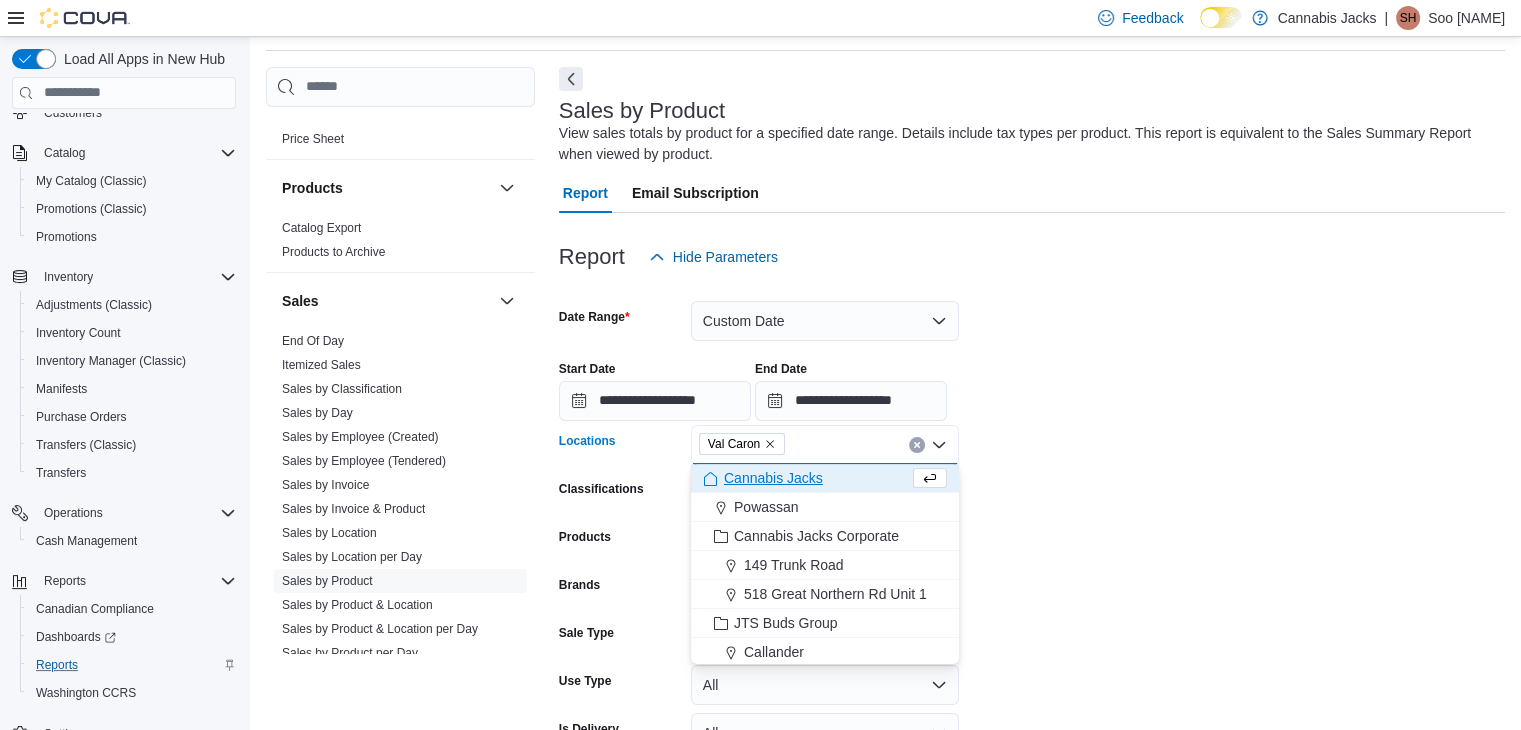 drag, startPoint x: 1100, startPoint y: 440, endPoint x: 912, endPoint y: 478, distance: 191.80199 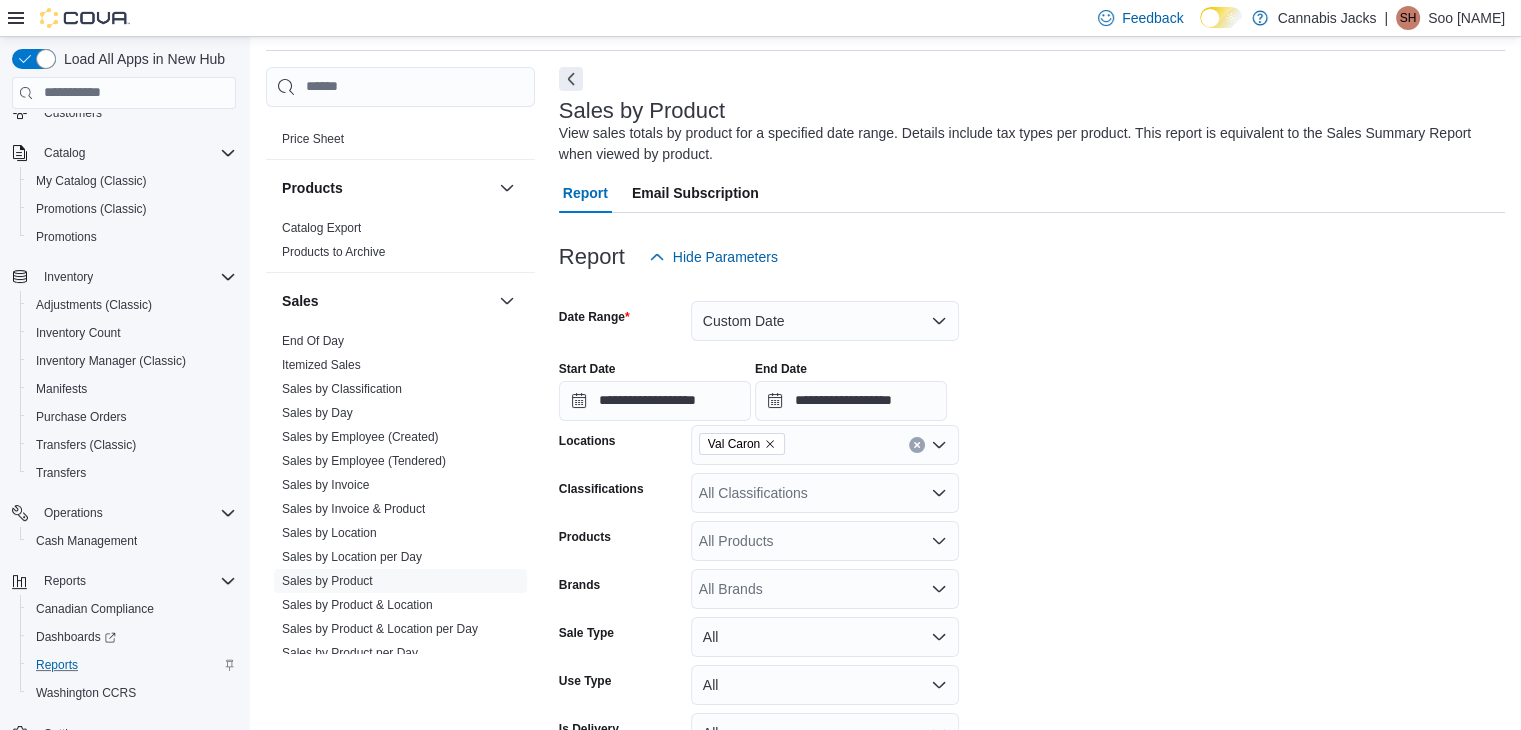 click on "All Classifications" at bounding box center [825, 493] 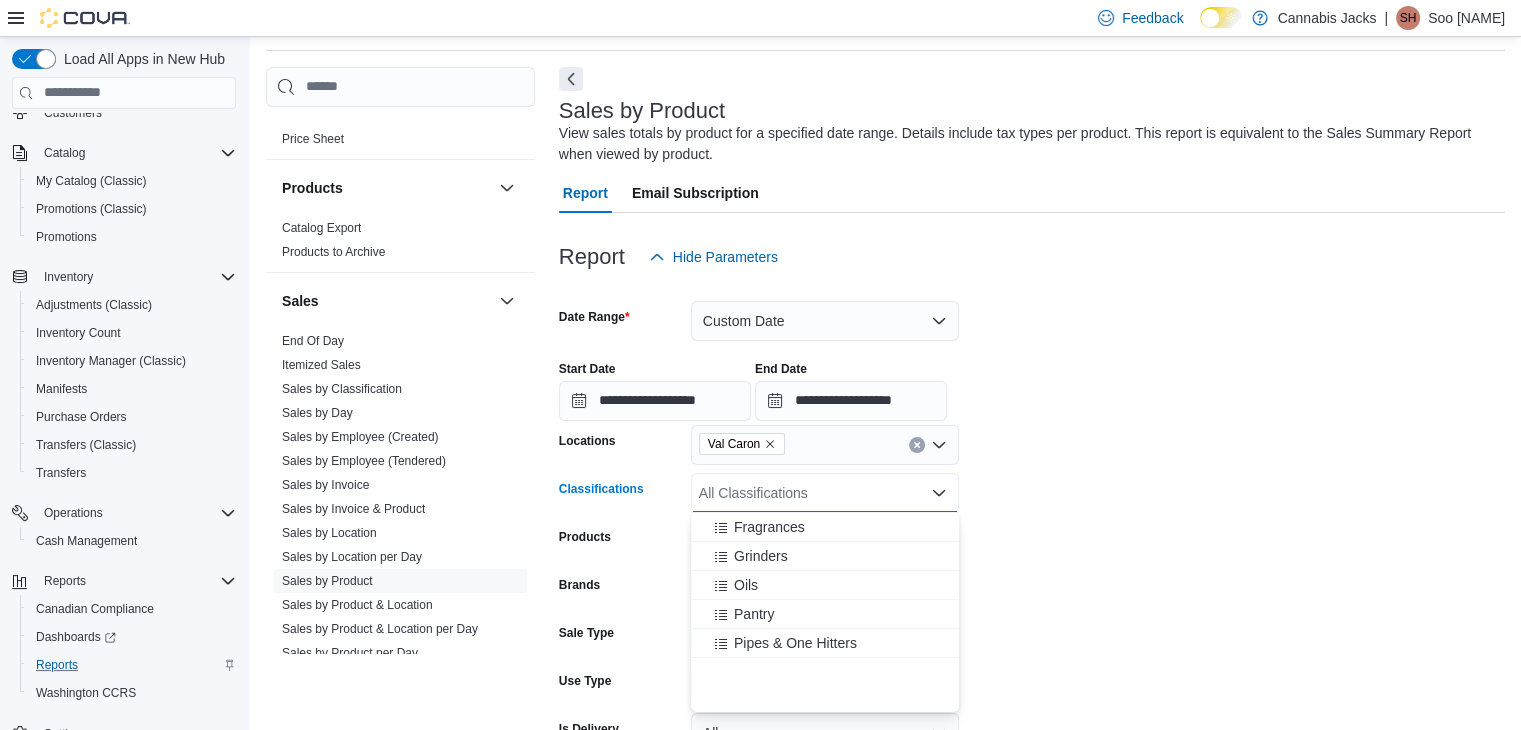 scroll, scrollTop: 400, scrollLeft: 0, axis: vertical 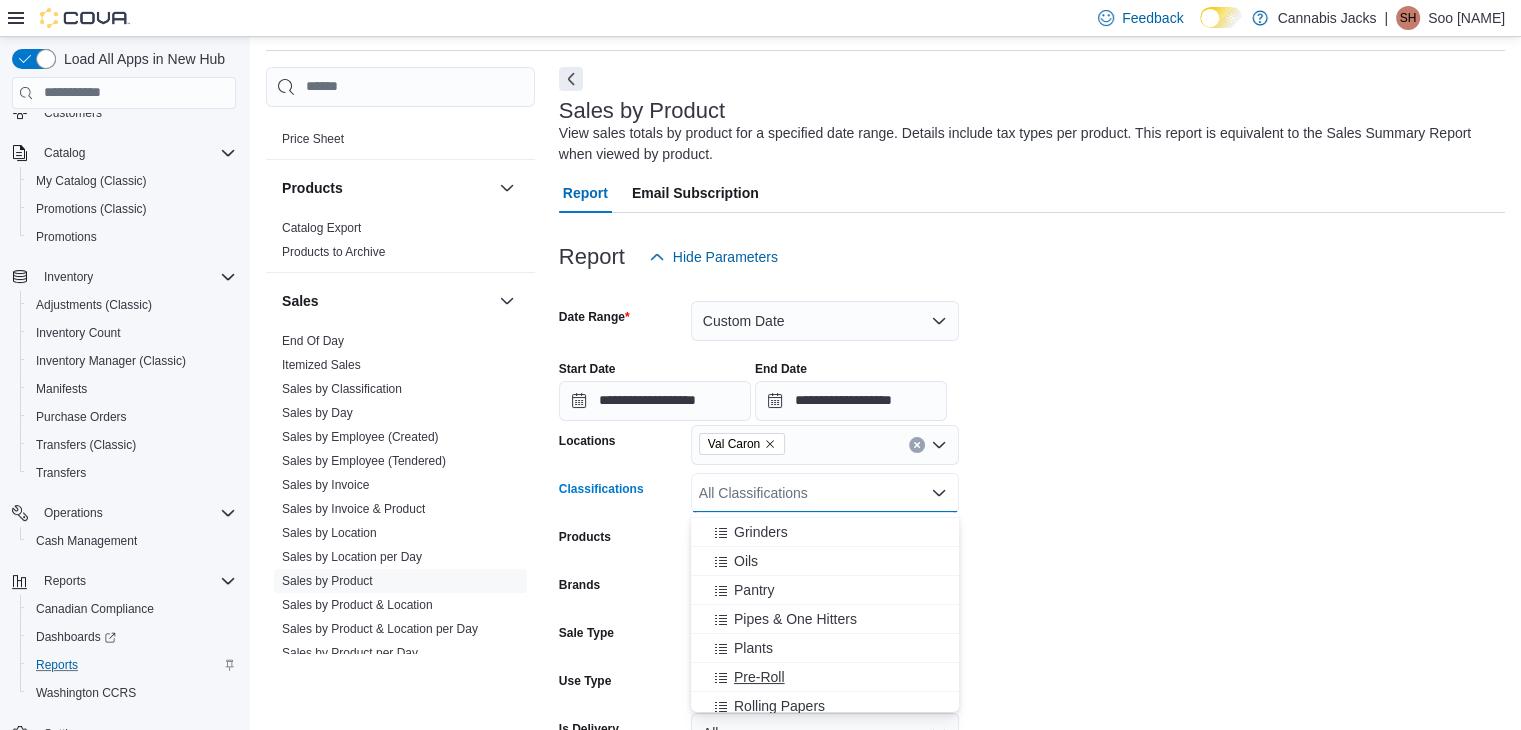 click on "Pre-Roll" at bounding box center [759, 677] 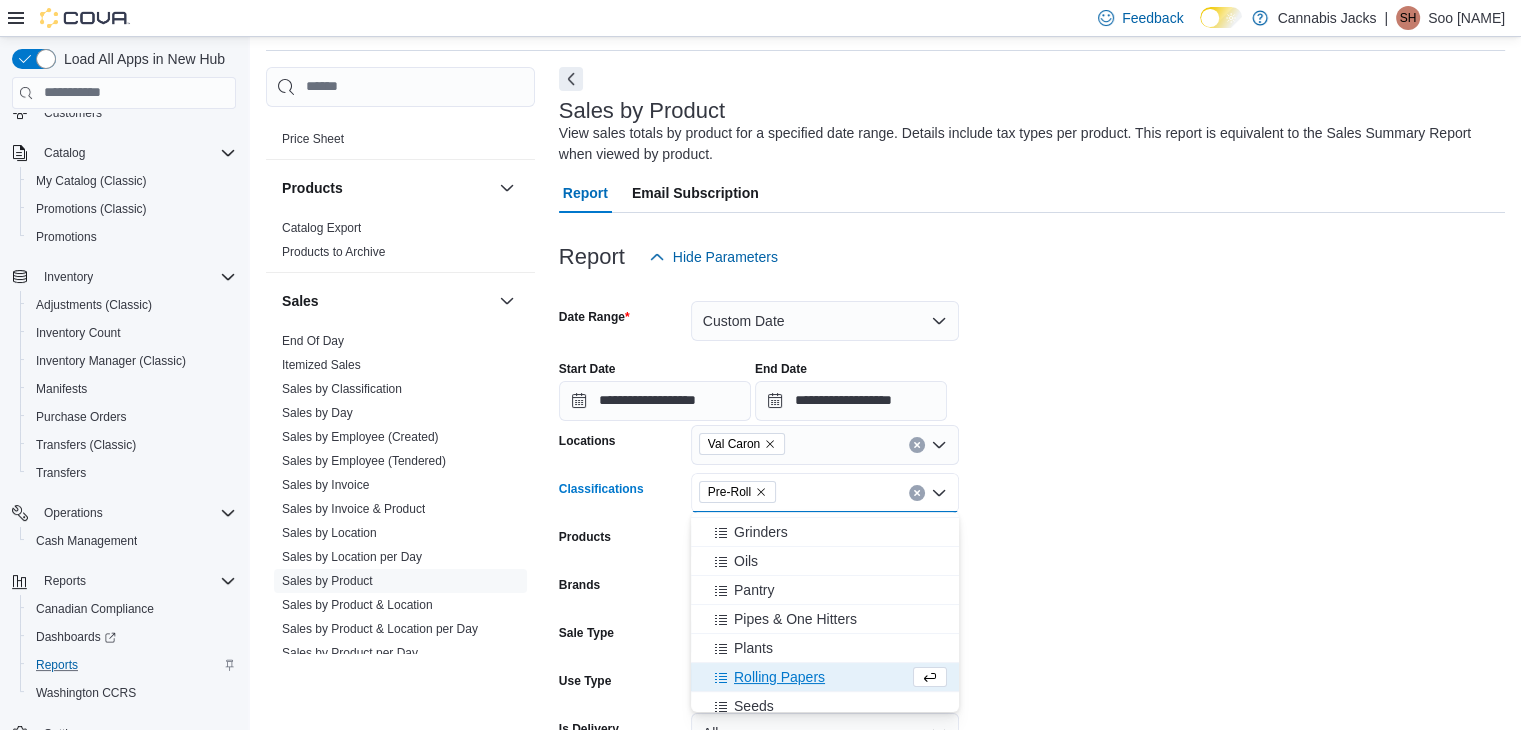 click on "**********" at bounding box center [1032, 543] 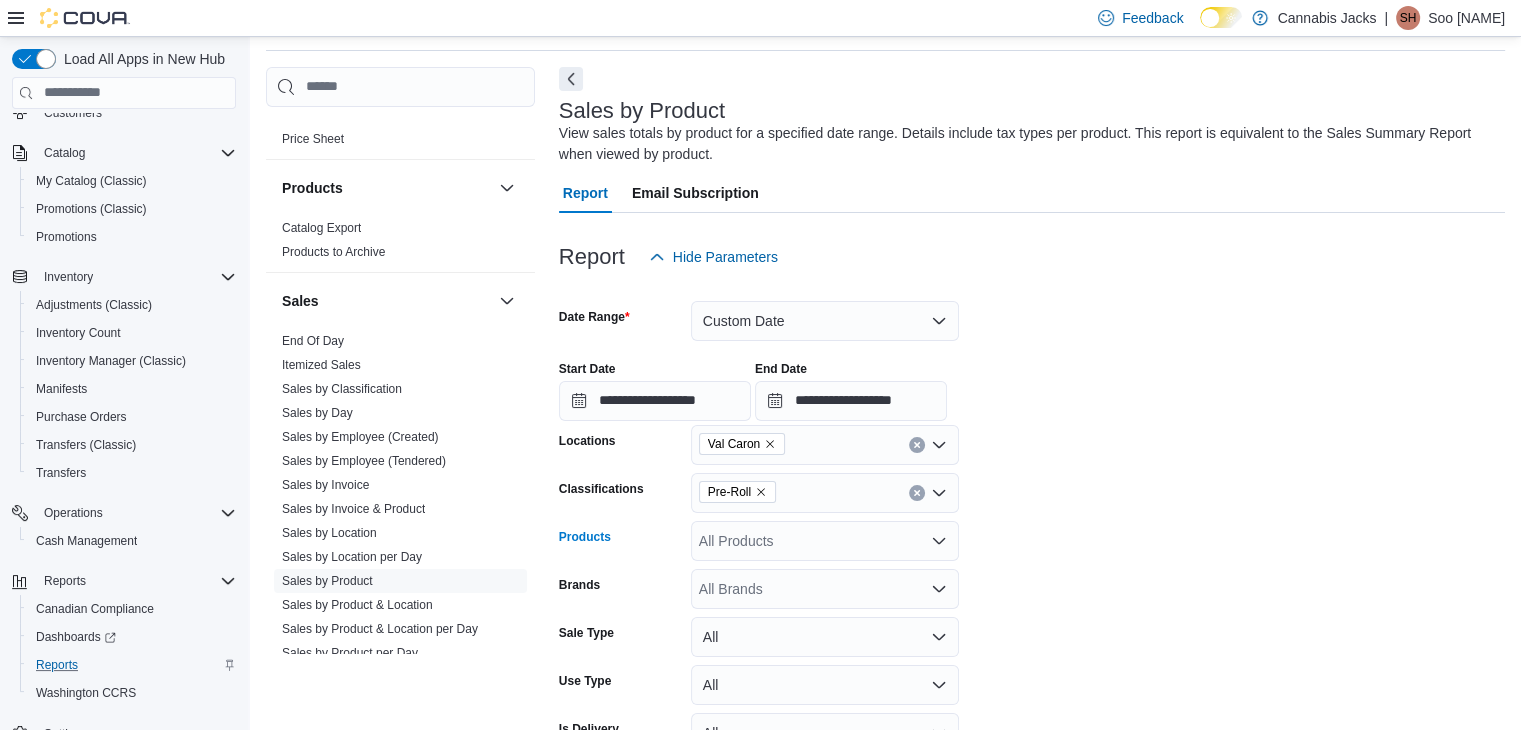 click on "All Products" at bounding box center [825, 541] 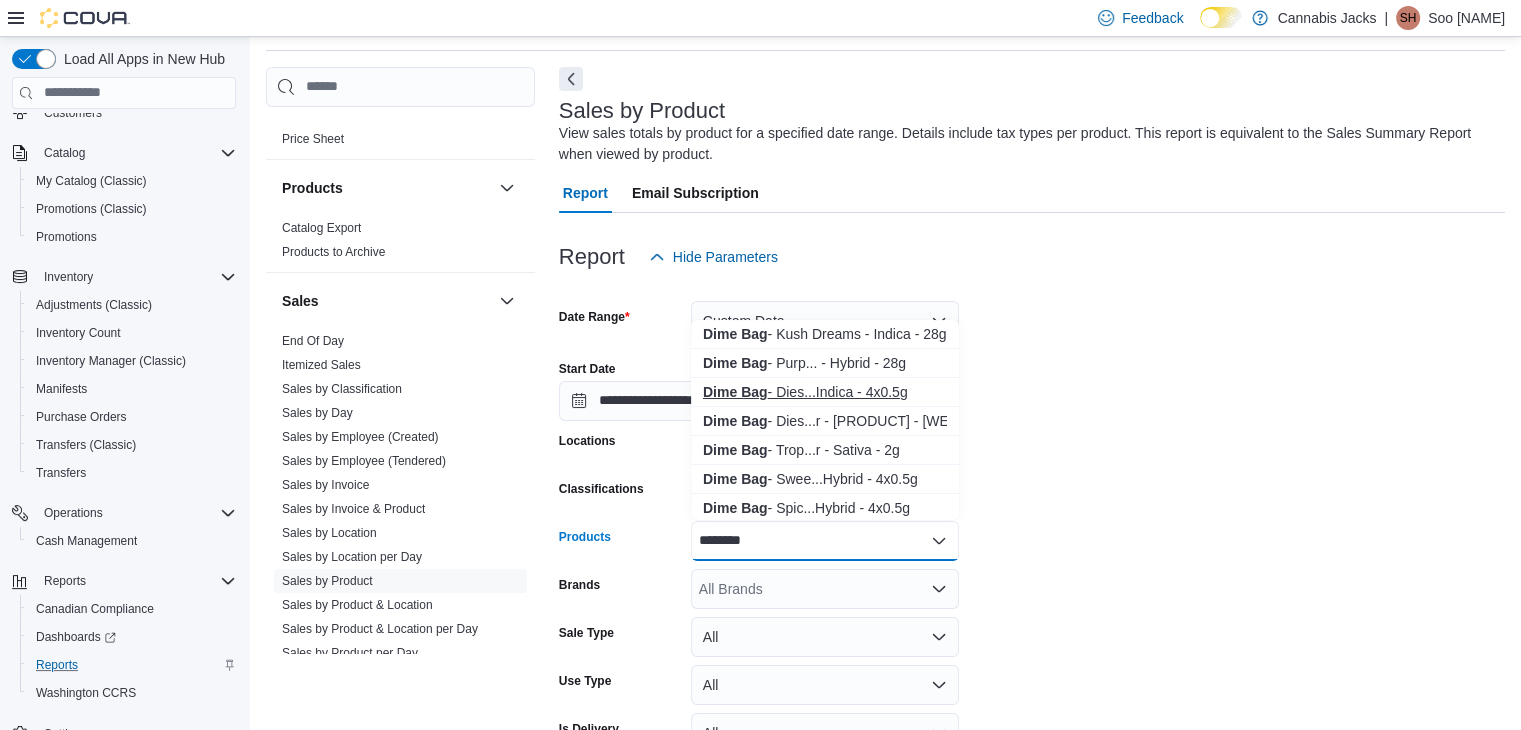 type on "********" 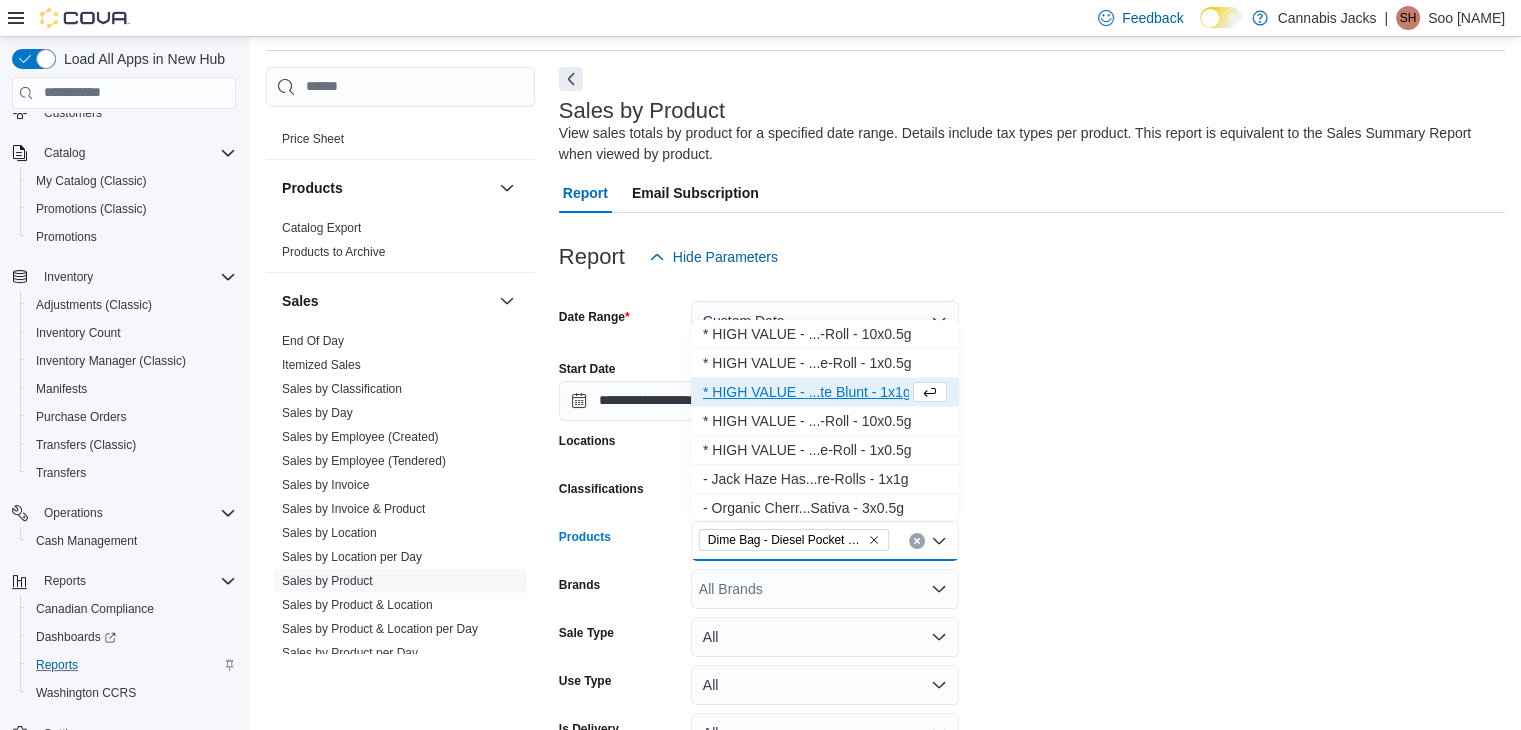 click on "Products" at bounding box center [898, 541] 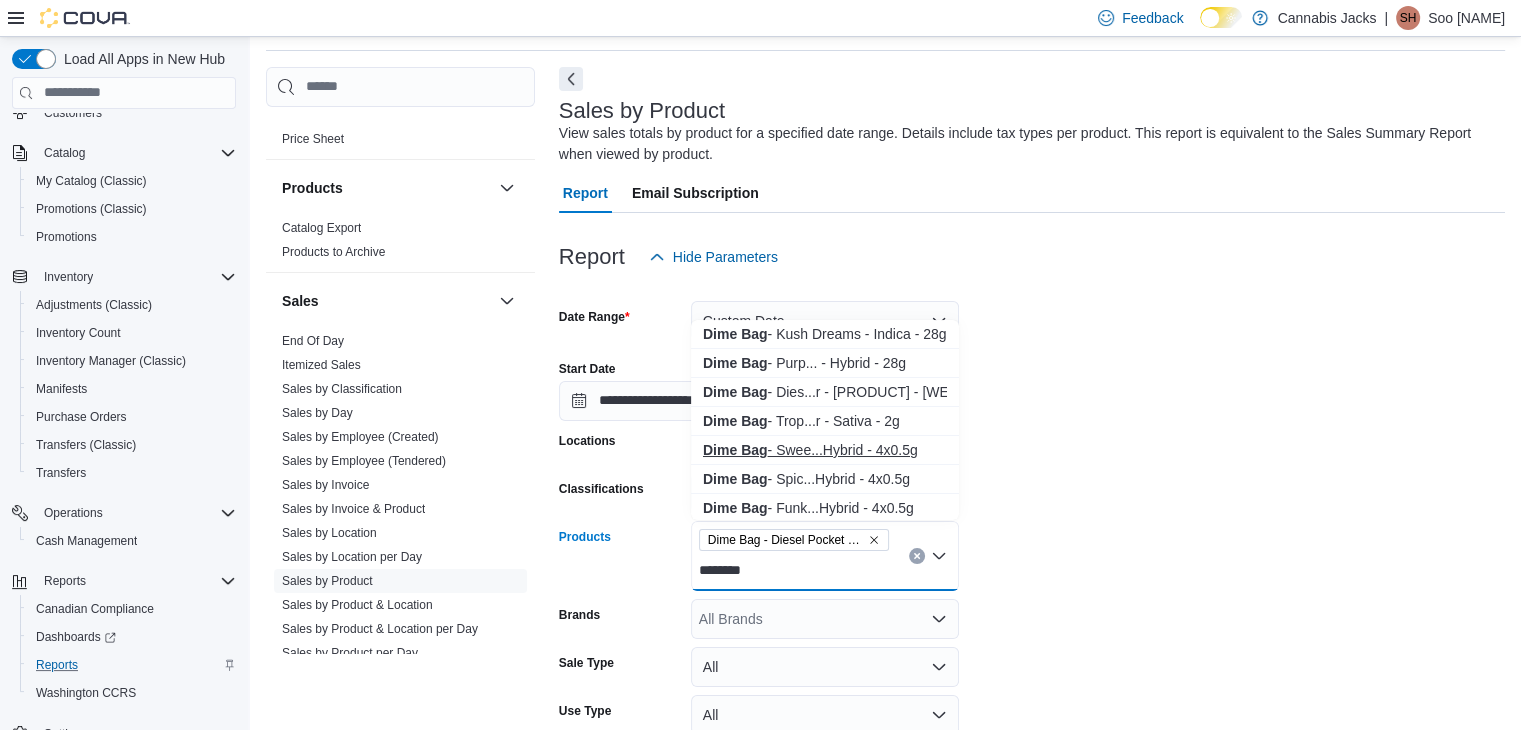 type on "********" 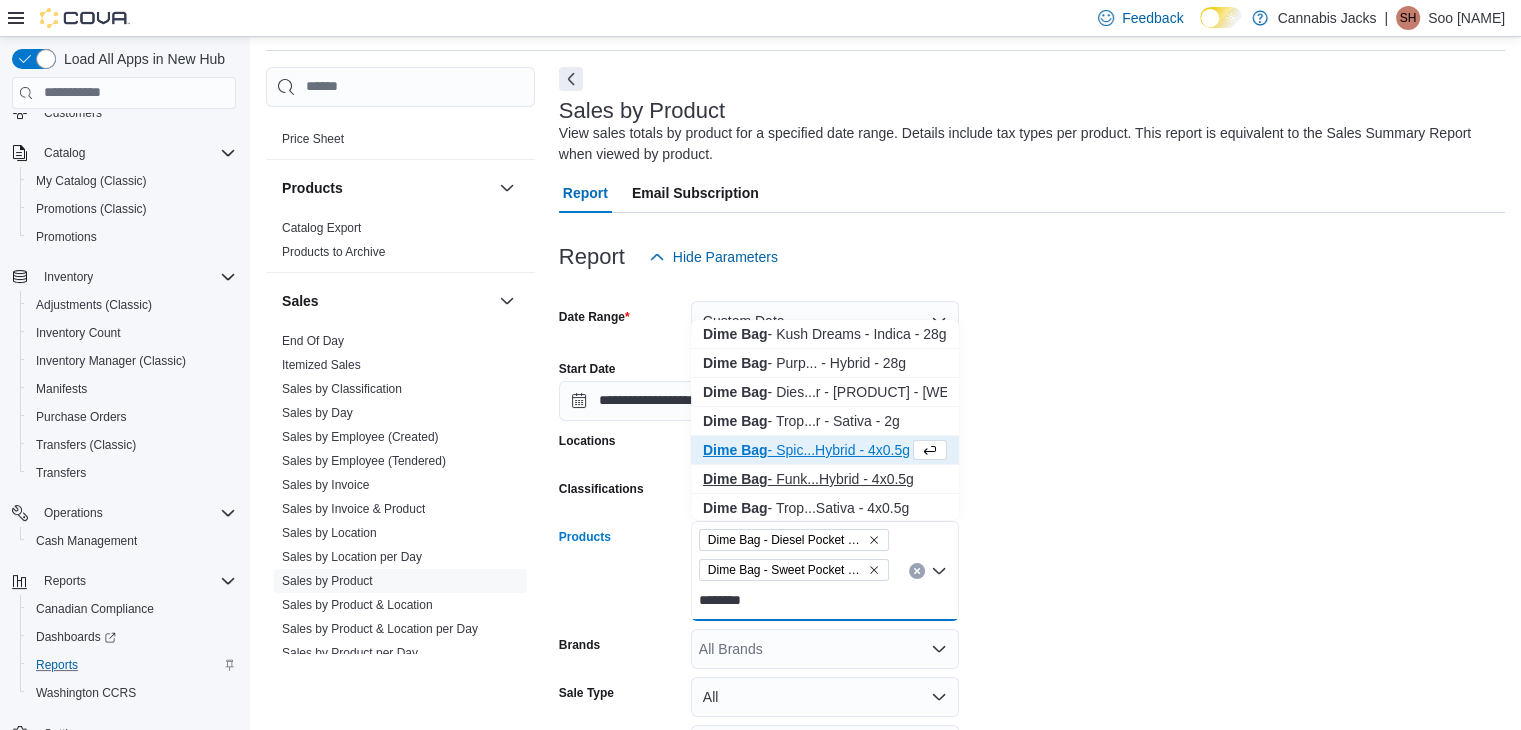 type on "********" 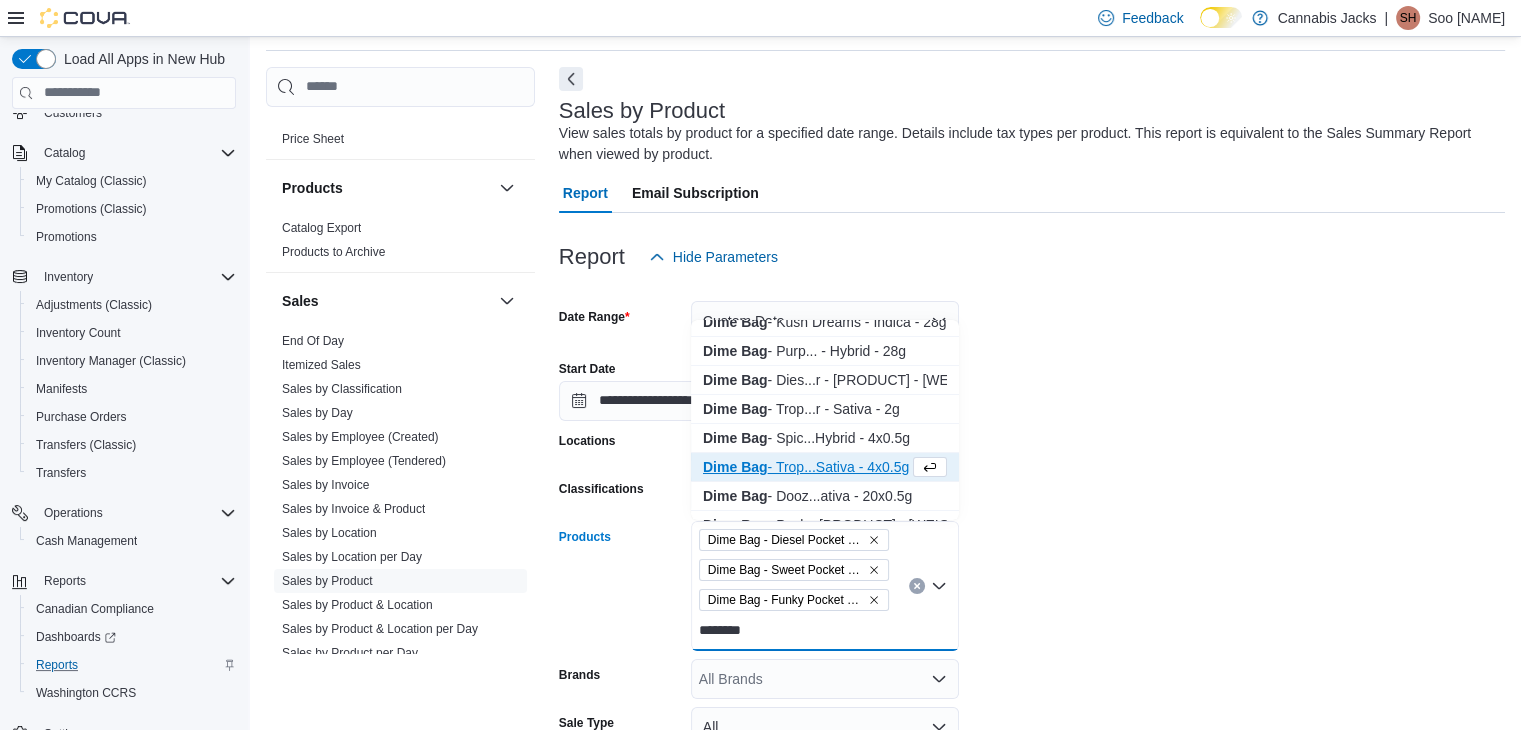scroll, scrollTop: 0, scrollLeft: 0, axis: both 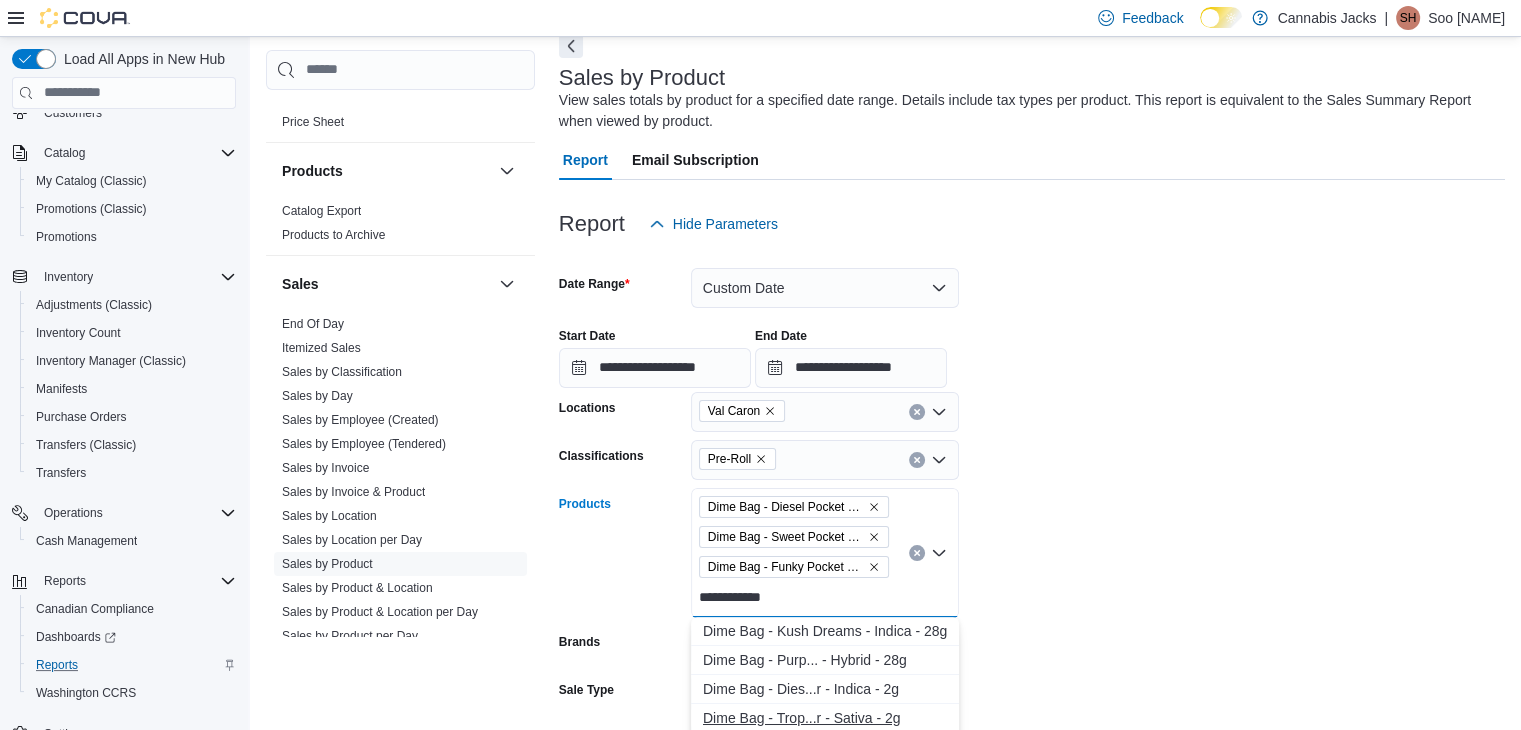 type on "**********" 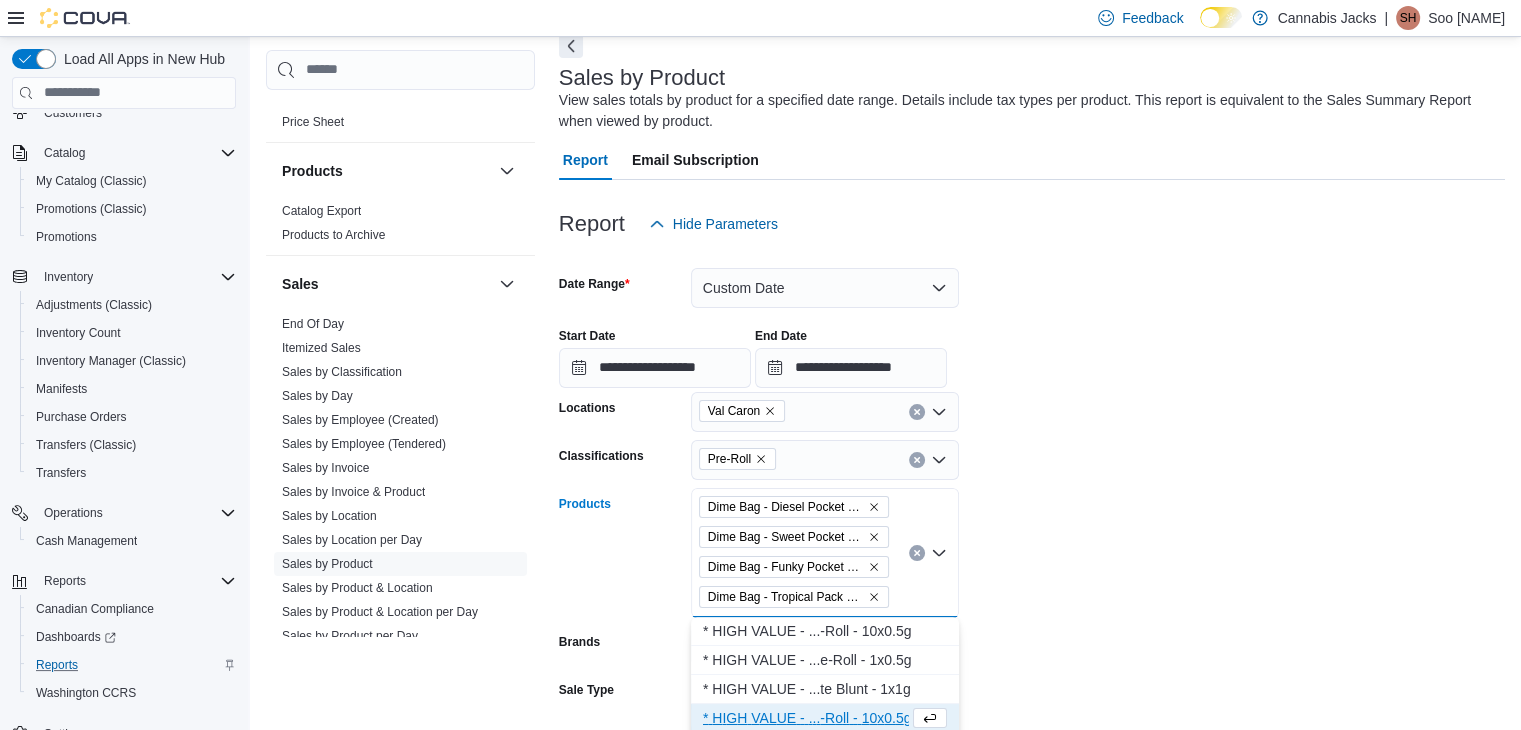 click on "**********" at bounding box center (1032, 555) 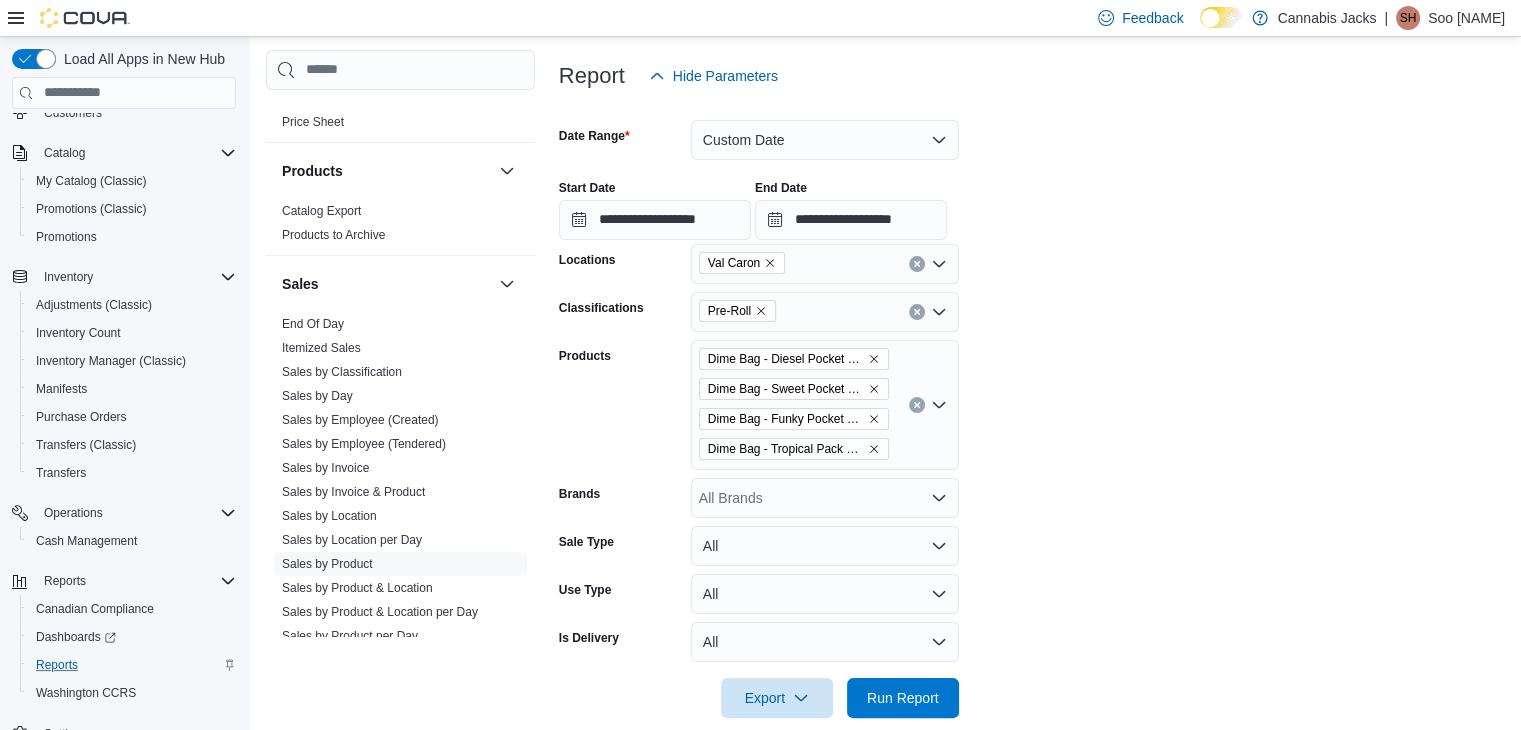 scroll, scrollTop: 276, scrollLeft: 0, axis: vertical 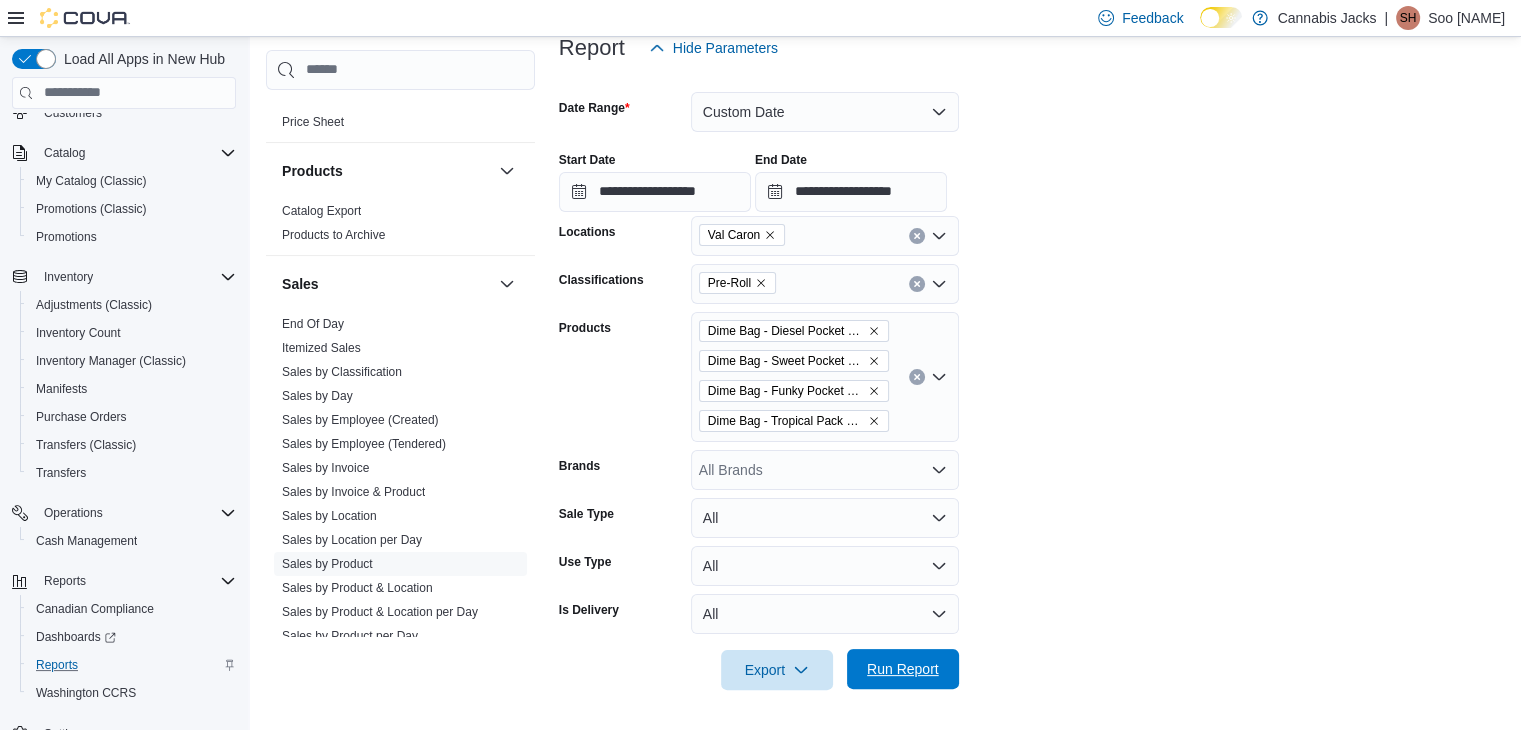 click on "Run Report" at bounding box center [903, 669] 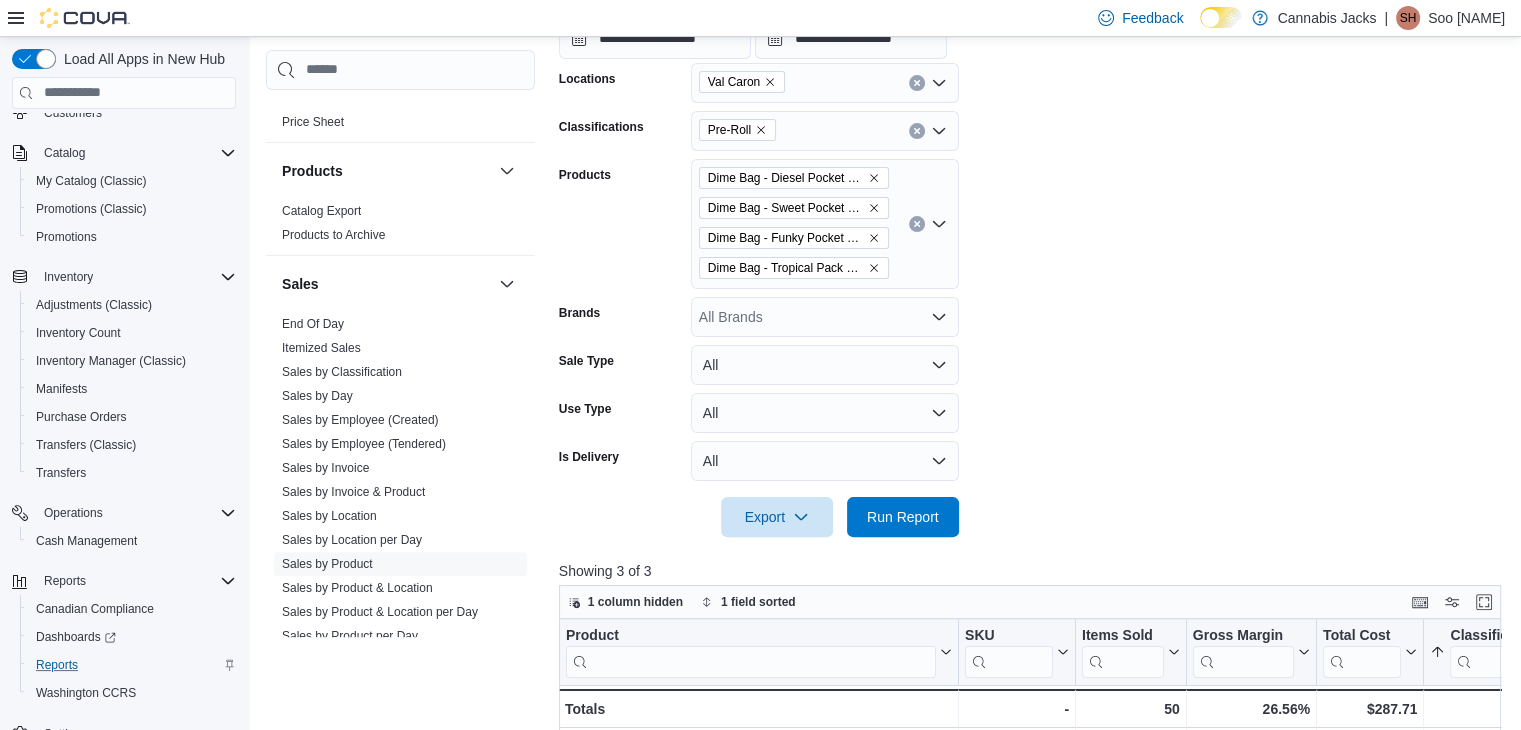 scroll, scrollTop: 576, scrollLeft: 0, axis: vertical 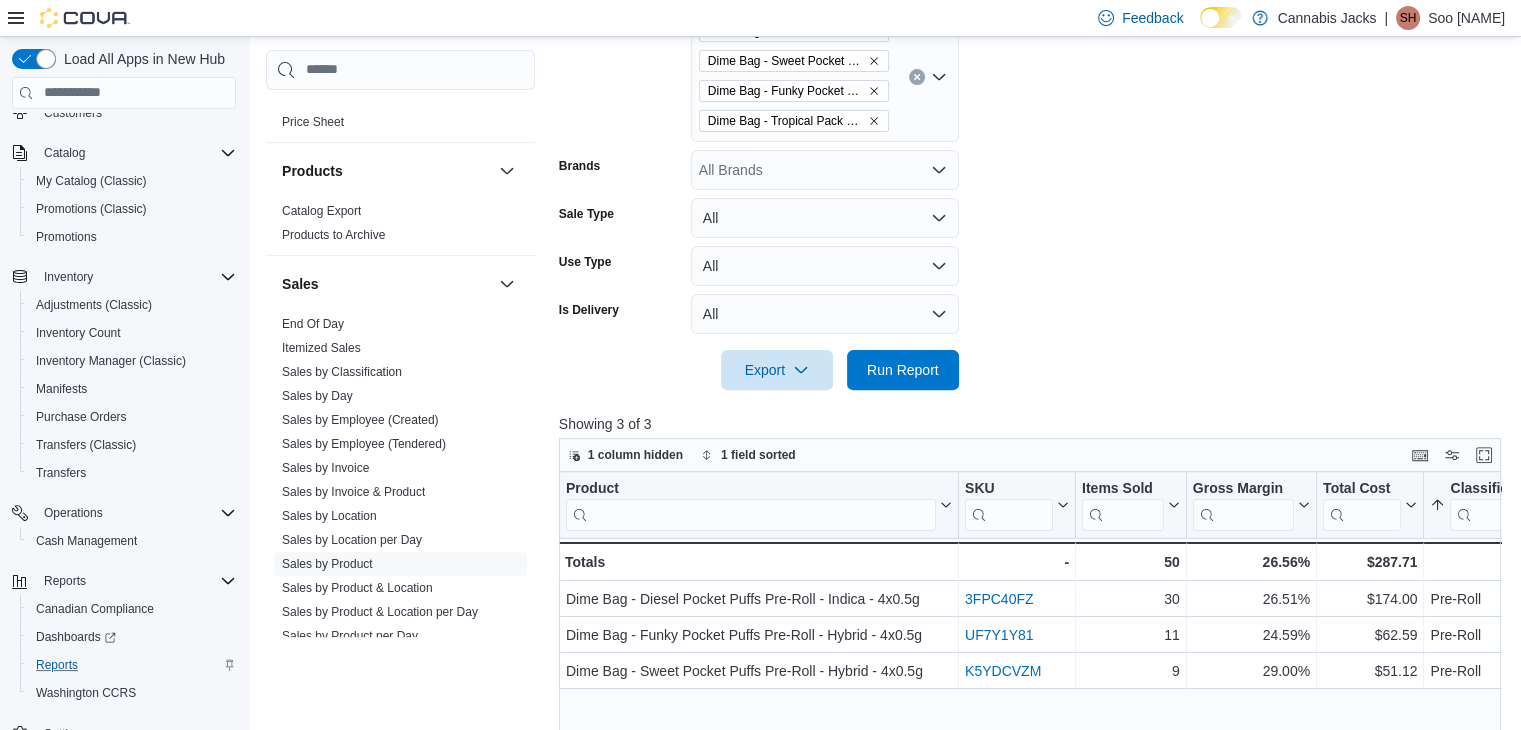 click on "Dime Bag - Diesel Pocket Puffs Pre-Roll - Indica - 4x0.5g Dime Bag - Sweet Pocket Puffs Pre-Roll - Hybrid - 4x0.5g Dime Bag - Funky Pocket Puffs Pre-Roll - Hybrid - 4x0.5g Dime Bag - Tropical Pack N’ Puff Milled Flower - Sativa - 2g" at bounding box center [825, 77] 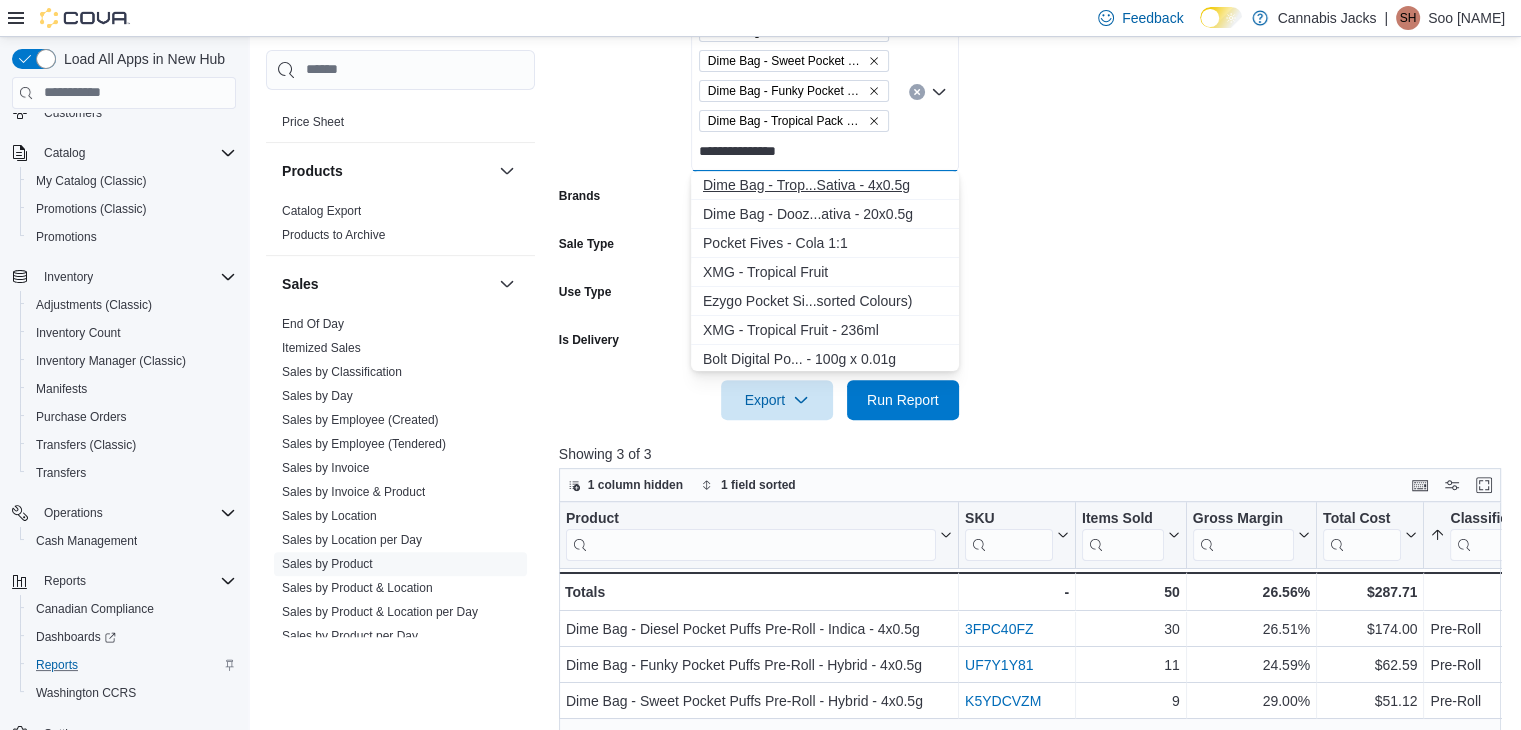 type on "**********" 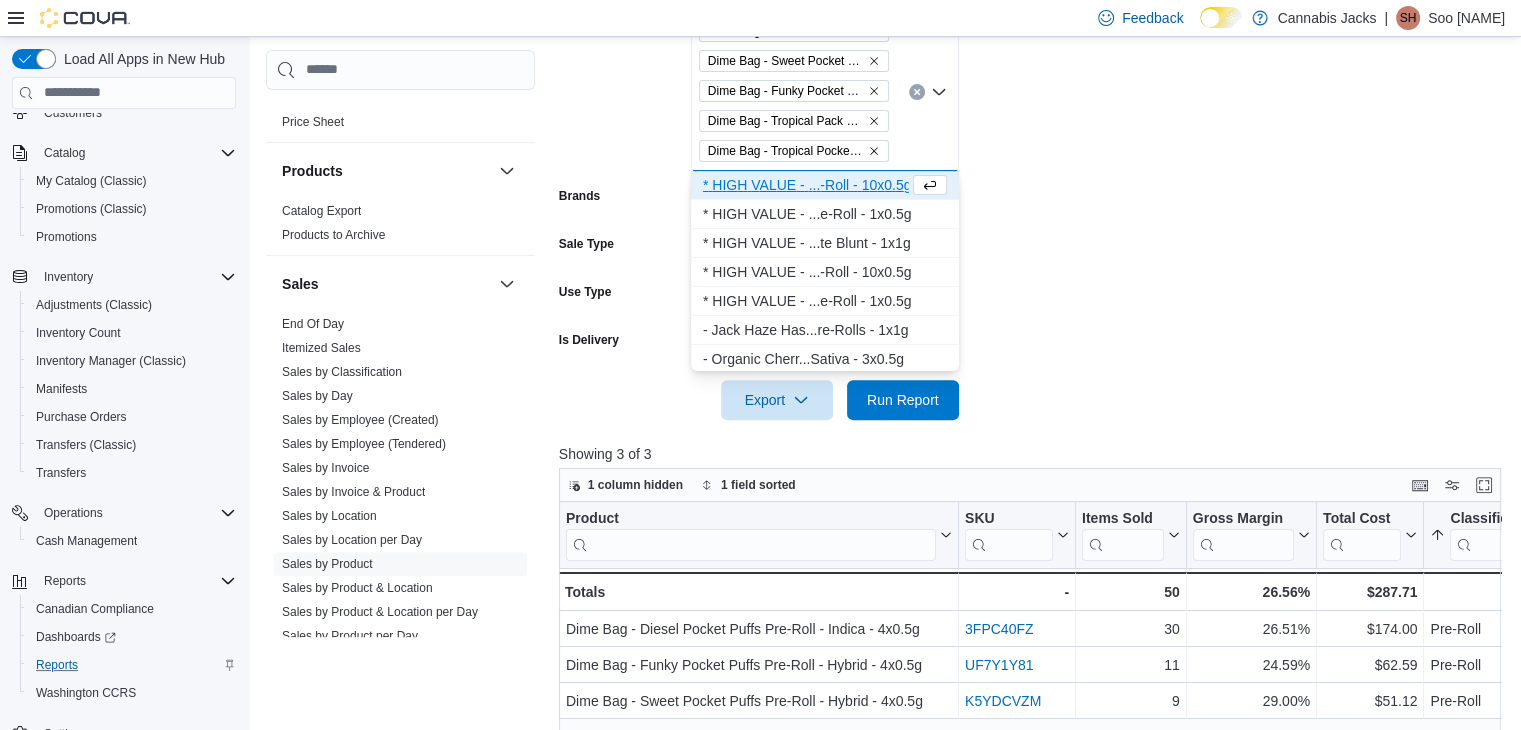 click on "**********" at bounding box center [1035, 94] 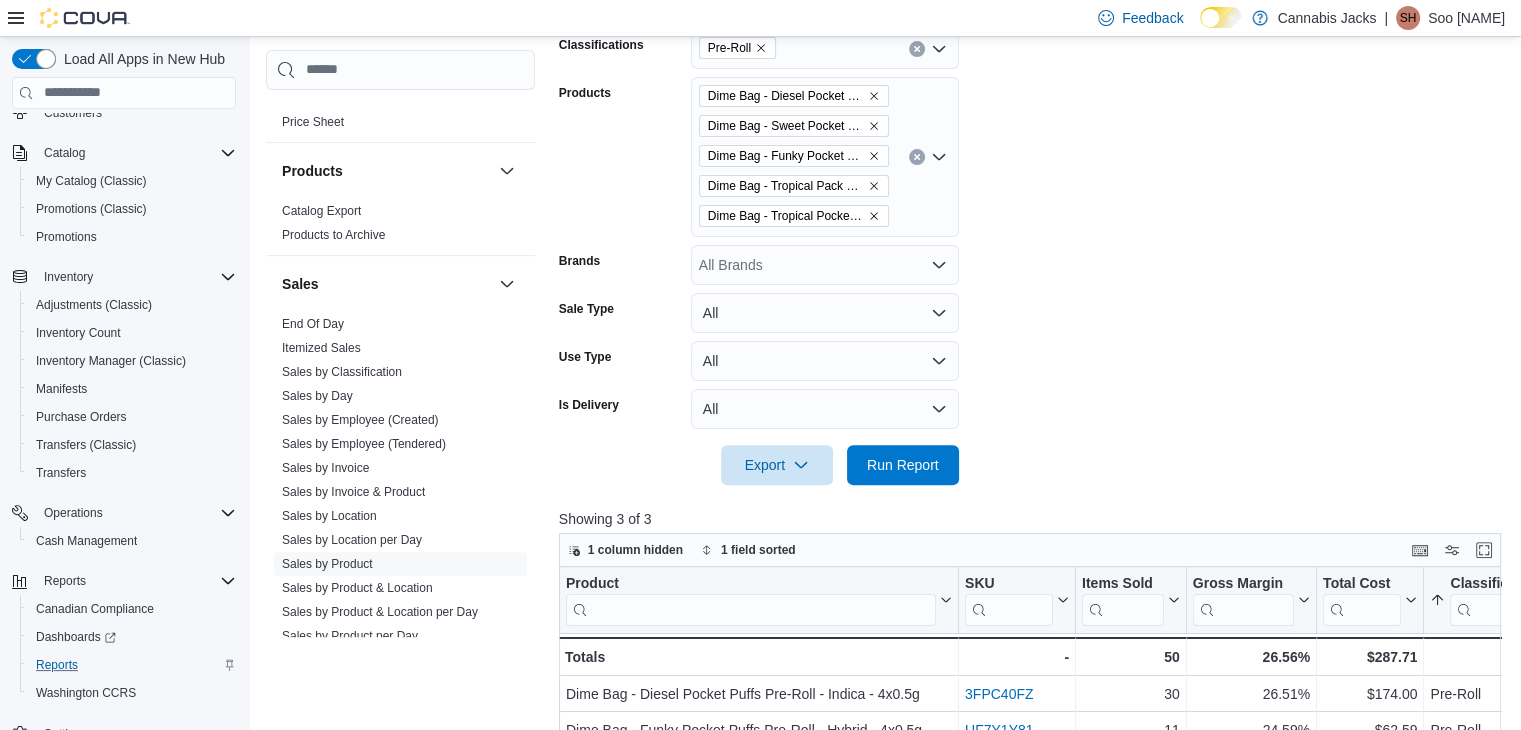 scroll, scrollTop: 476, scrollLeft: 0, axis: vertical 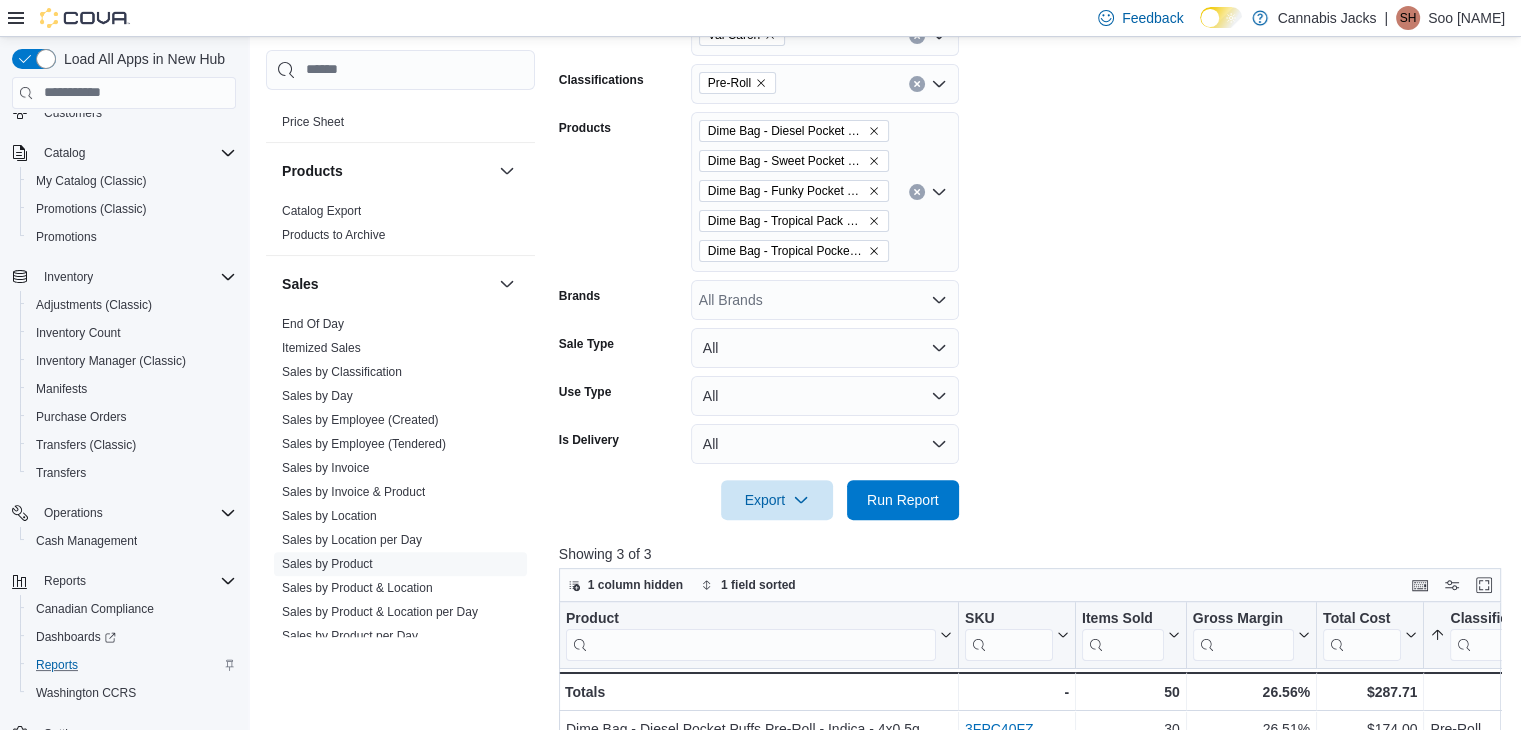 click 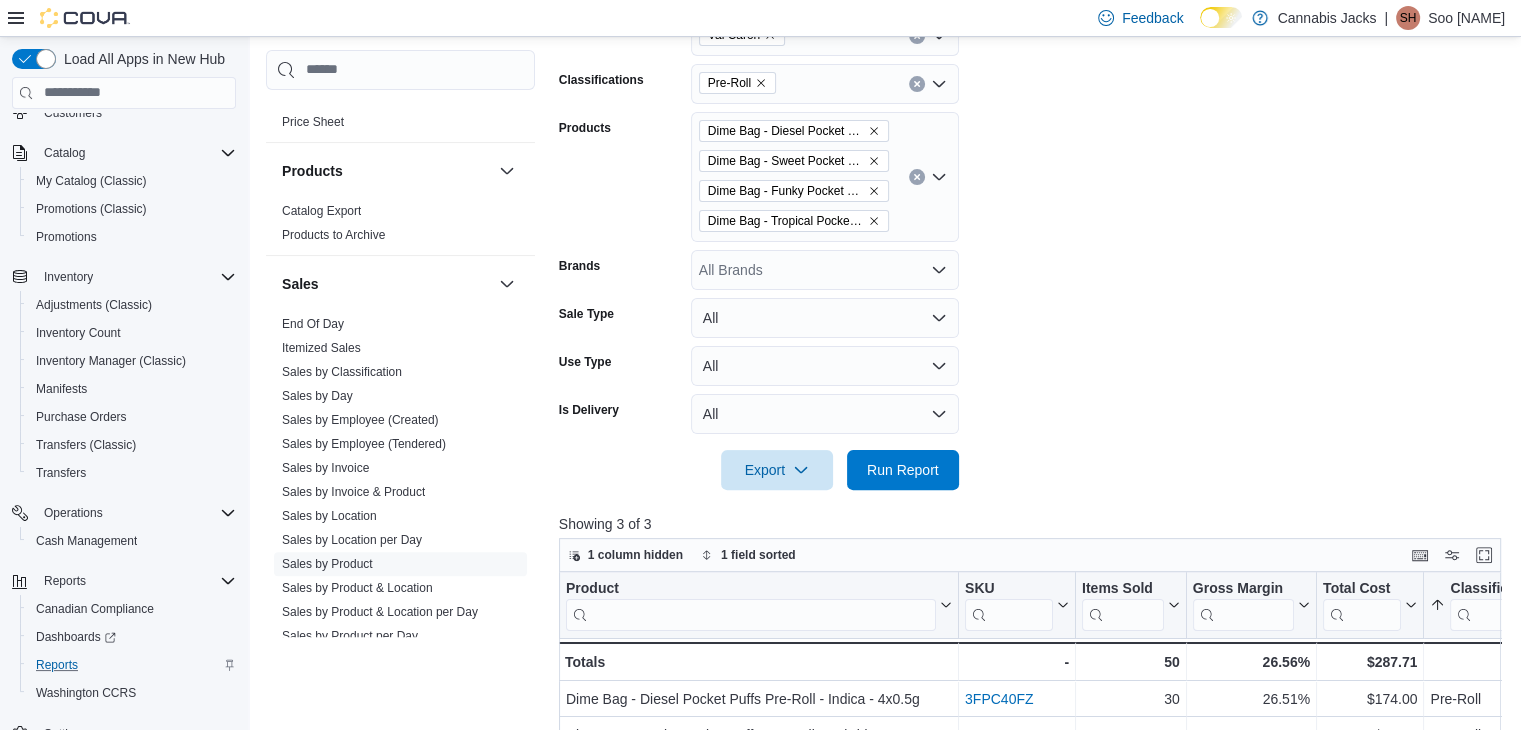 click on "**********" at bounding box center (1035, 179) 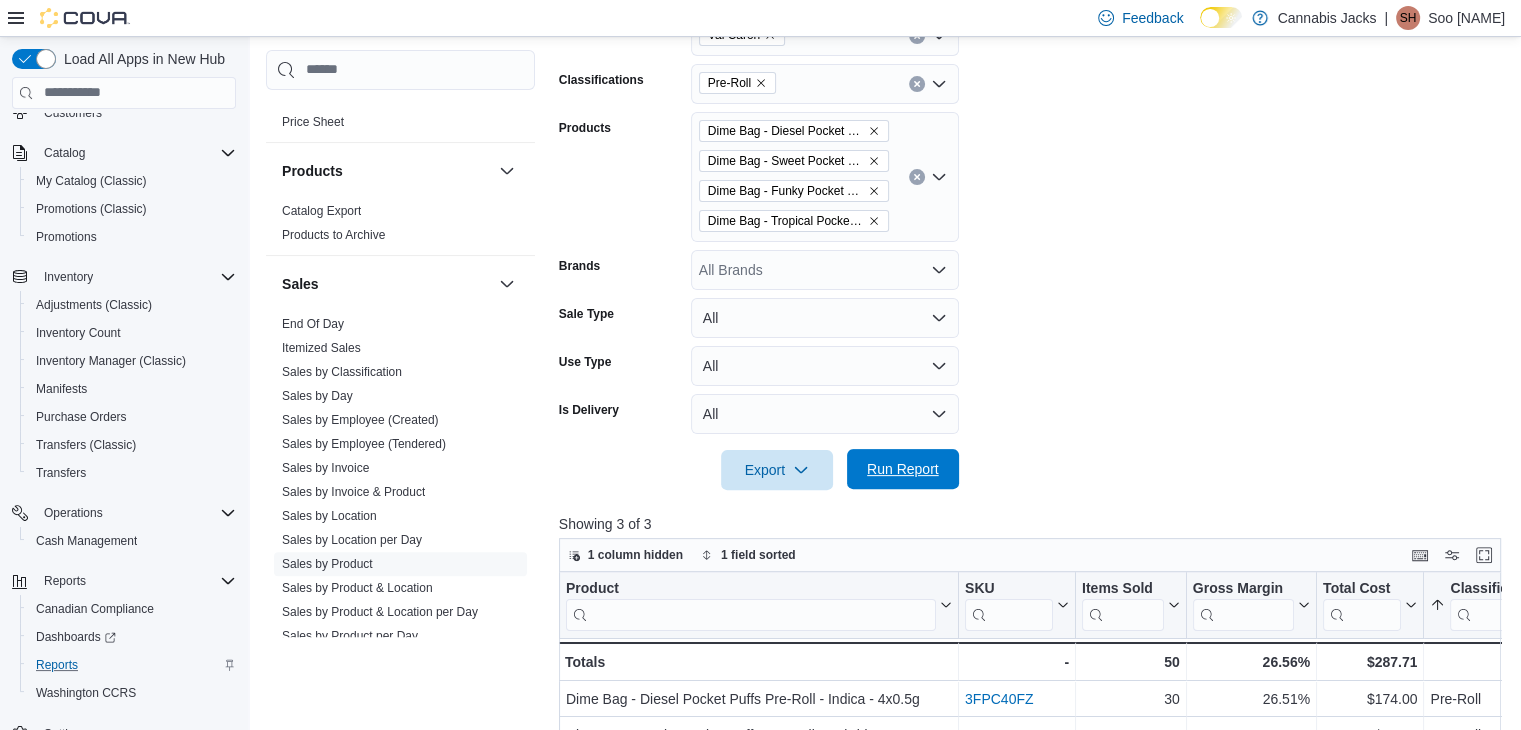 click on "Run Report" at bounding box center [903, 469] 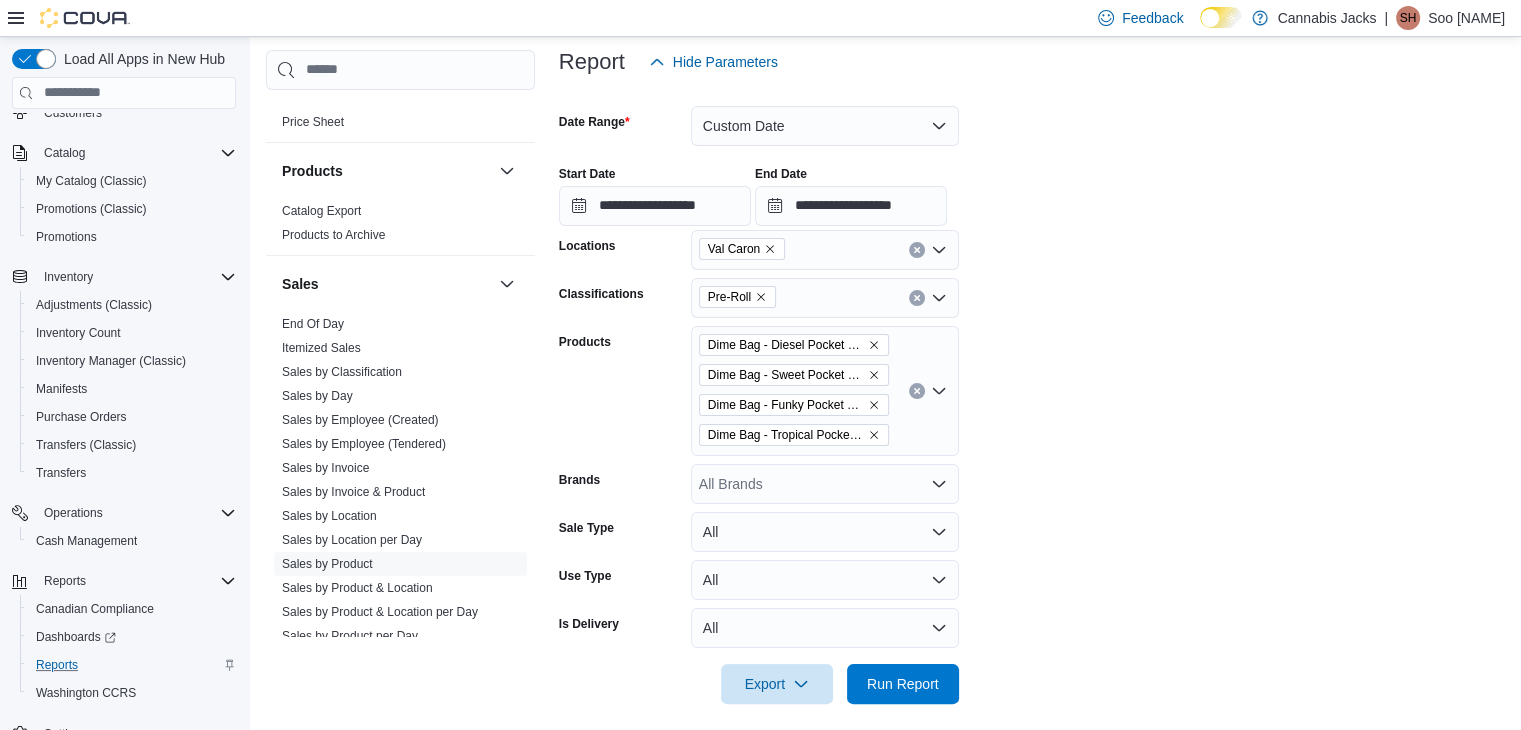 scroll, scrollTop: 176, scrollLeft: 0, axis: vertical 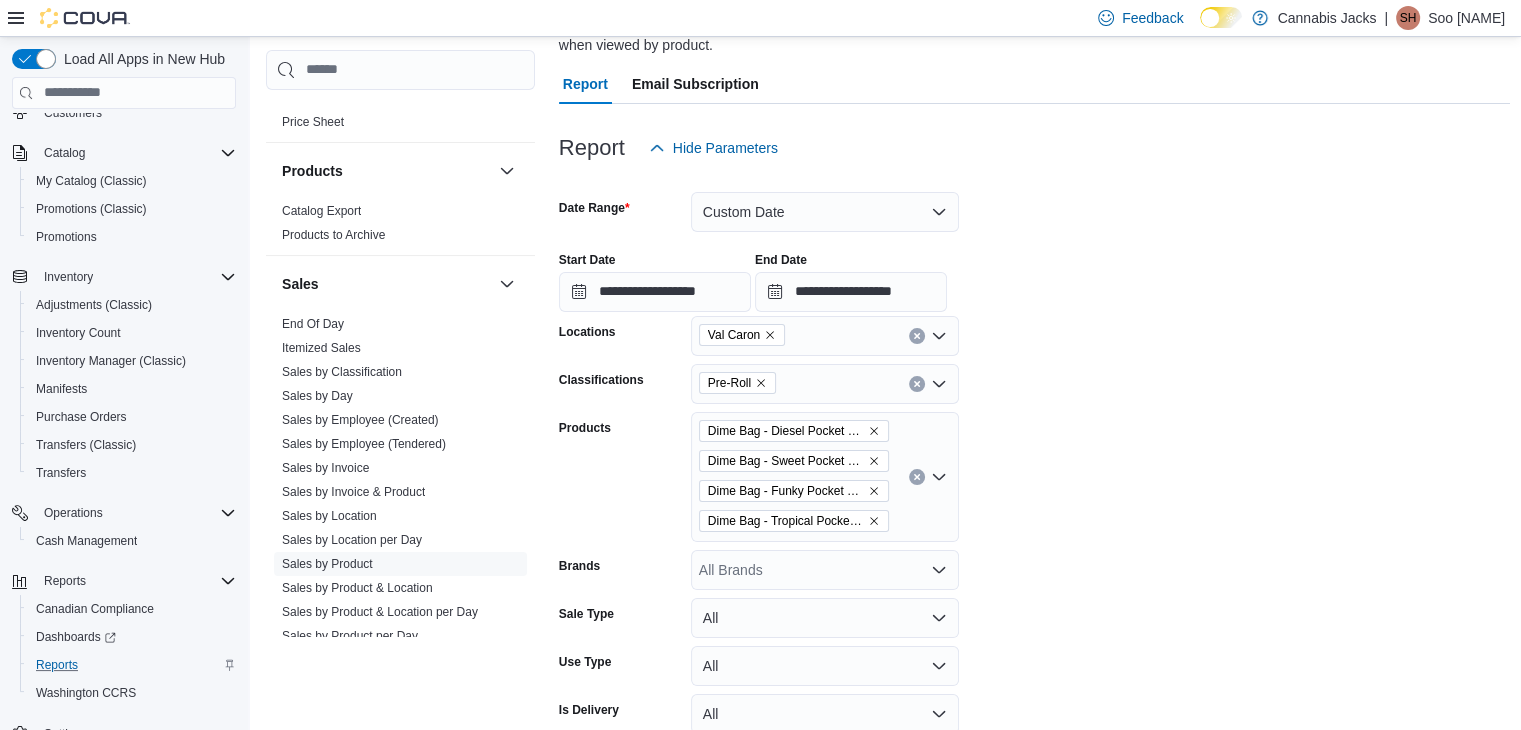 click 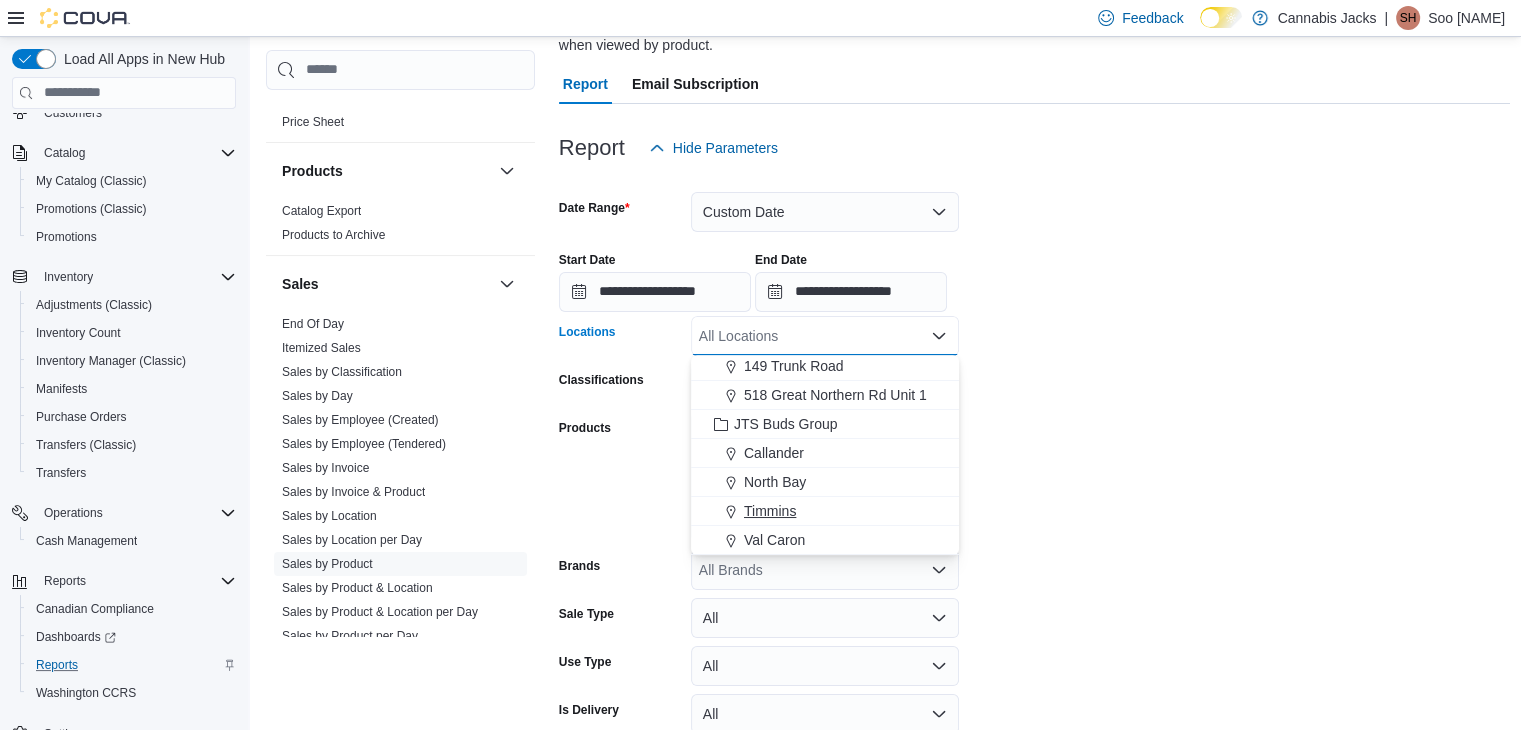 click on "Timmins" at bounding box center (770, 511) 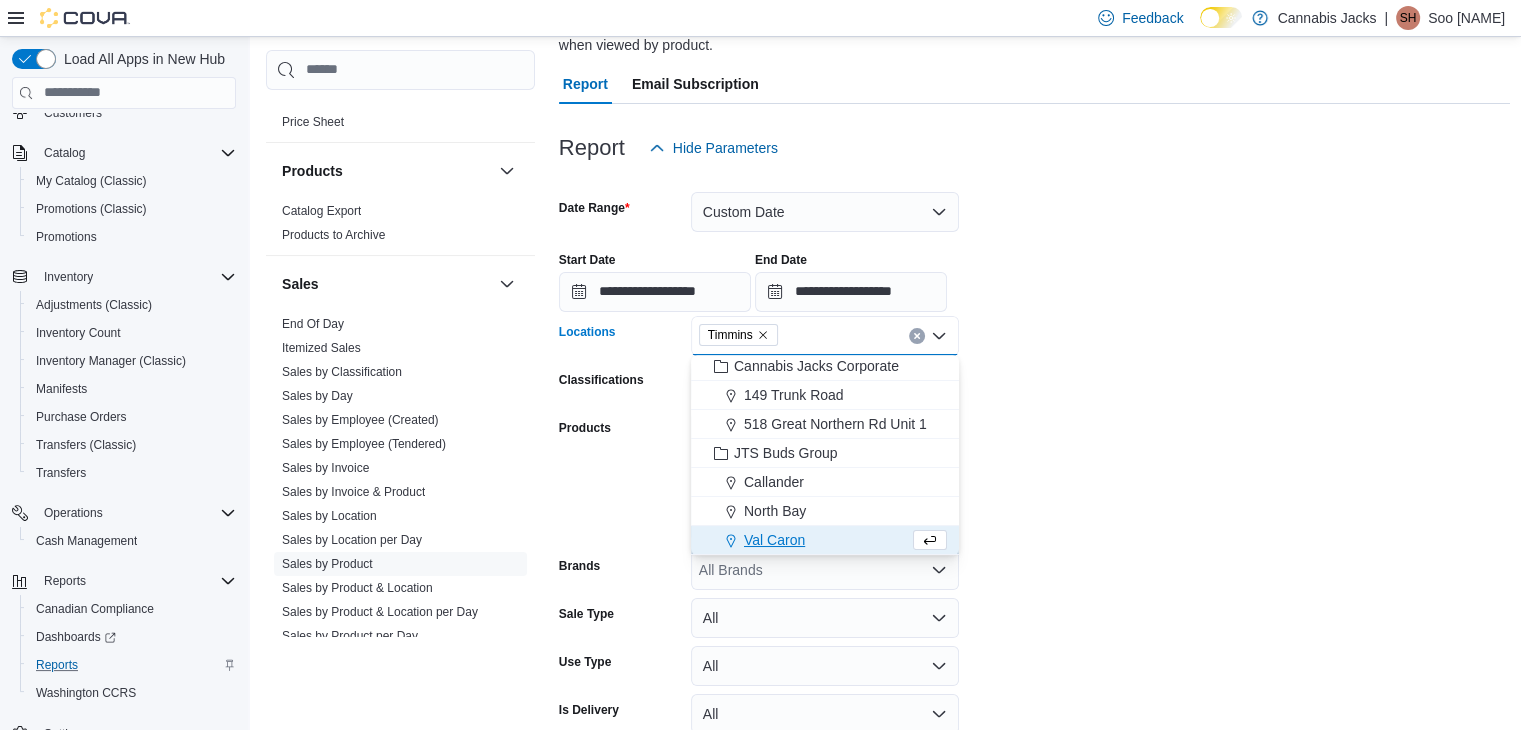 scroll, scrollTop: 60, scrollLeft: 0, axis: vertical 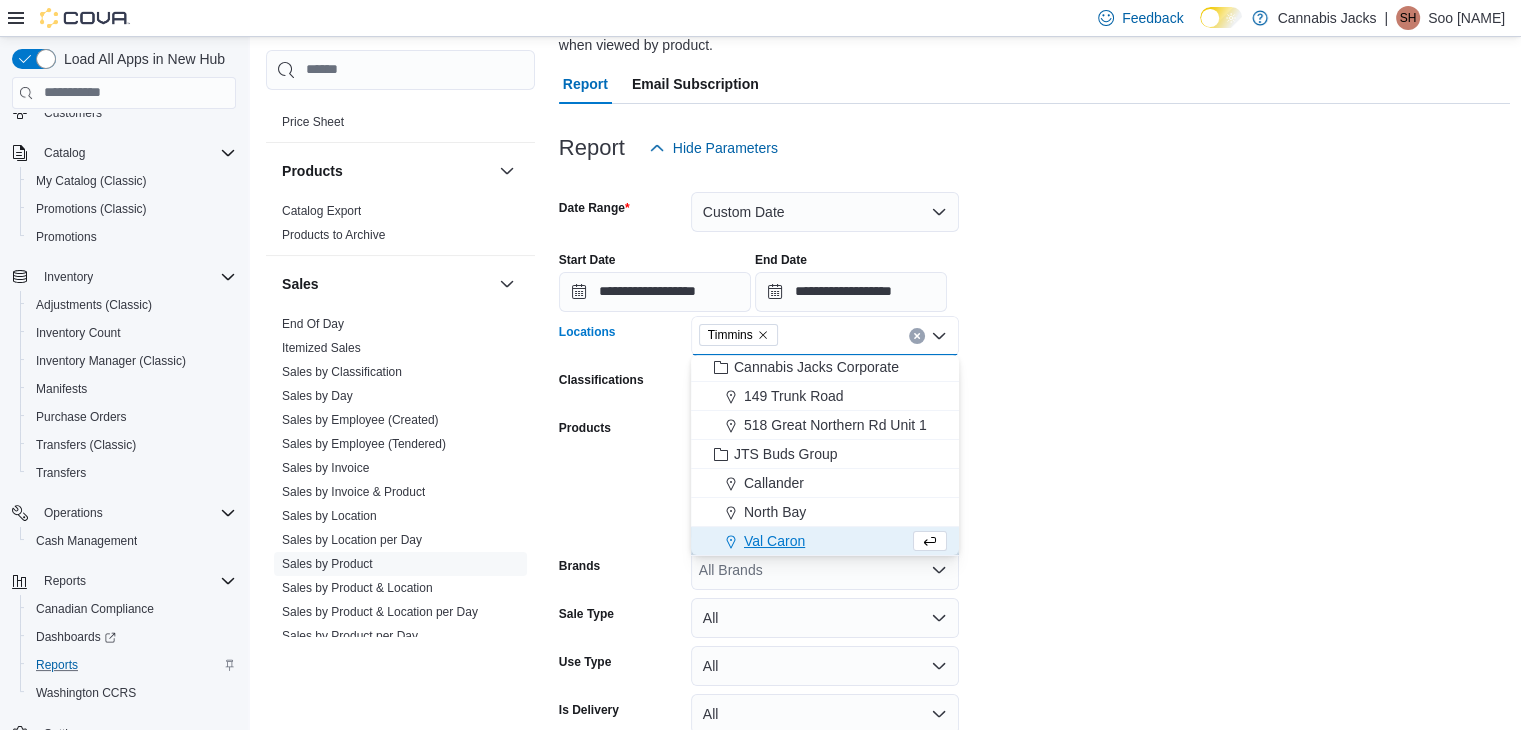 click on "**********" at bounding box center [1035, 479] 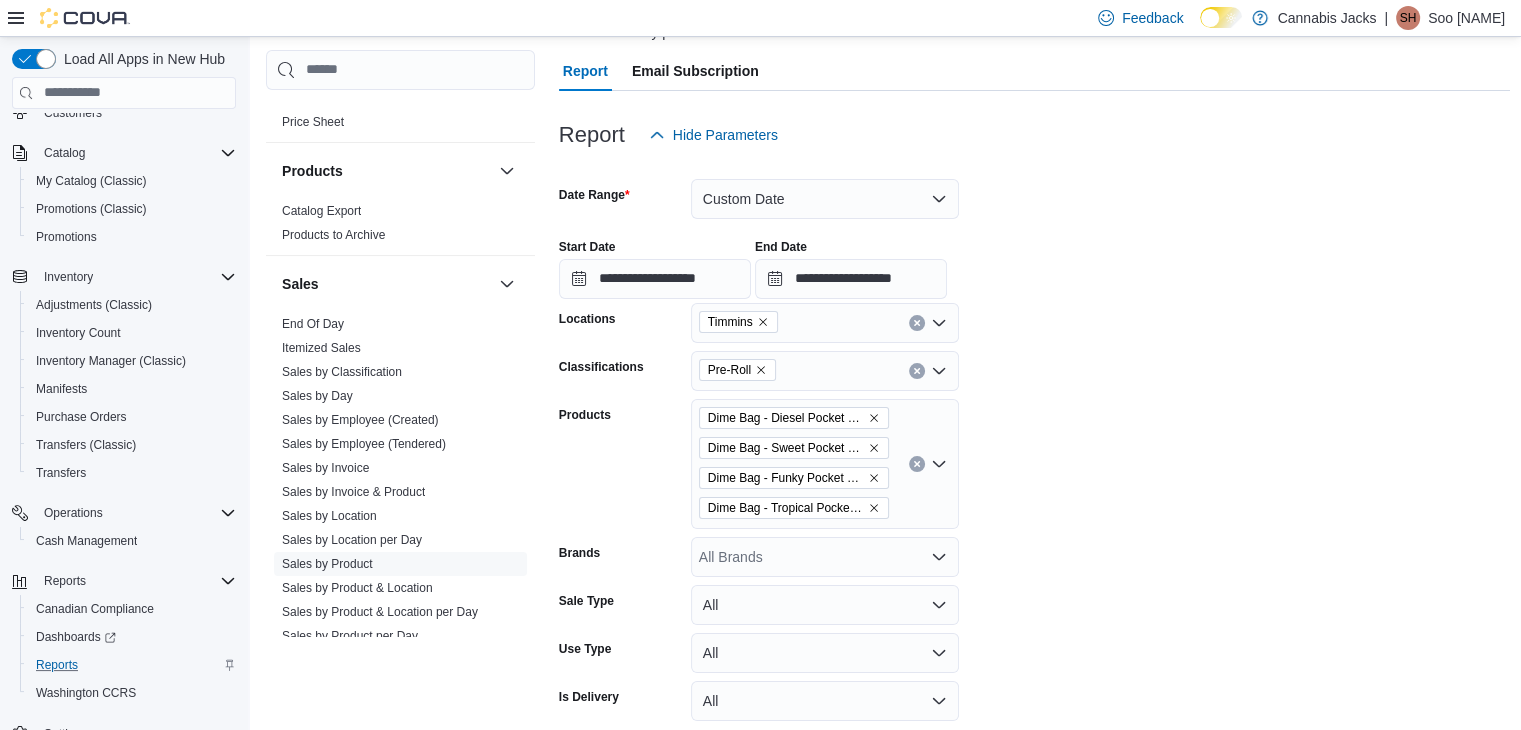 scroll, scrollTop: 376, scrollLeft: 0, axis: vertical 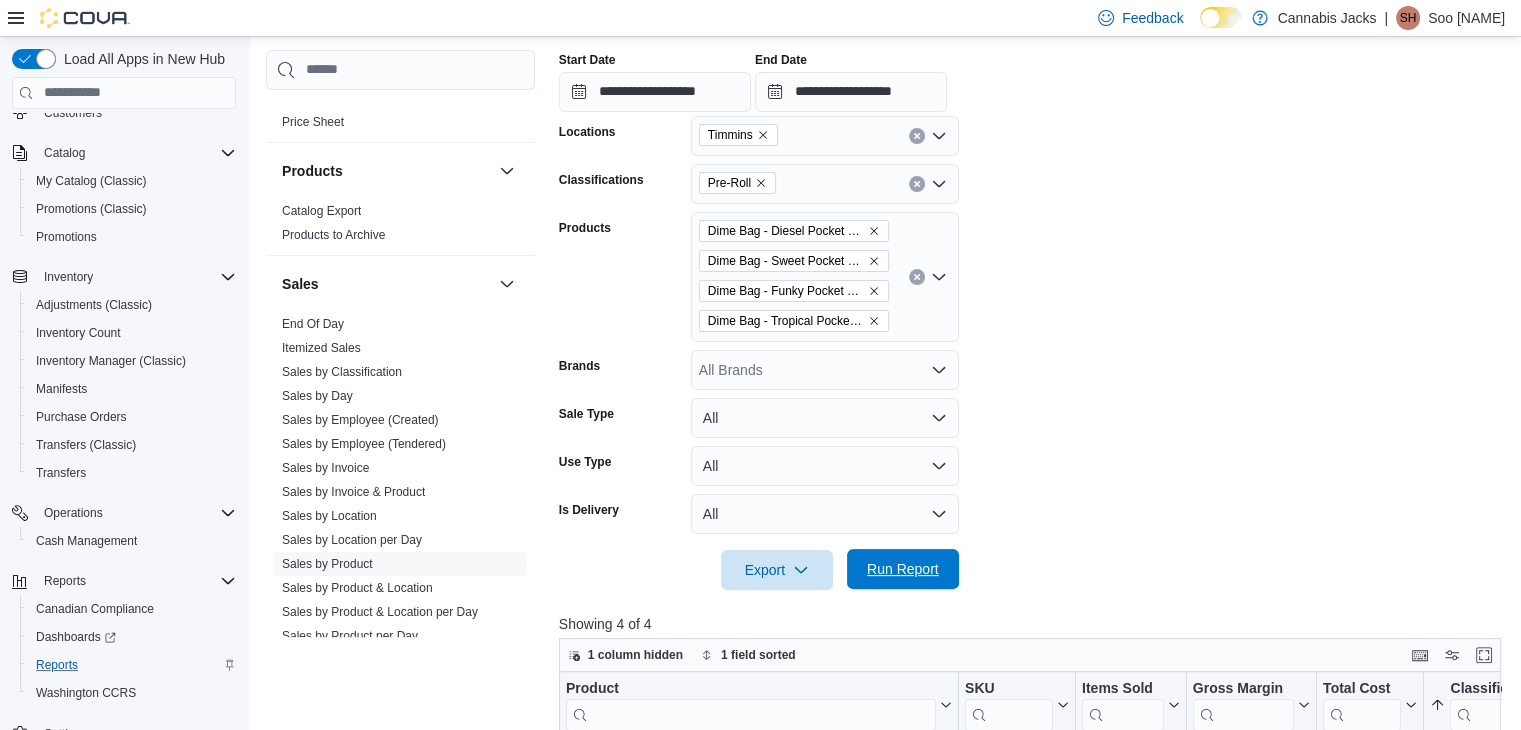 click on "Run Report" at bounding box center (903, 569) 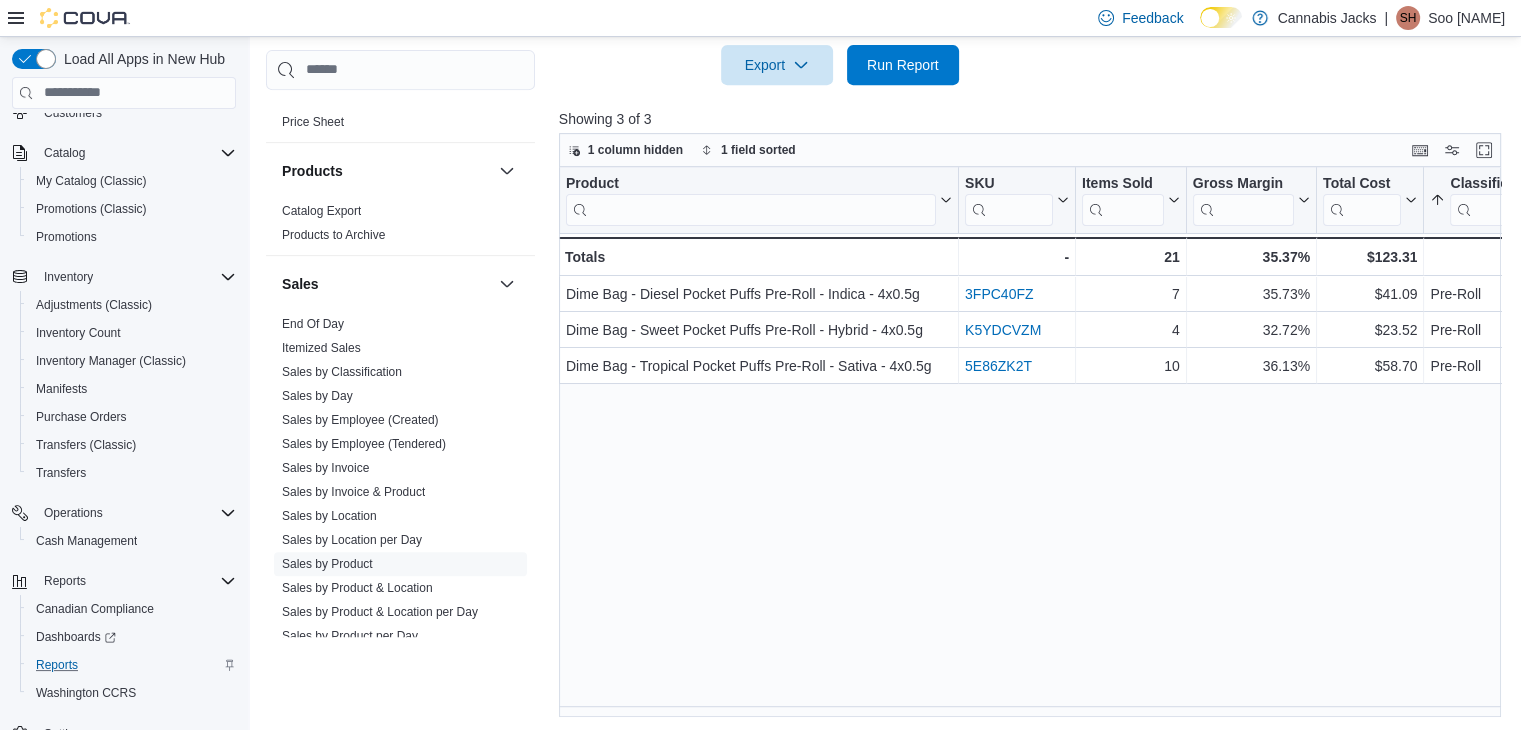 scroll, scrollTop: 883, scrollLeft: 0, axis: vertical 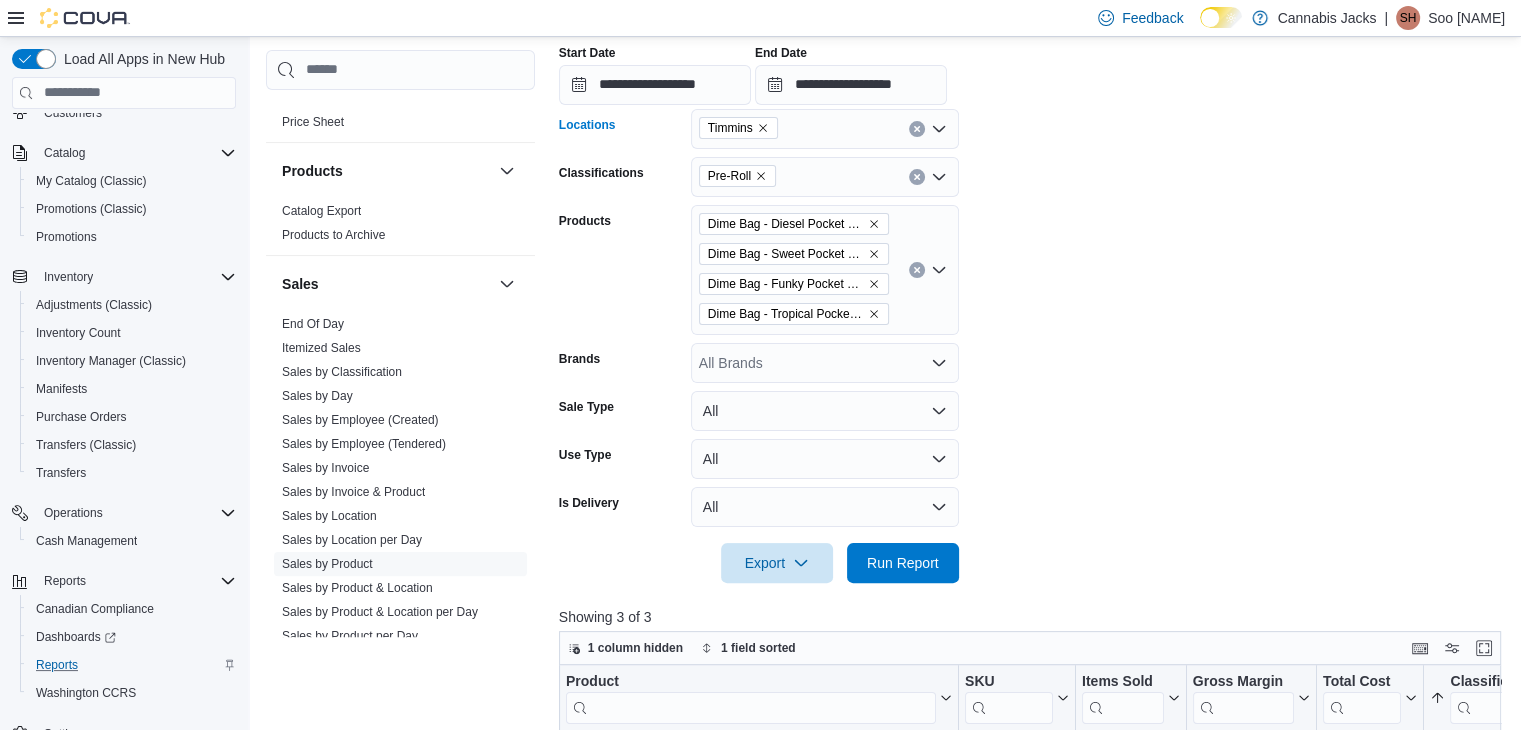 click 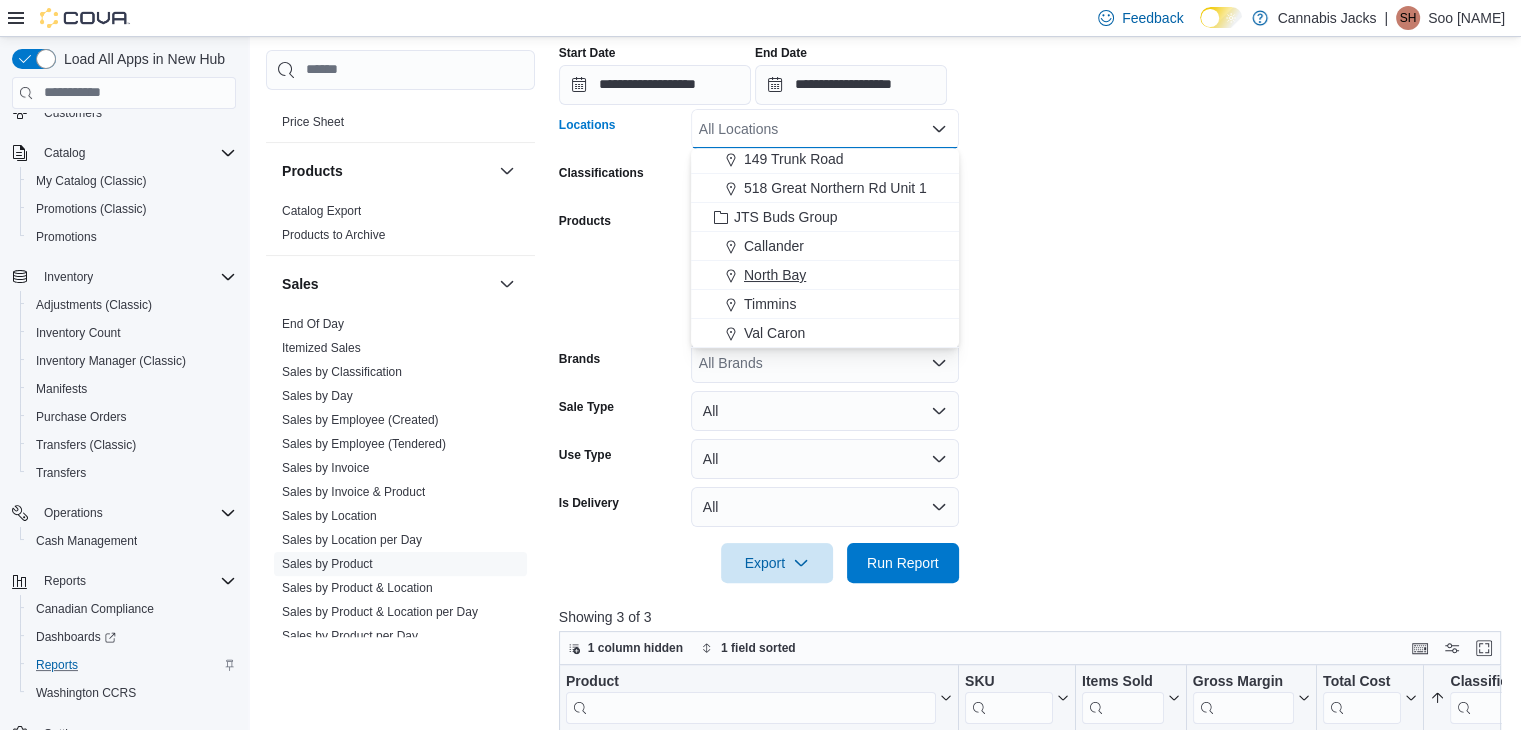 click on "North Bay" at bounding box center [775, 275] 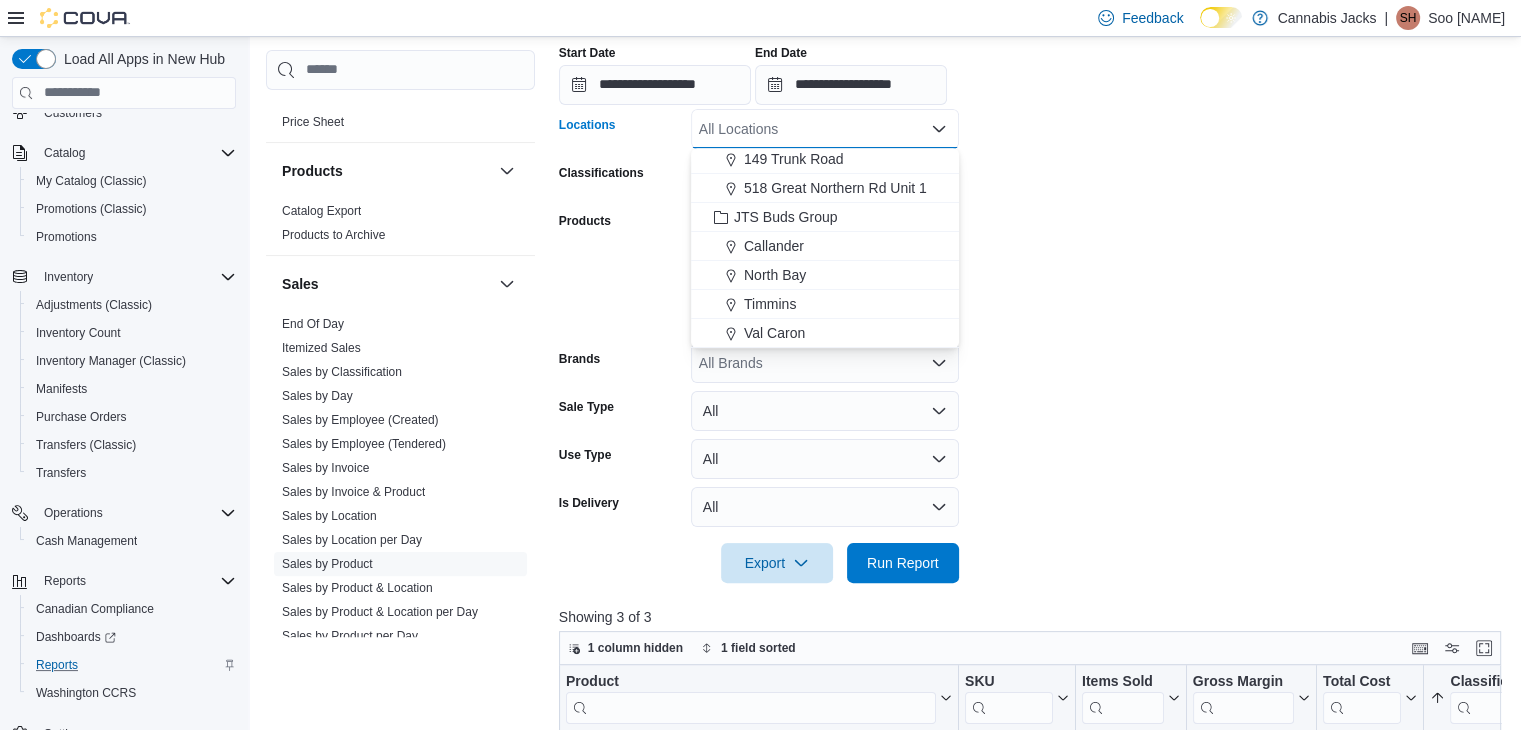 scroll, scrollTop: 60, scrollLeft: 0, axis: vertical 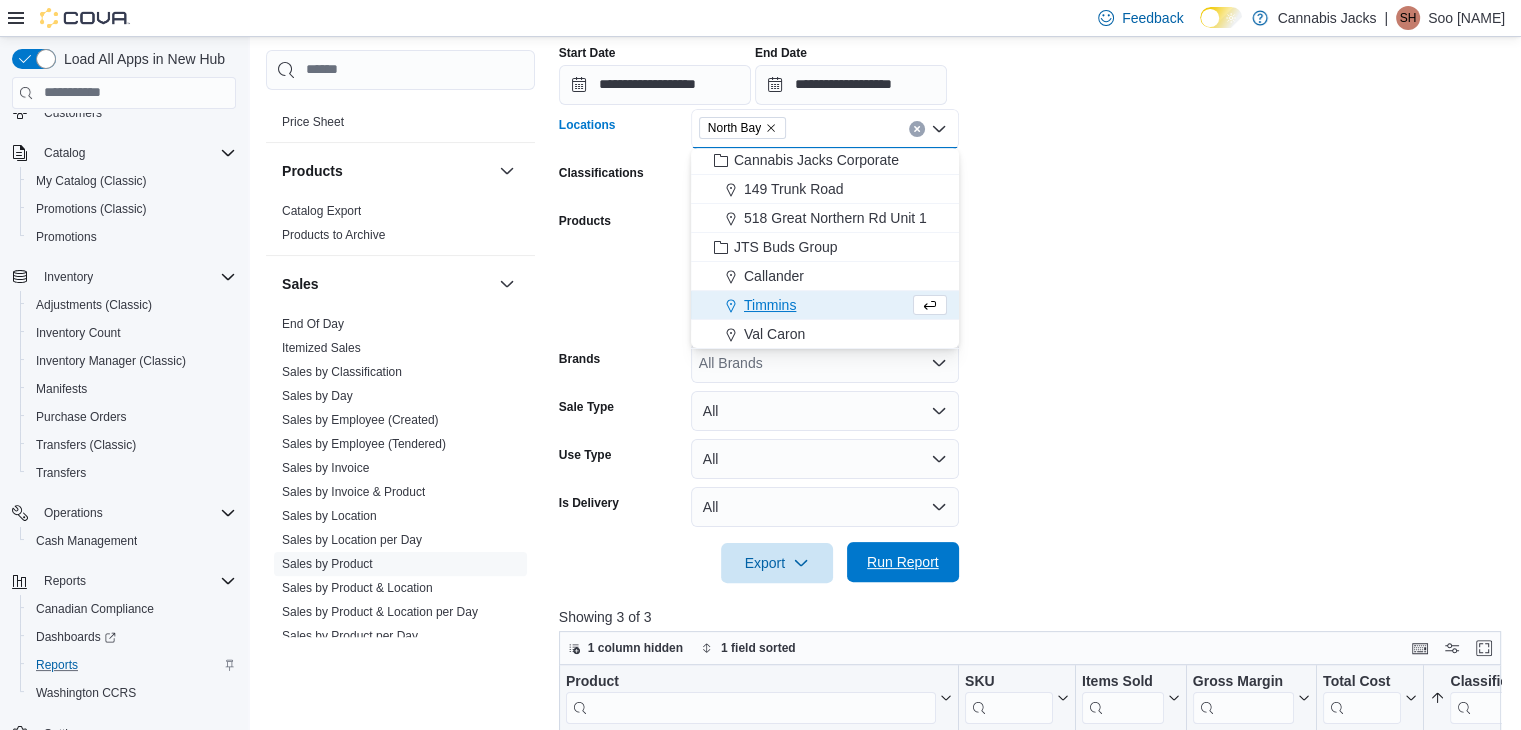 click on "Run Report" at bounding box center [903, 562] 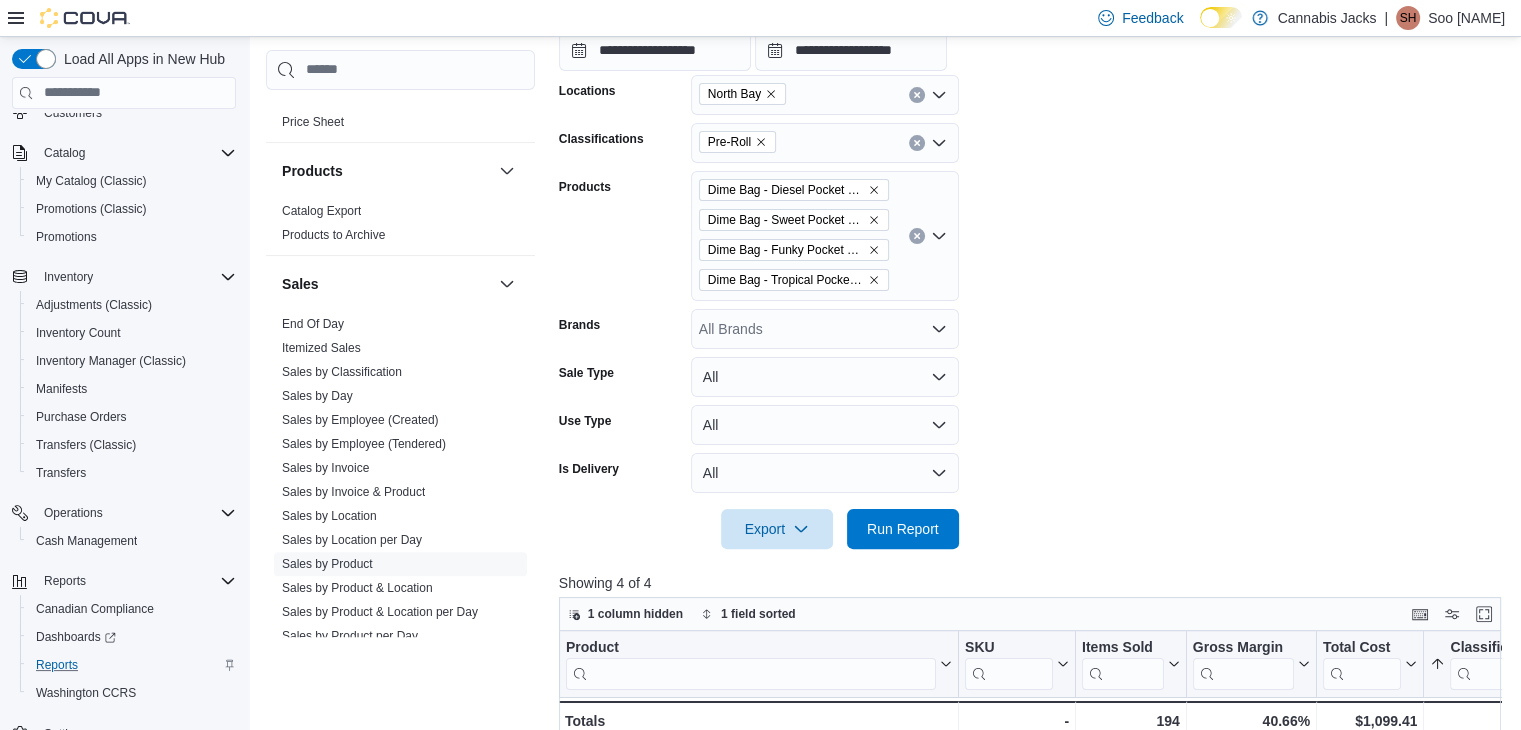scroll, scrollTop: 383, scrollLeft: 0, axis: vertical 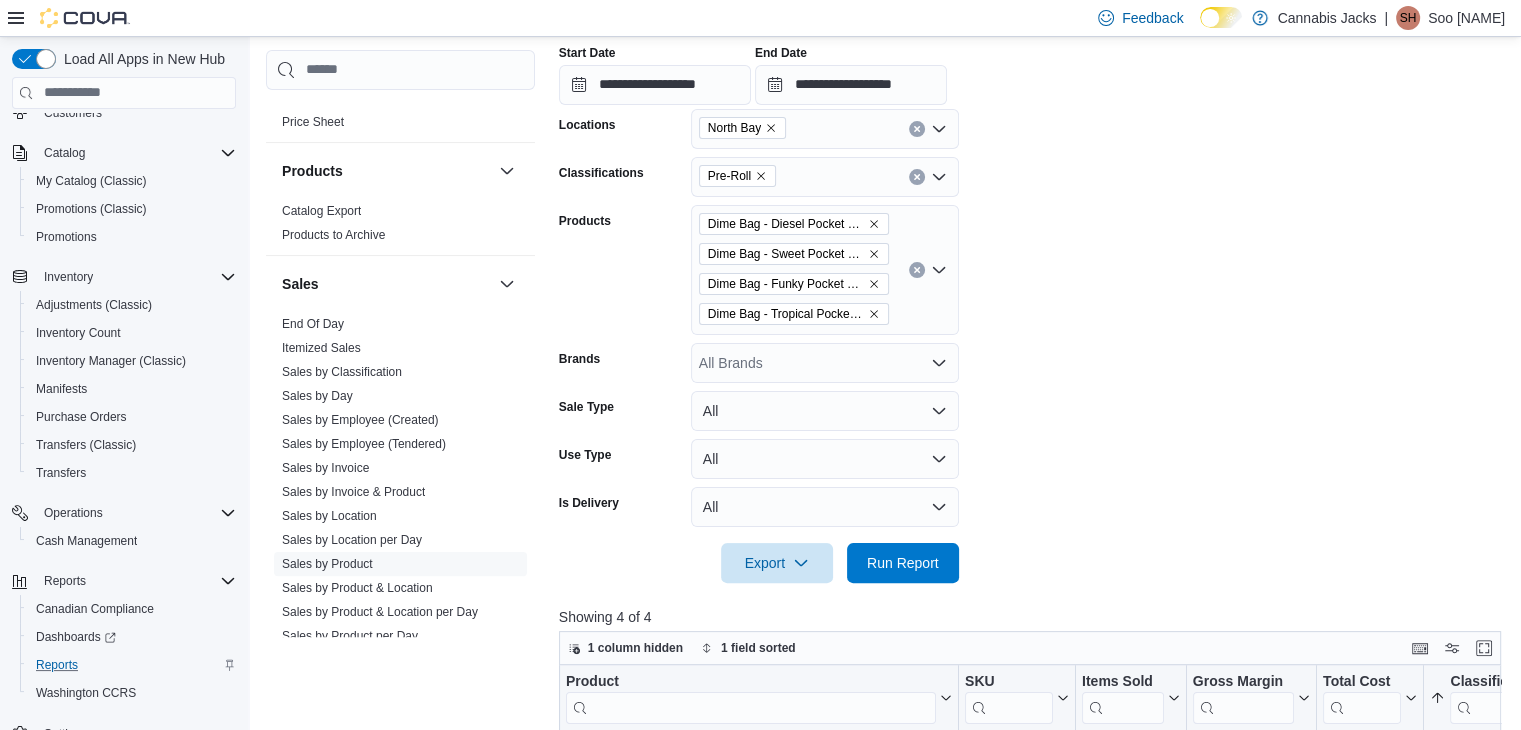 click 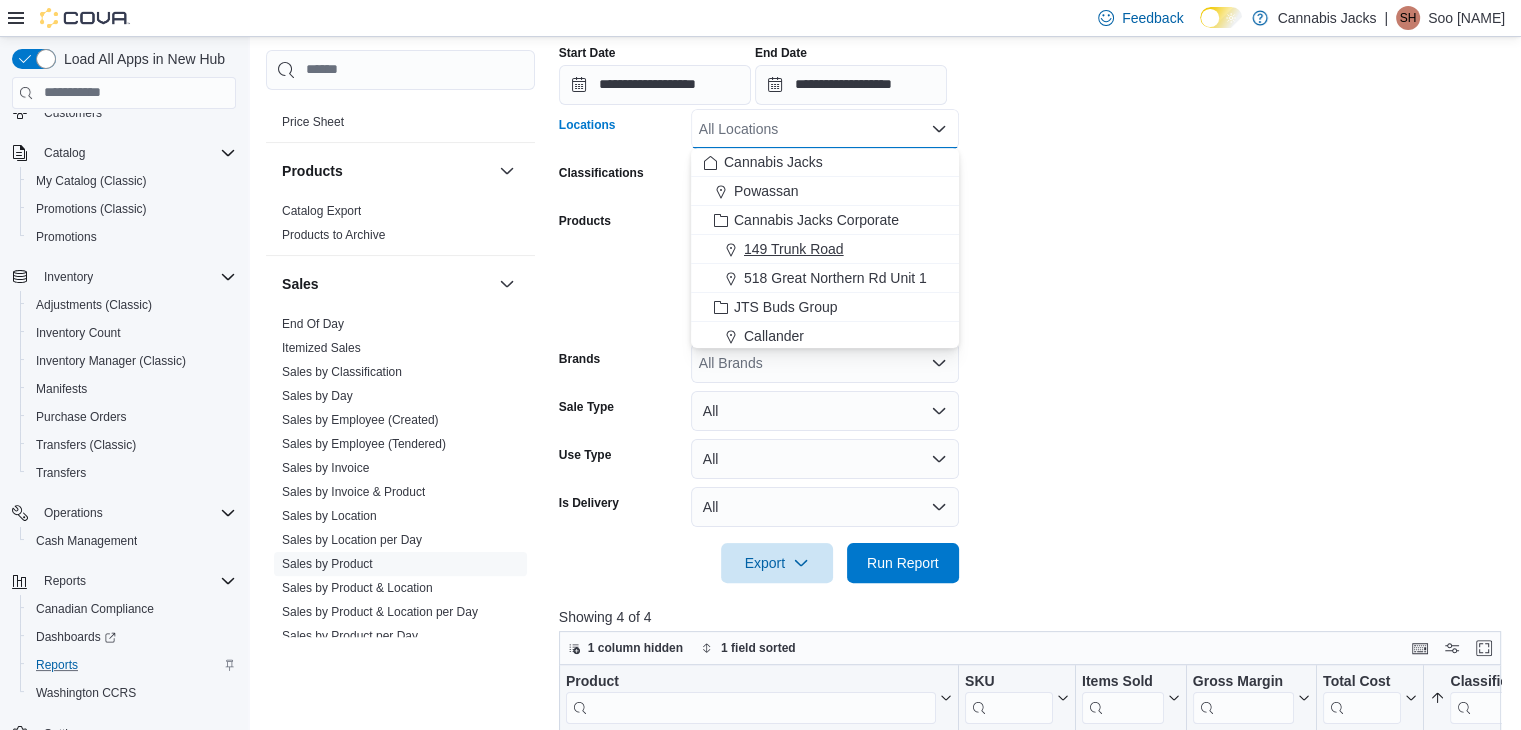scroll, scrollTop: 90, scrollLeft: 0, axis: vertical 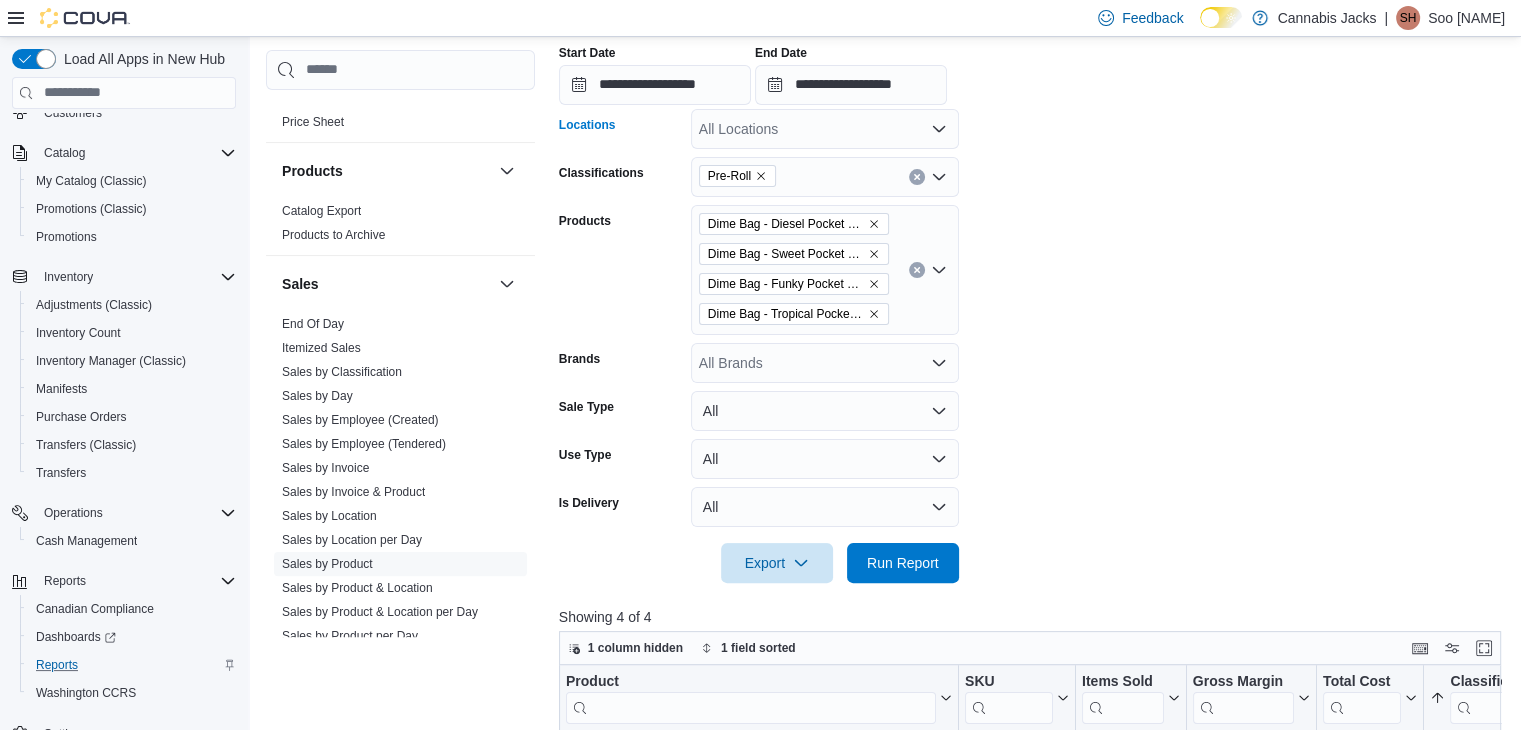 click on "All Locations" at bounding box center (825, 129) 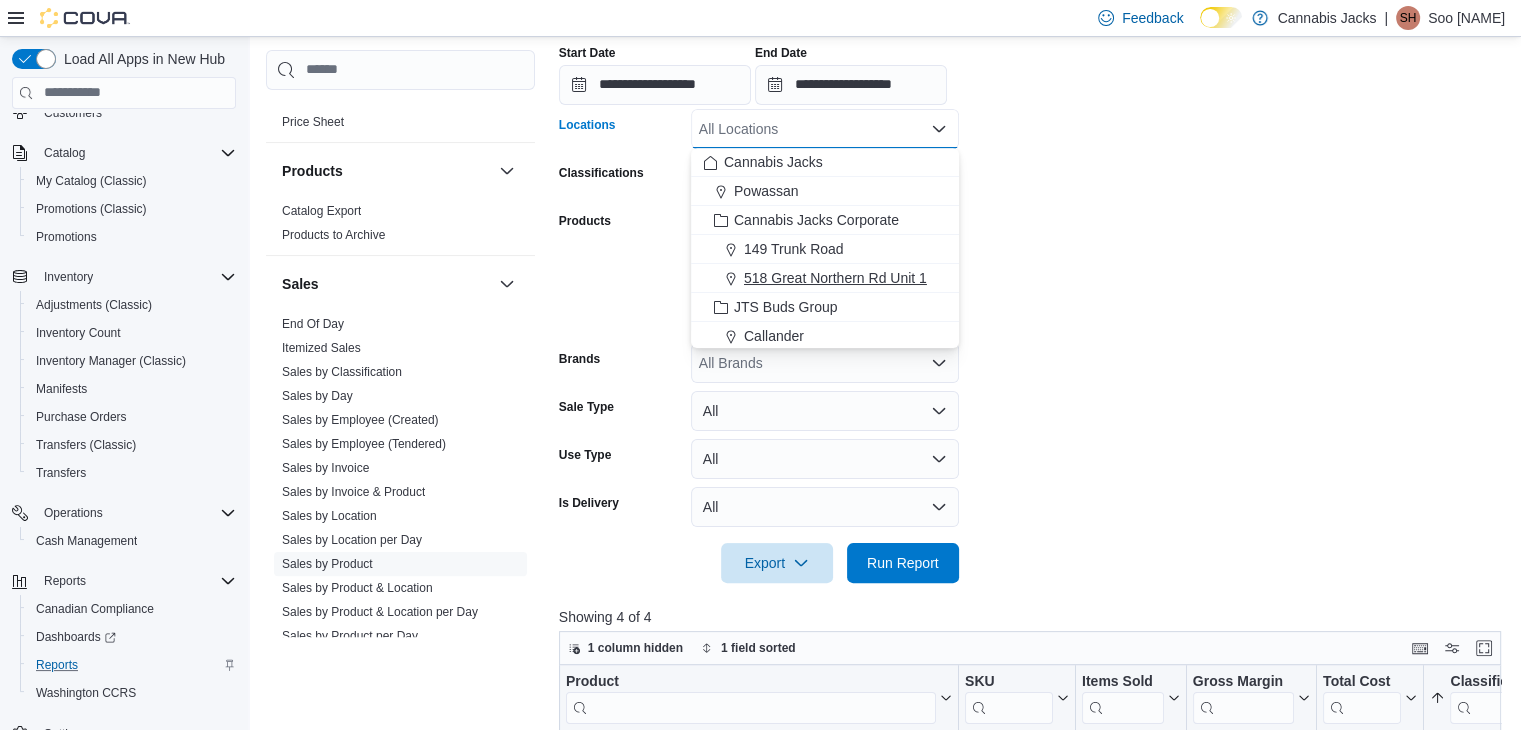 scroll, scrollTop: 90, scrollLeft: 0, axis: vertical 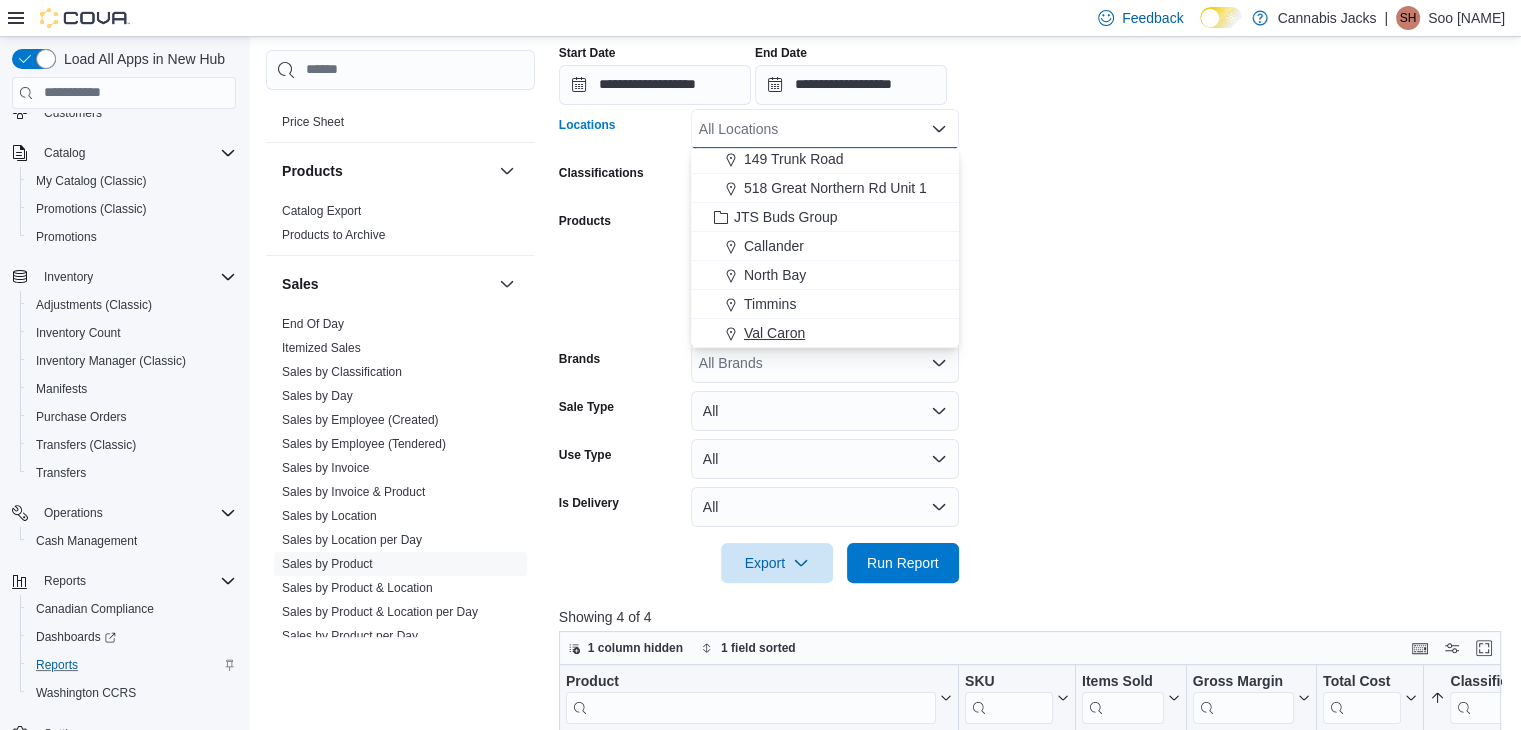 click on "Val Caron" at bounding box center (774, 333) 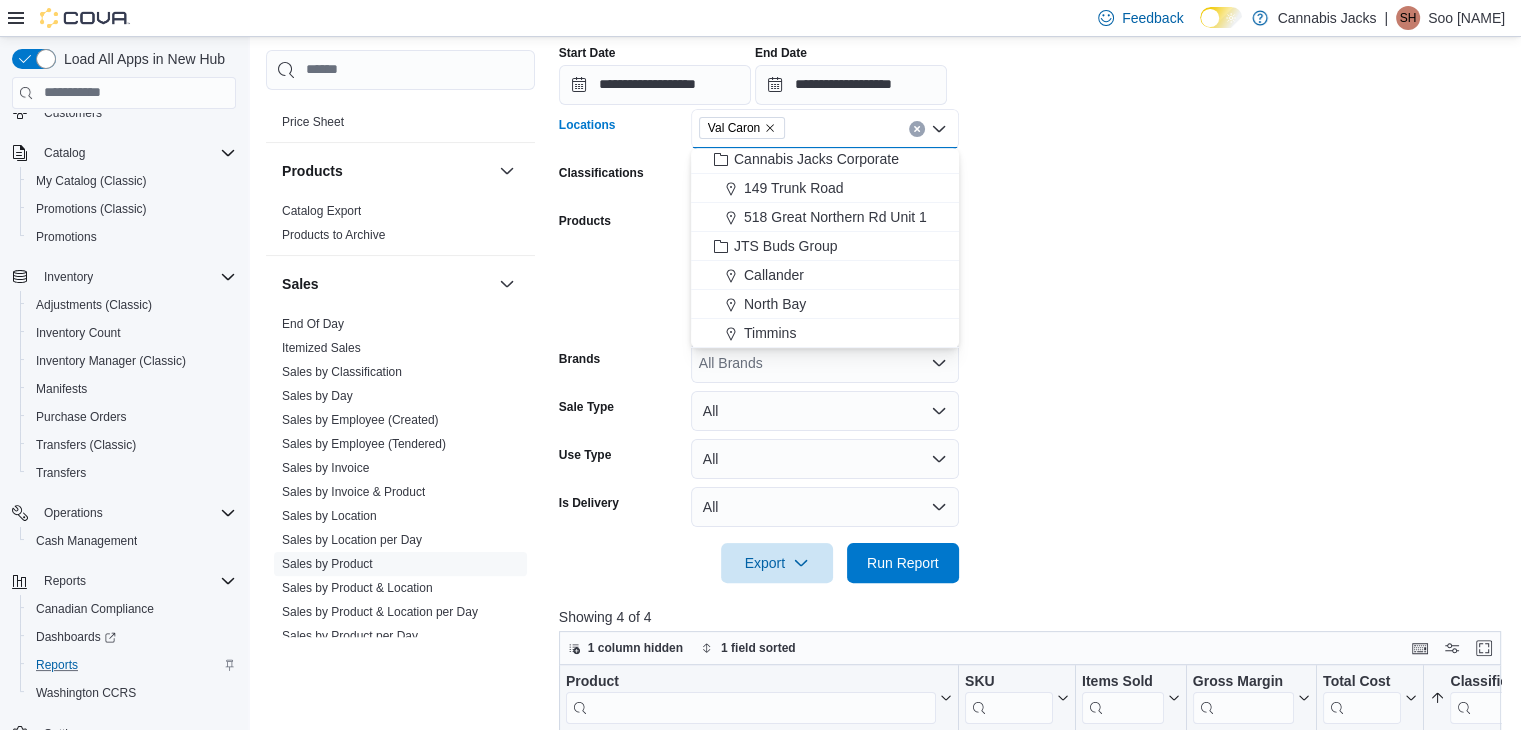 scroll, scrollTop: 60, scrollLeft: 0, axis: vertical 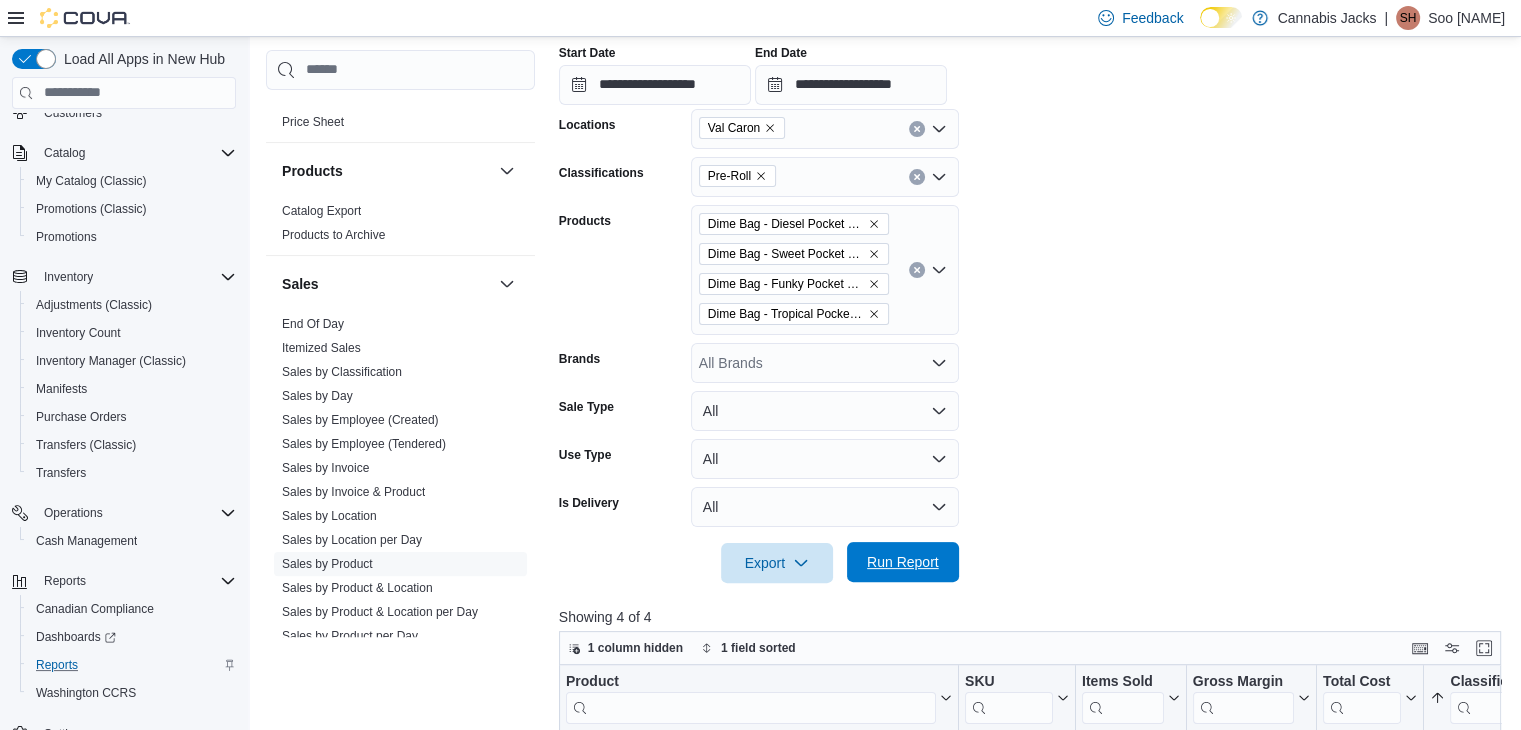 click on "Run Report" at bounding box center (903, 562) 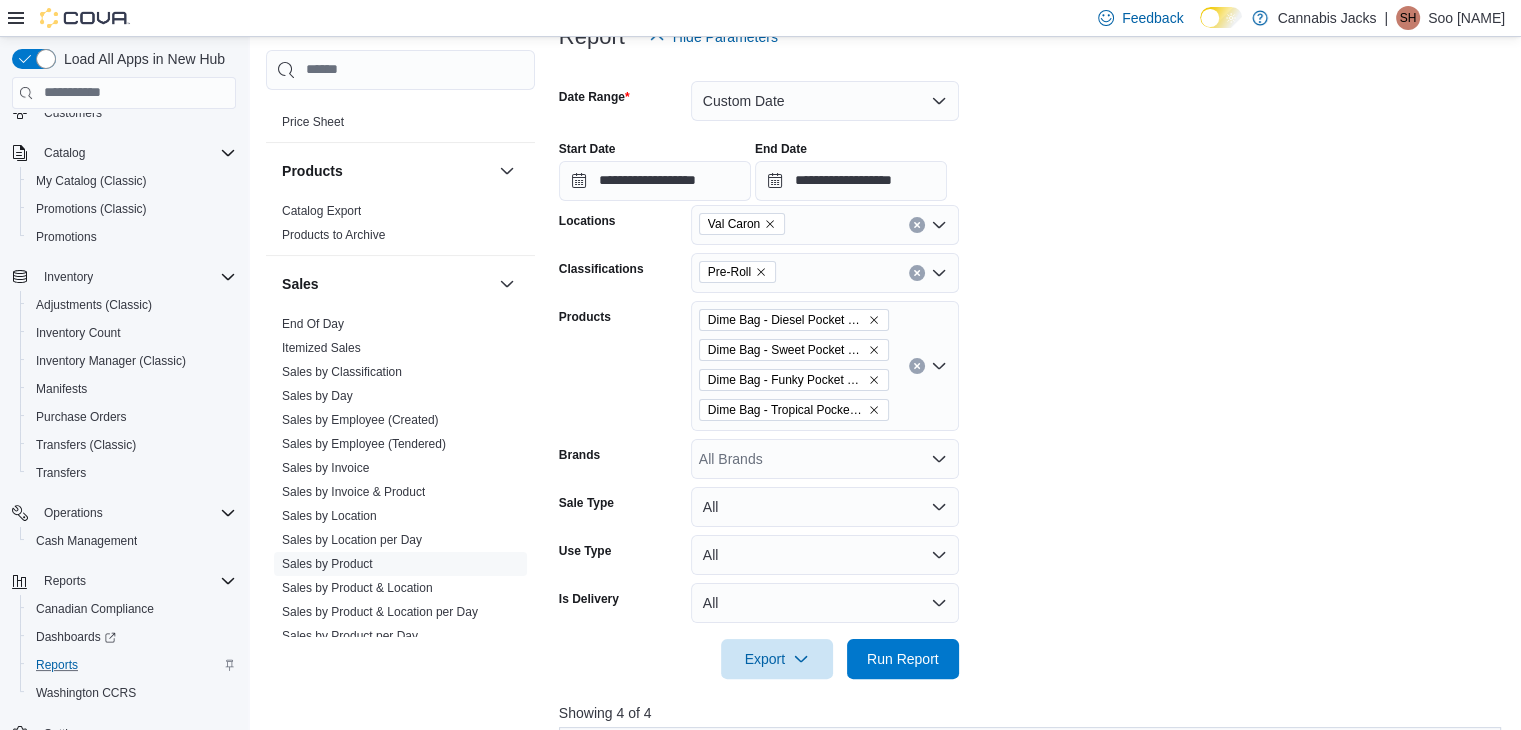 scroll, scrollTop: 283, scrollLeft: 0, axis: vertical 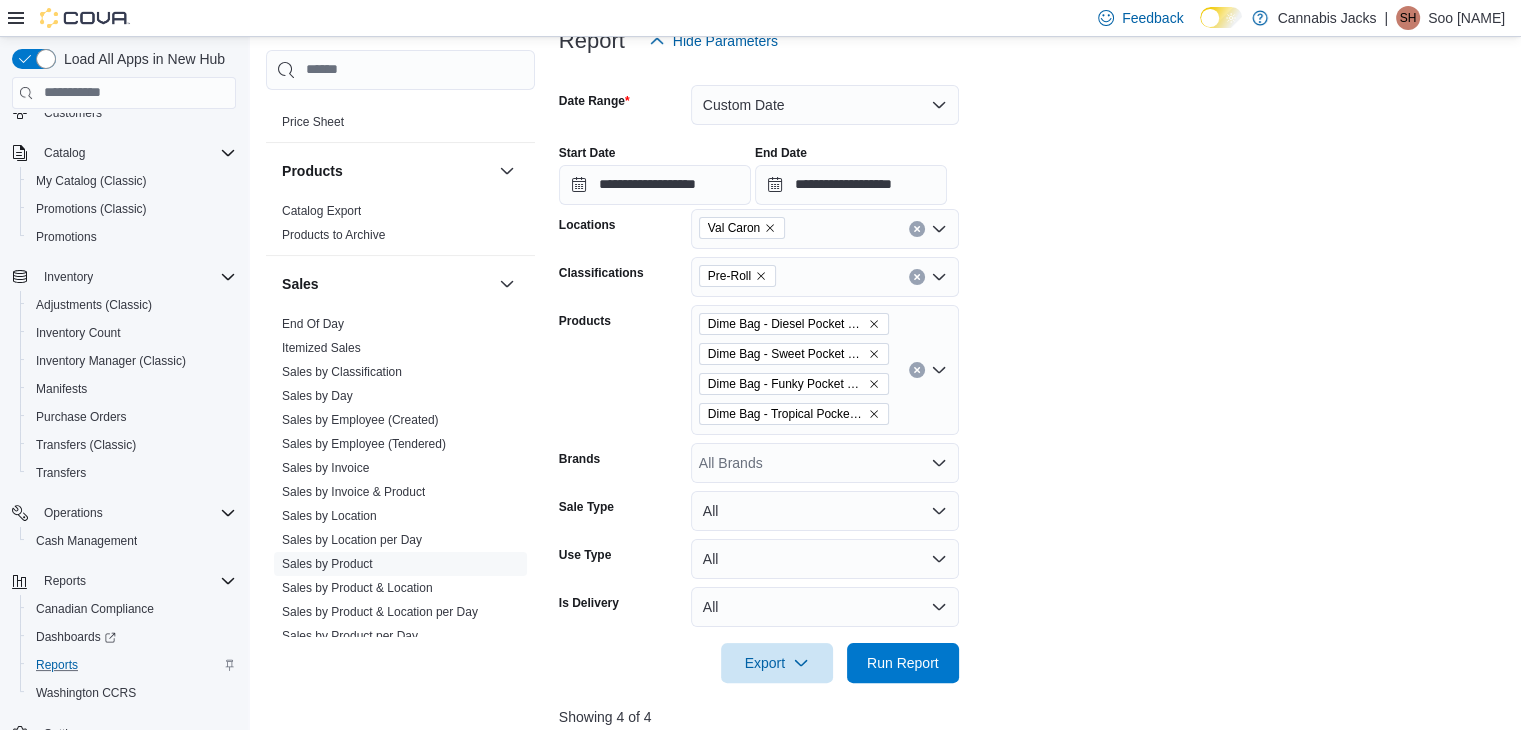 click 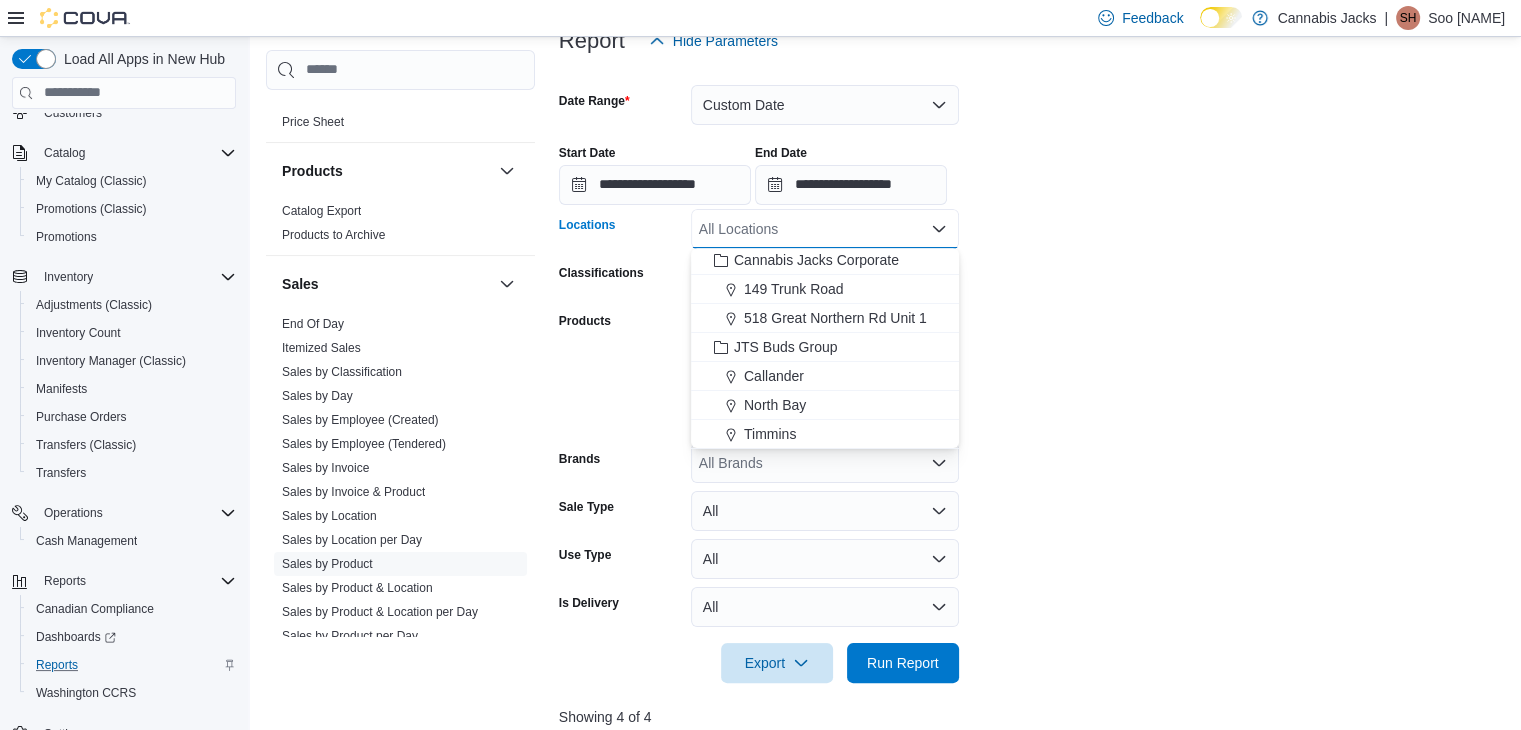 scroll, scrollTop: 90, scrollLeft: 0, axis: vertical 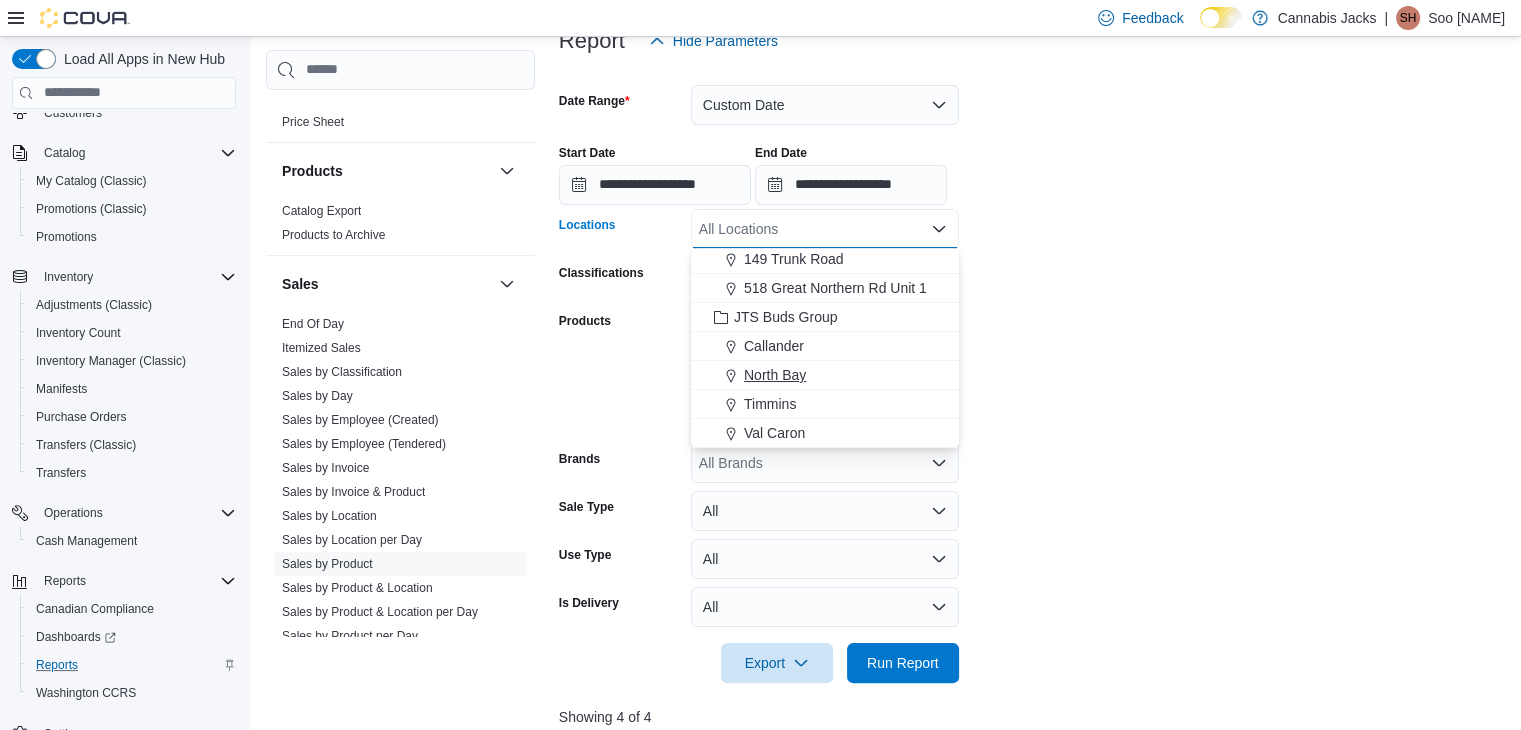 click on "North Bay" at bounding box center [775, 375] 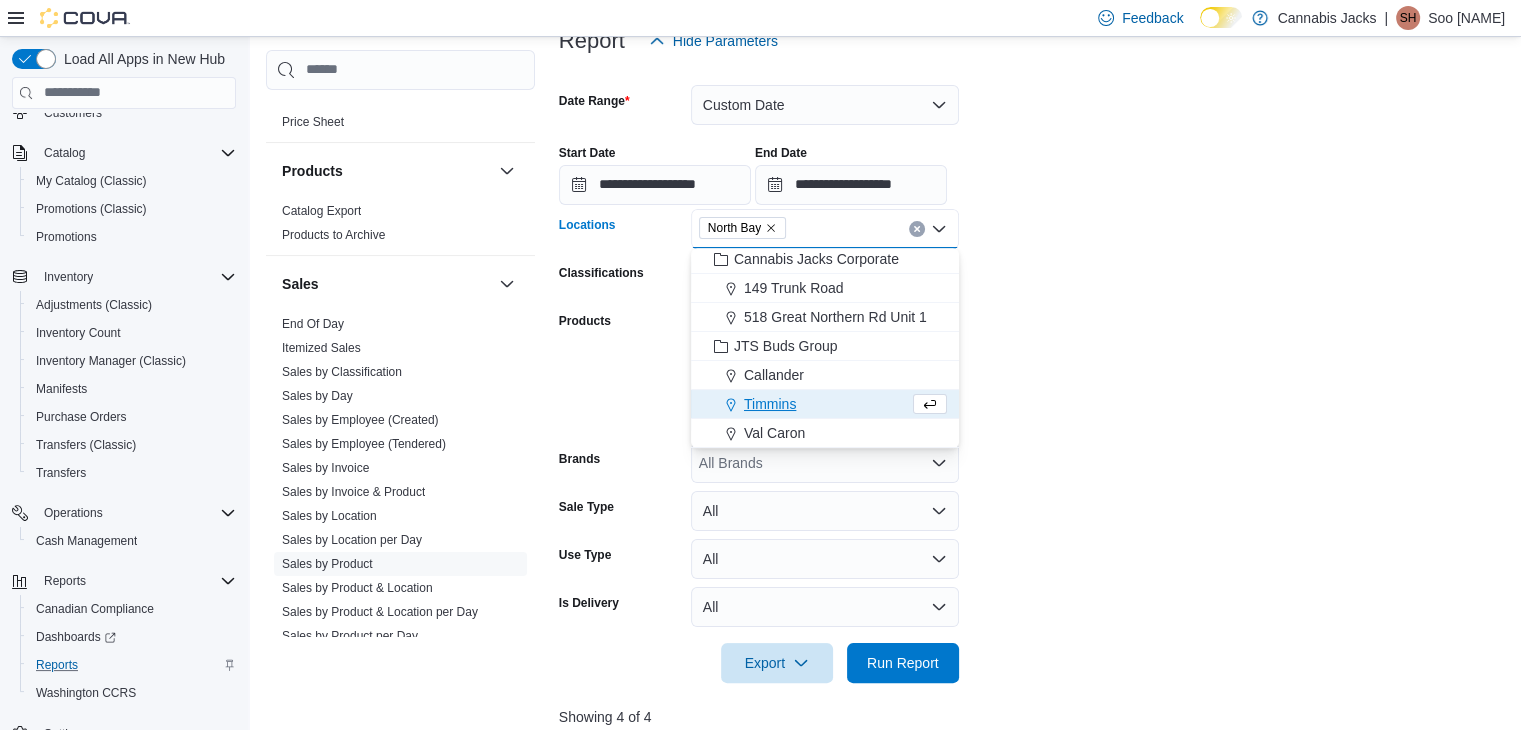 scroll, scrollTop: 60, scrollLeft: 0, axis: vertical 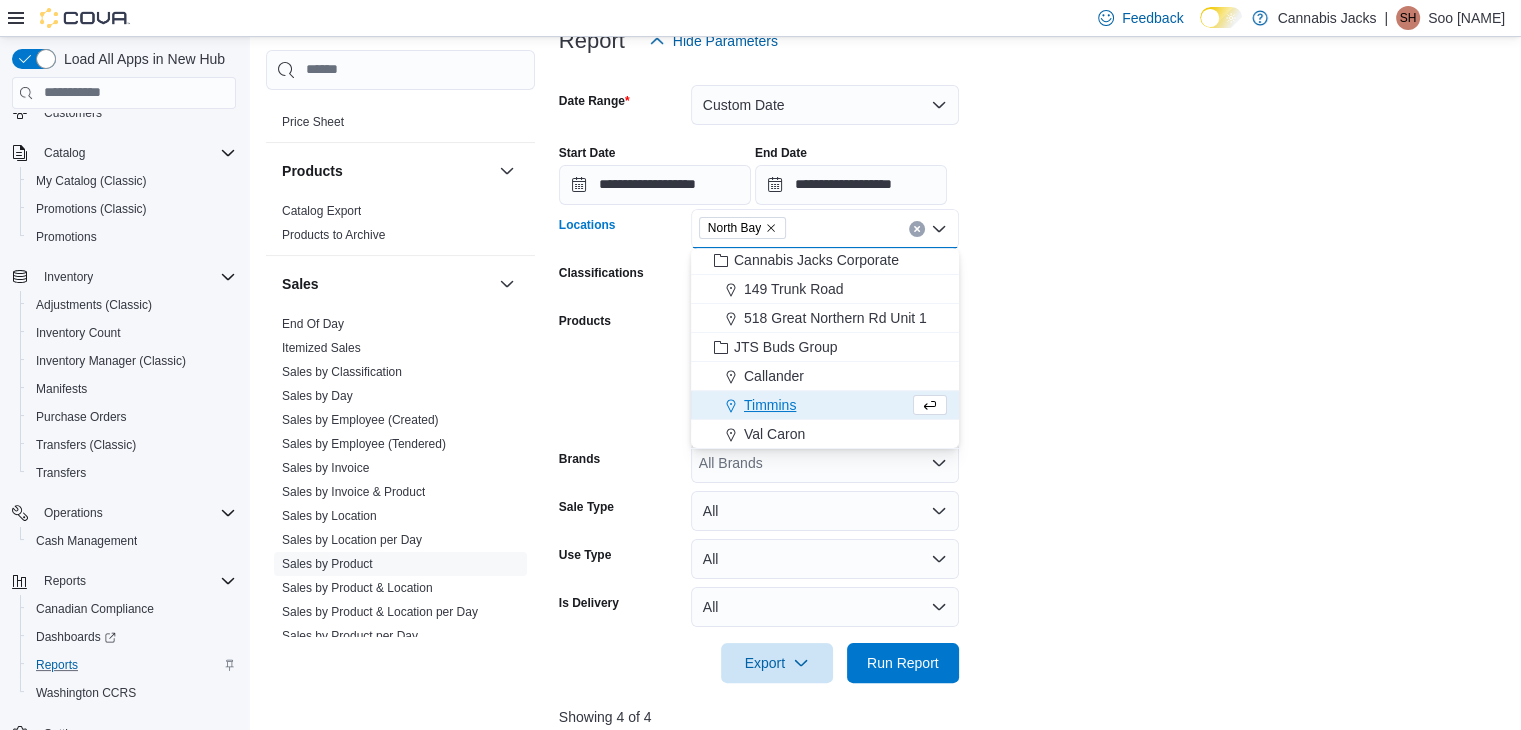 drag, startPoint x: 1192, startPoint y: 369, endPoint x: 1090, endPoint y: 437, distance: 122.588745 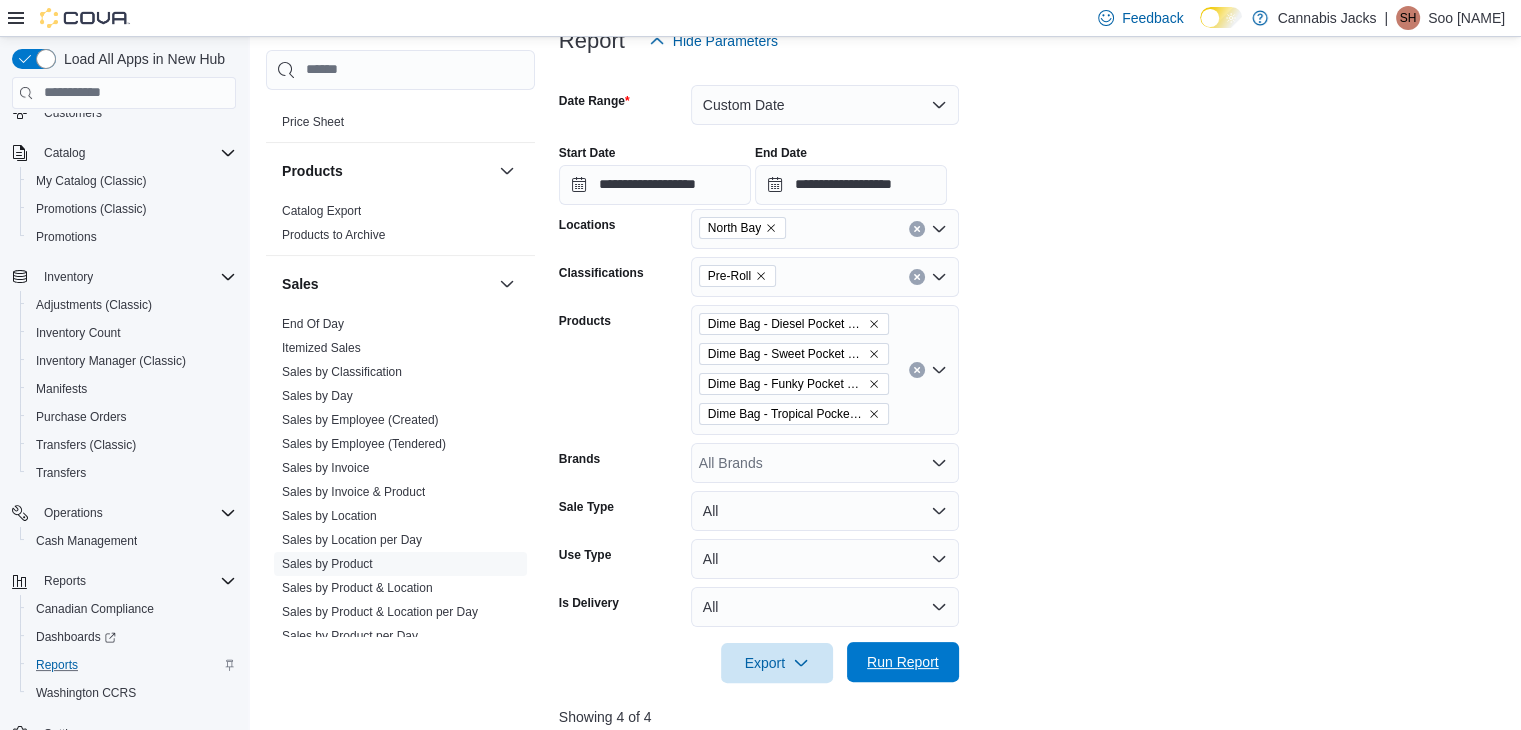 click on "Run Report" at bounding box center (903, 662) 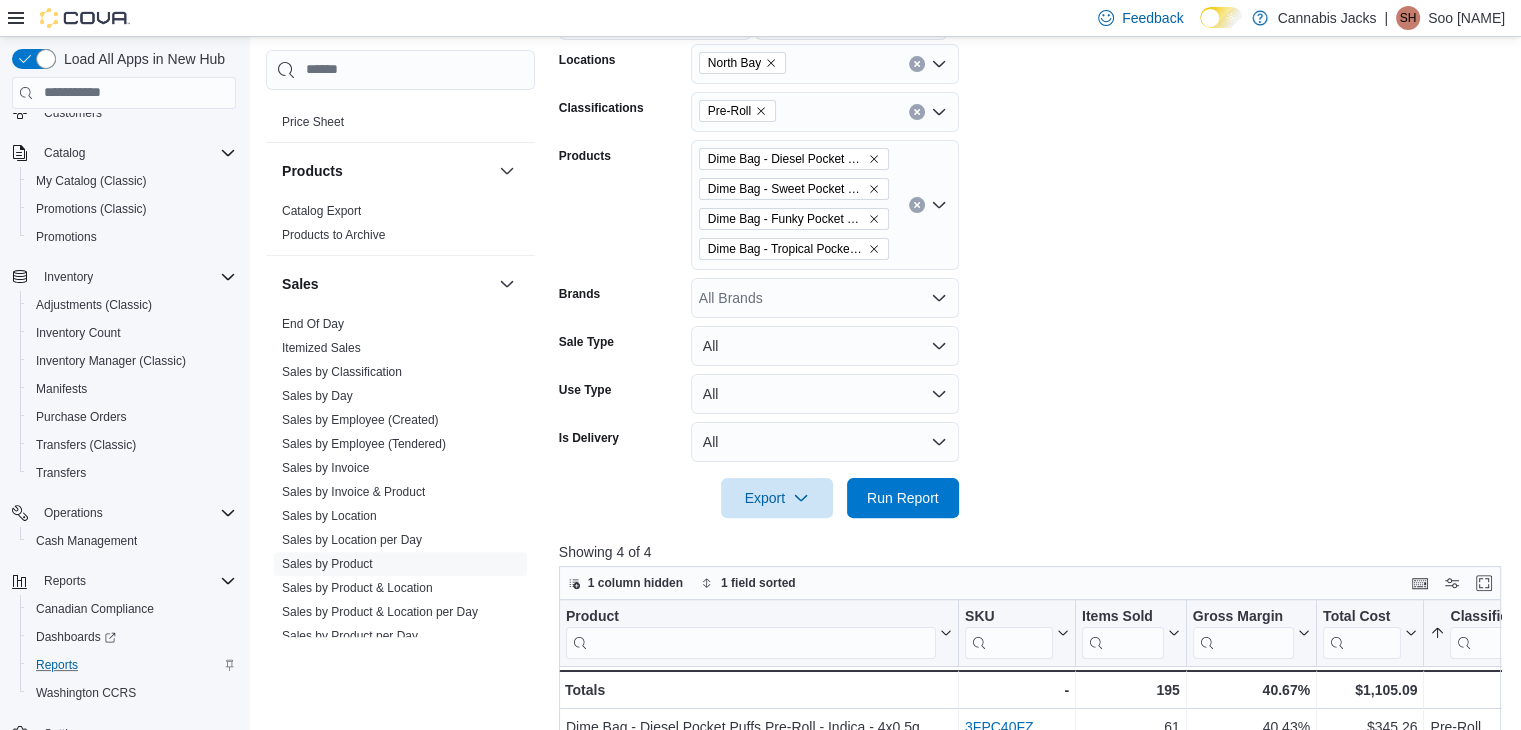 scroll, scrollTop: 383, scrollLeft: 0, axis: vertical 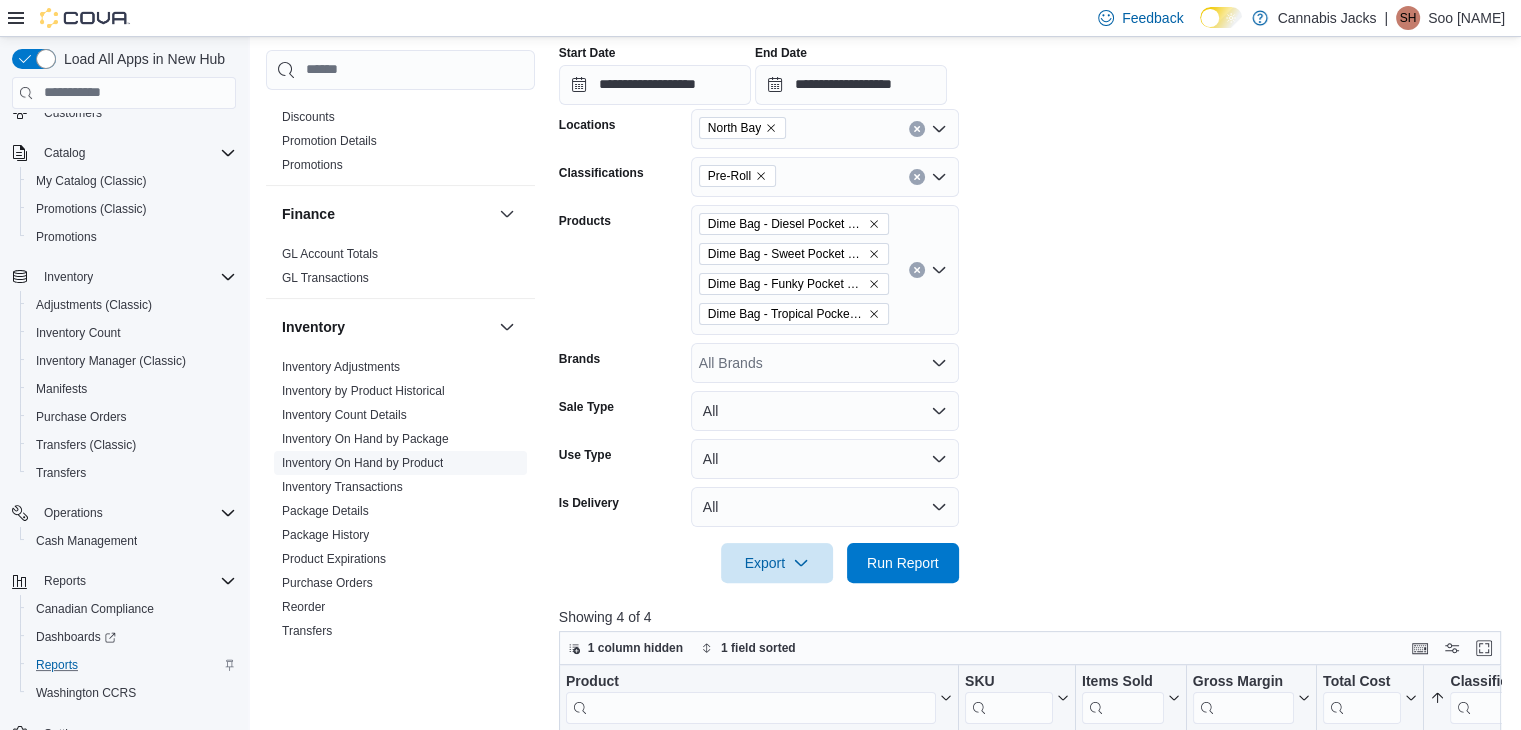 click on "Inventory On Hand by Product" at bounding box center (362, 463) 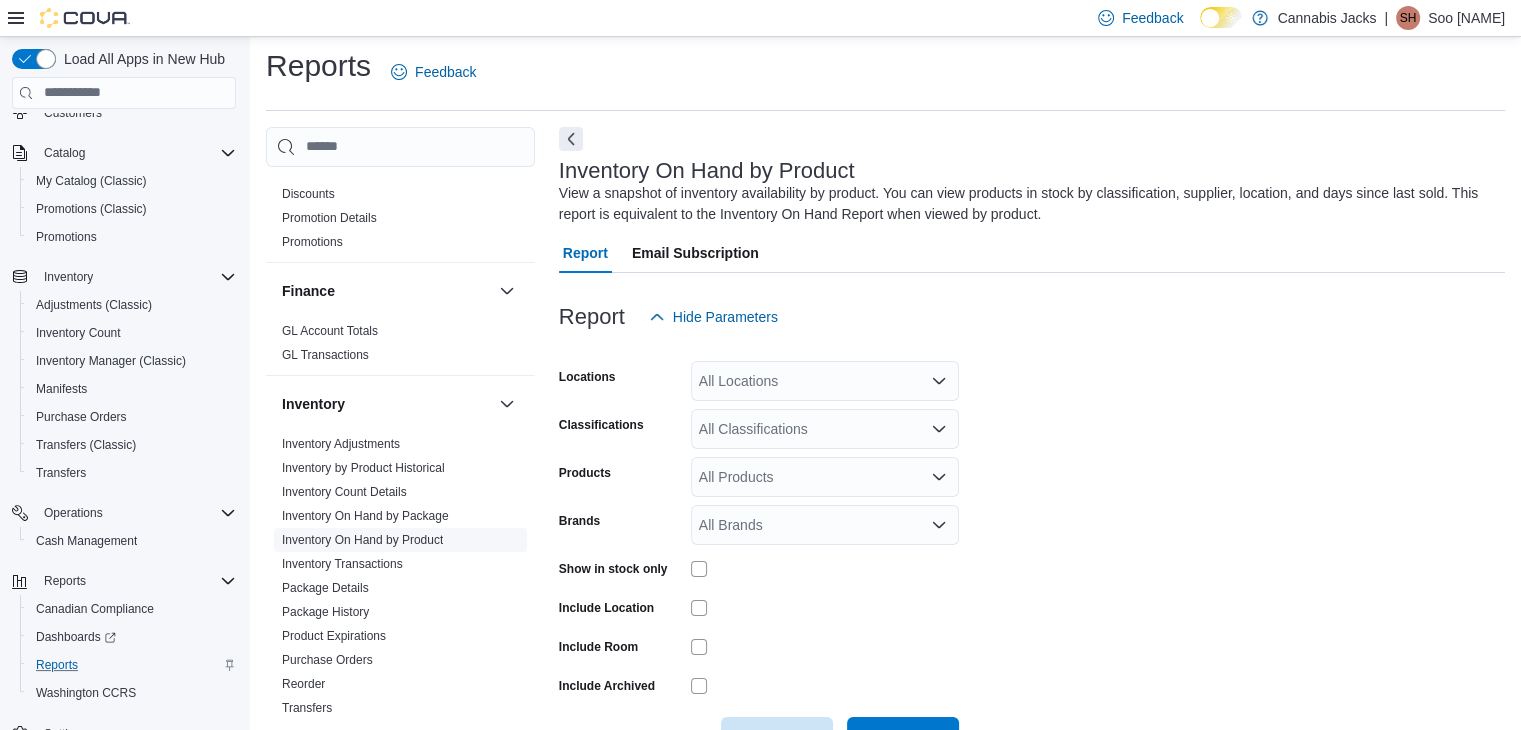 scroll, scrollTop: 67, scrollLeft: 0, axis: vertical 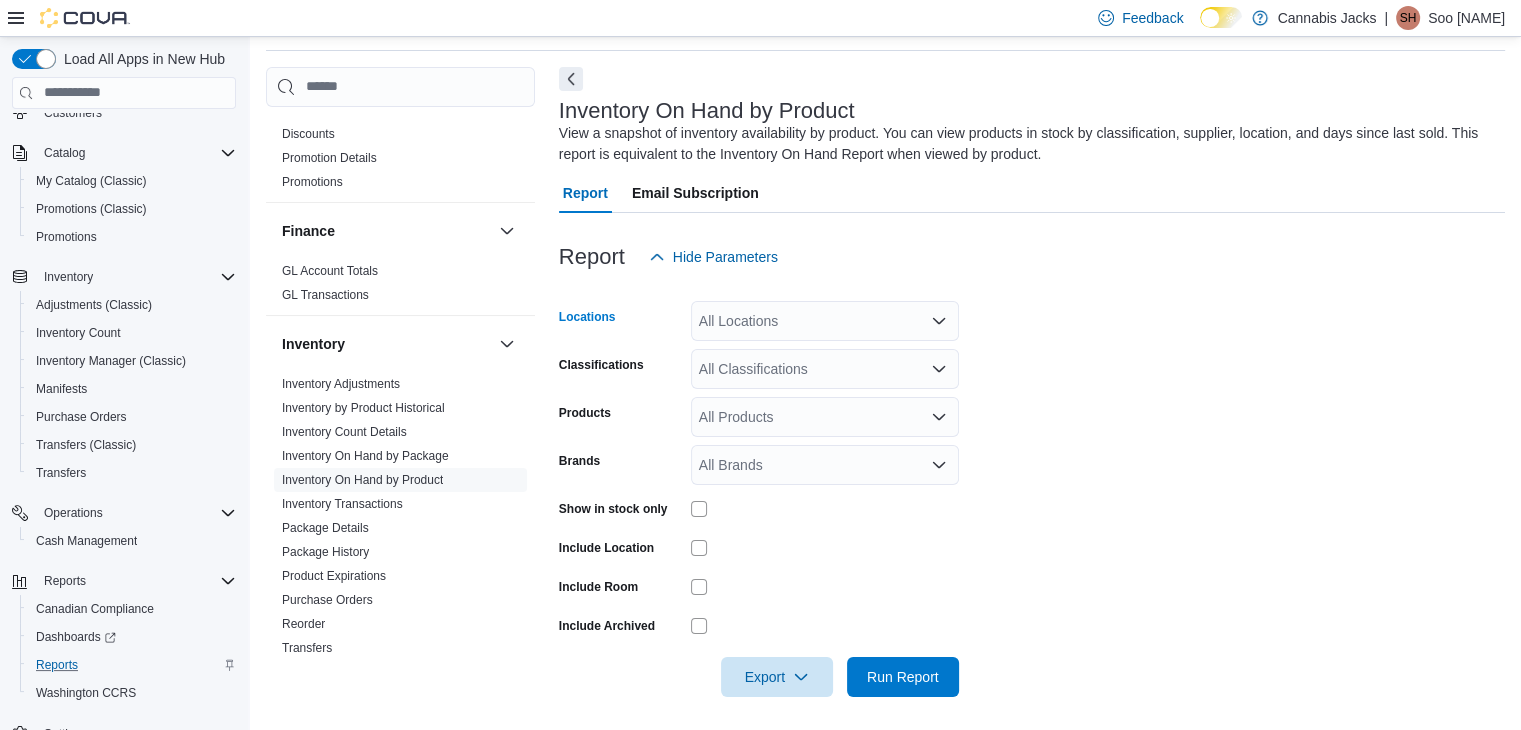 click on "All Locations" at bounding box center [825, 321] 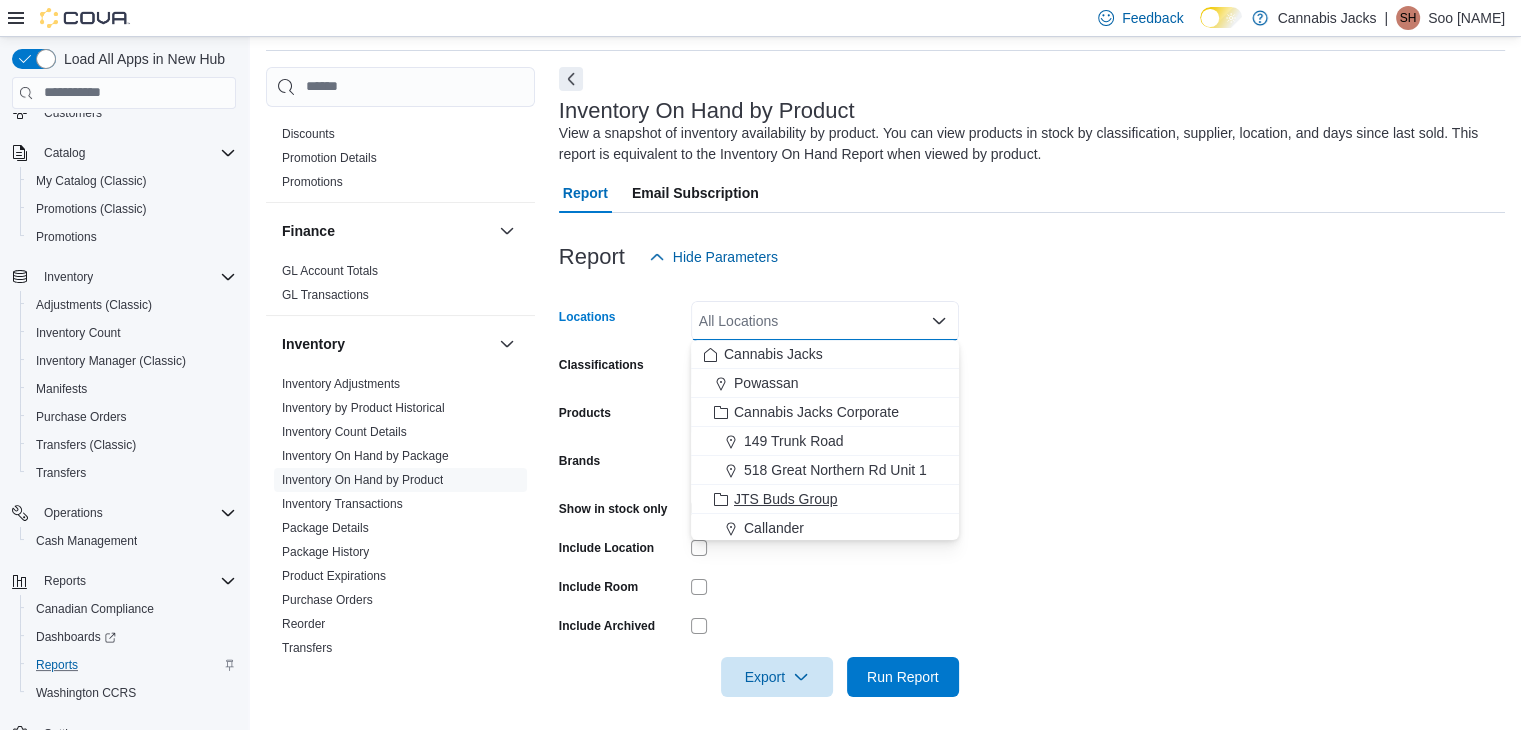 click on "JTS Buds Group" at bounding box center (786, 499) 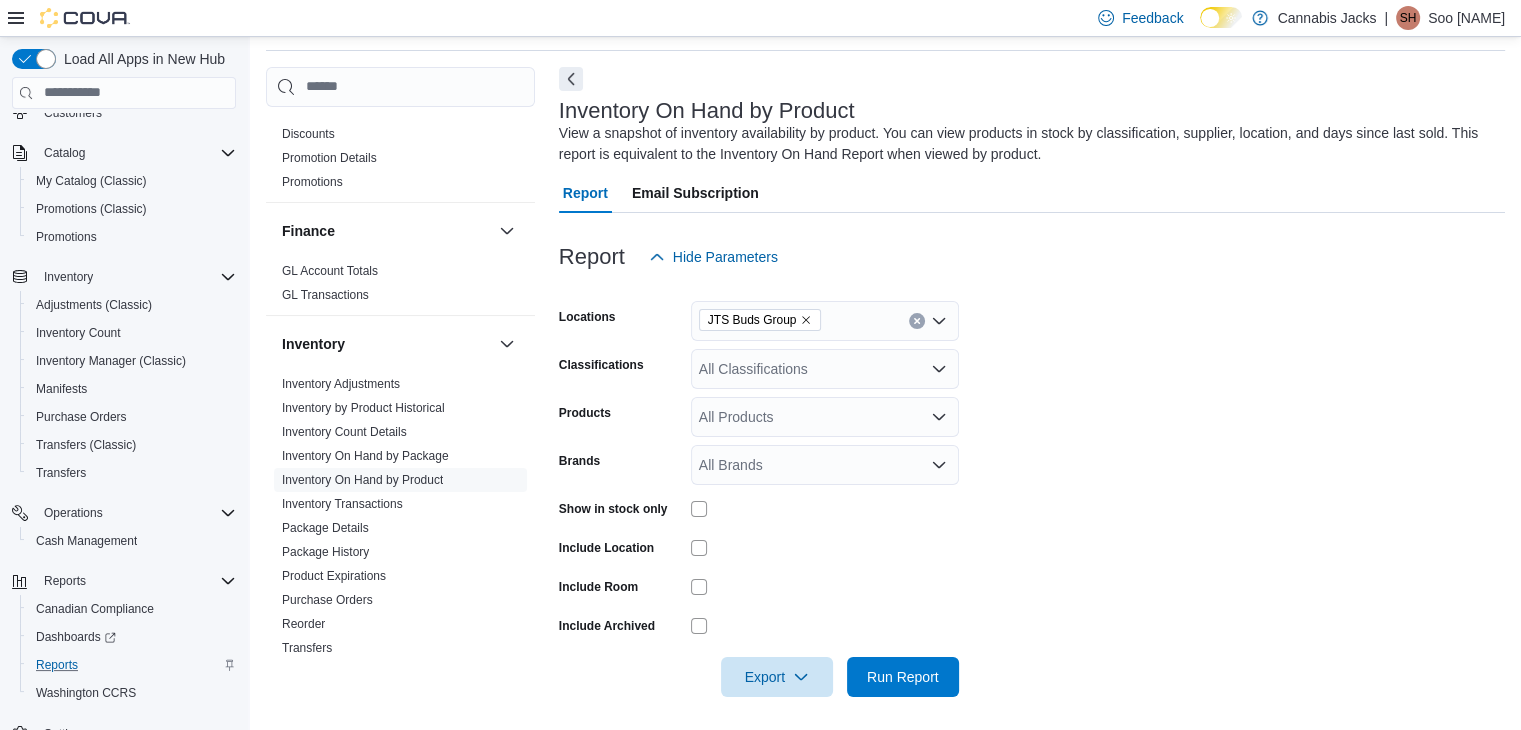 click on "Locations [LOCATION] Classifications All Classifications Products All Products Brands All Brands Show in stock only Include Location Include Room Include Archived Export  Run Report" at bounding box center [1032, 487] 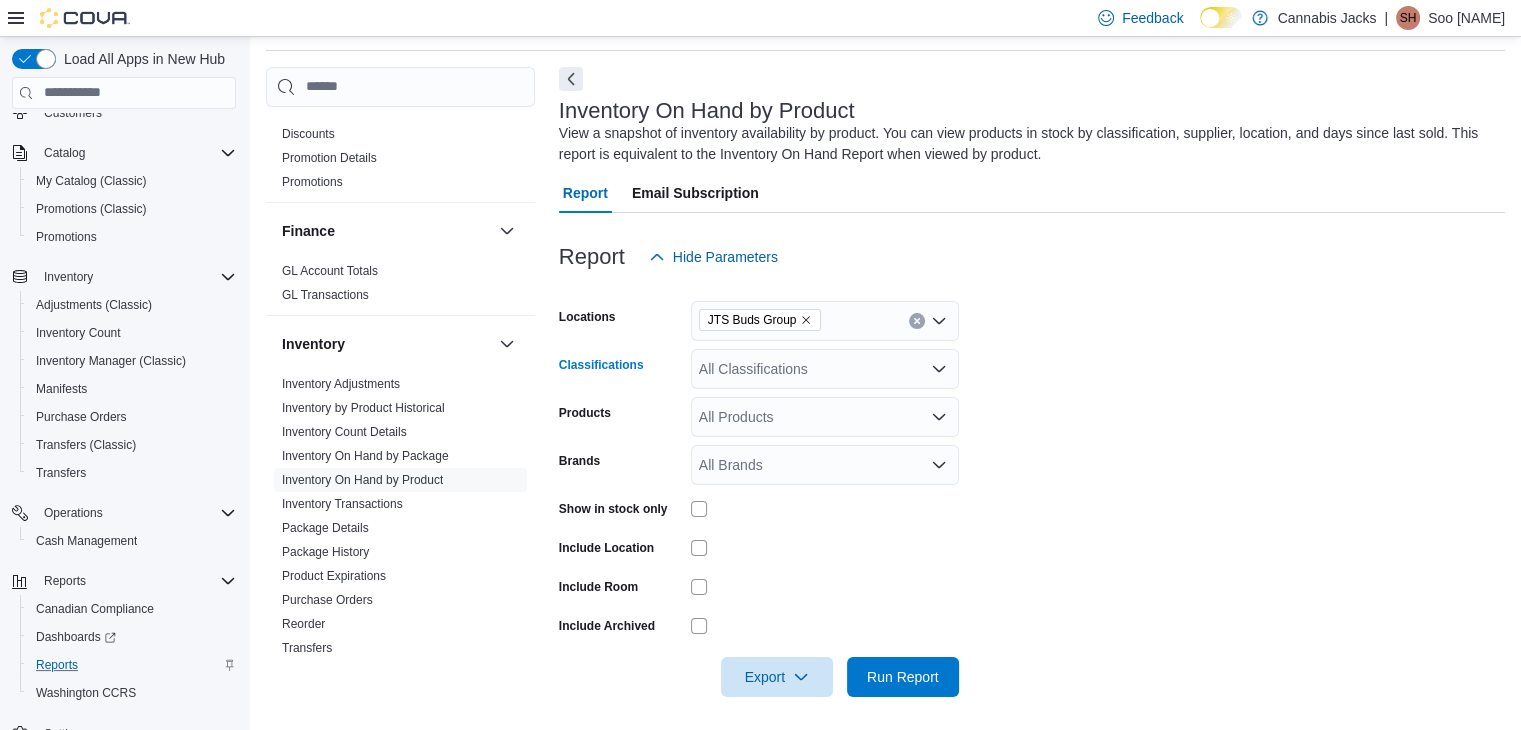 click on "All Classifications" at bounding box center [825, 369] 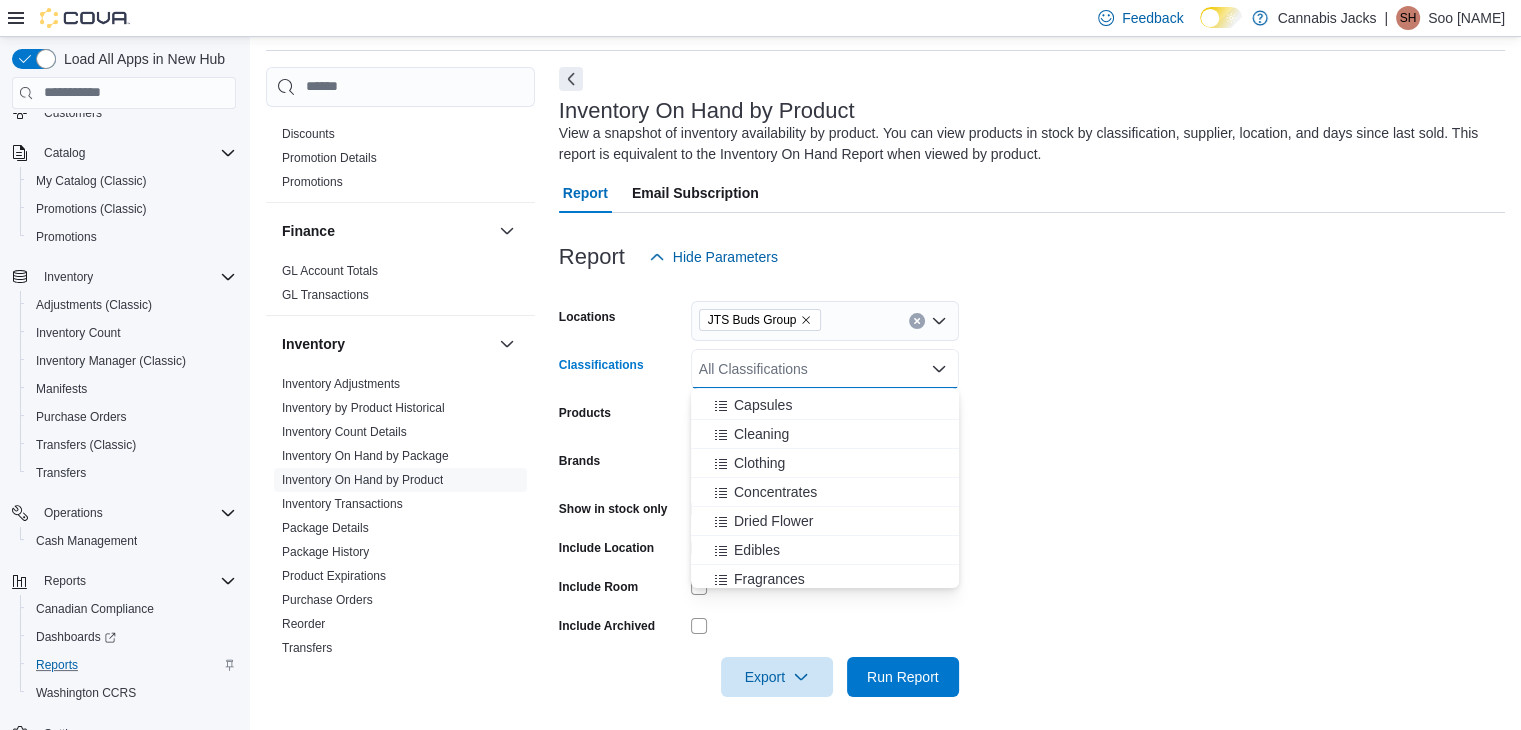 scroll, scrollTop: 400, scrollLeft: 0, axis: vertical 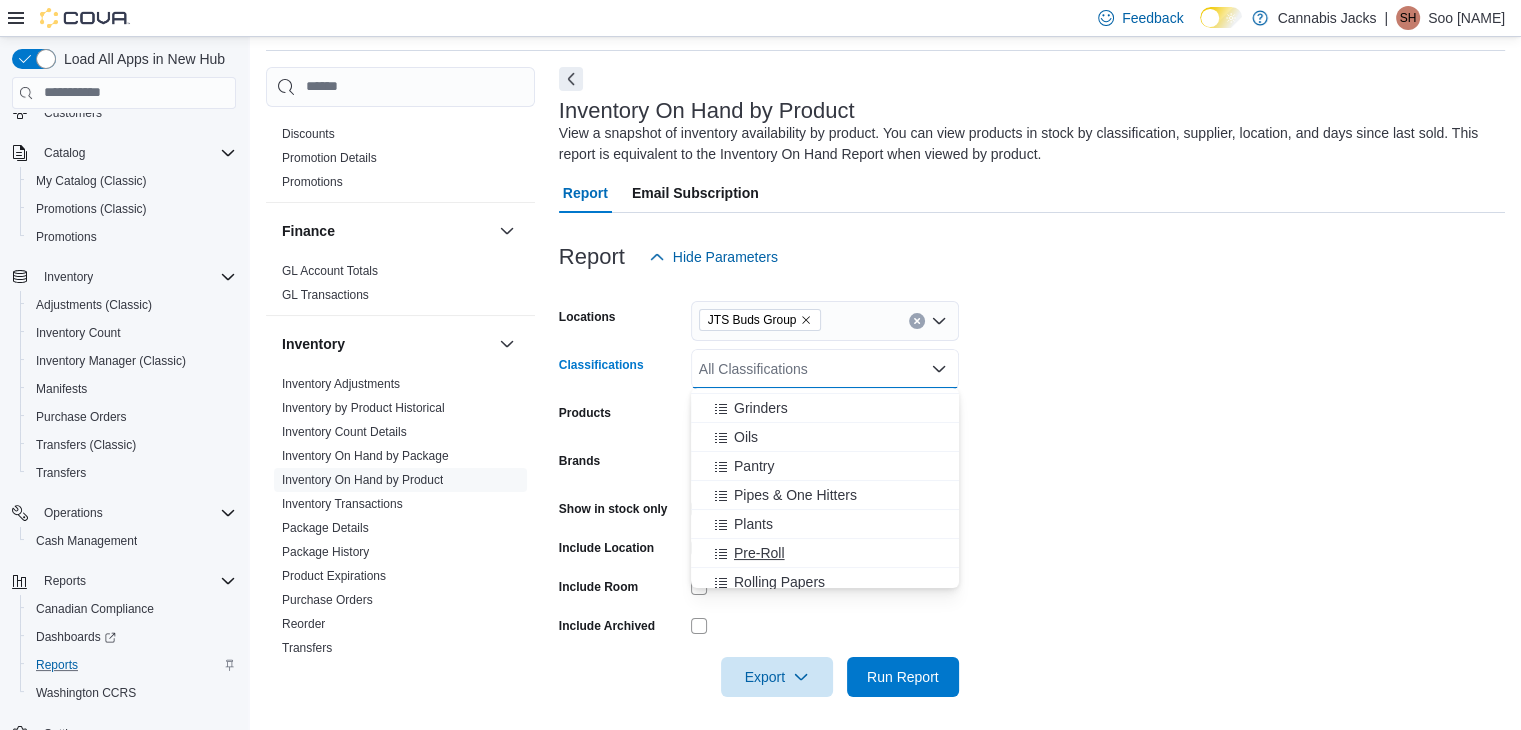 click on "Pre-Roll" at bounding box center (759, 553) 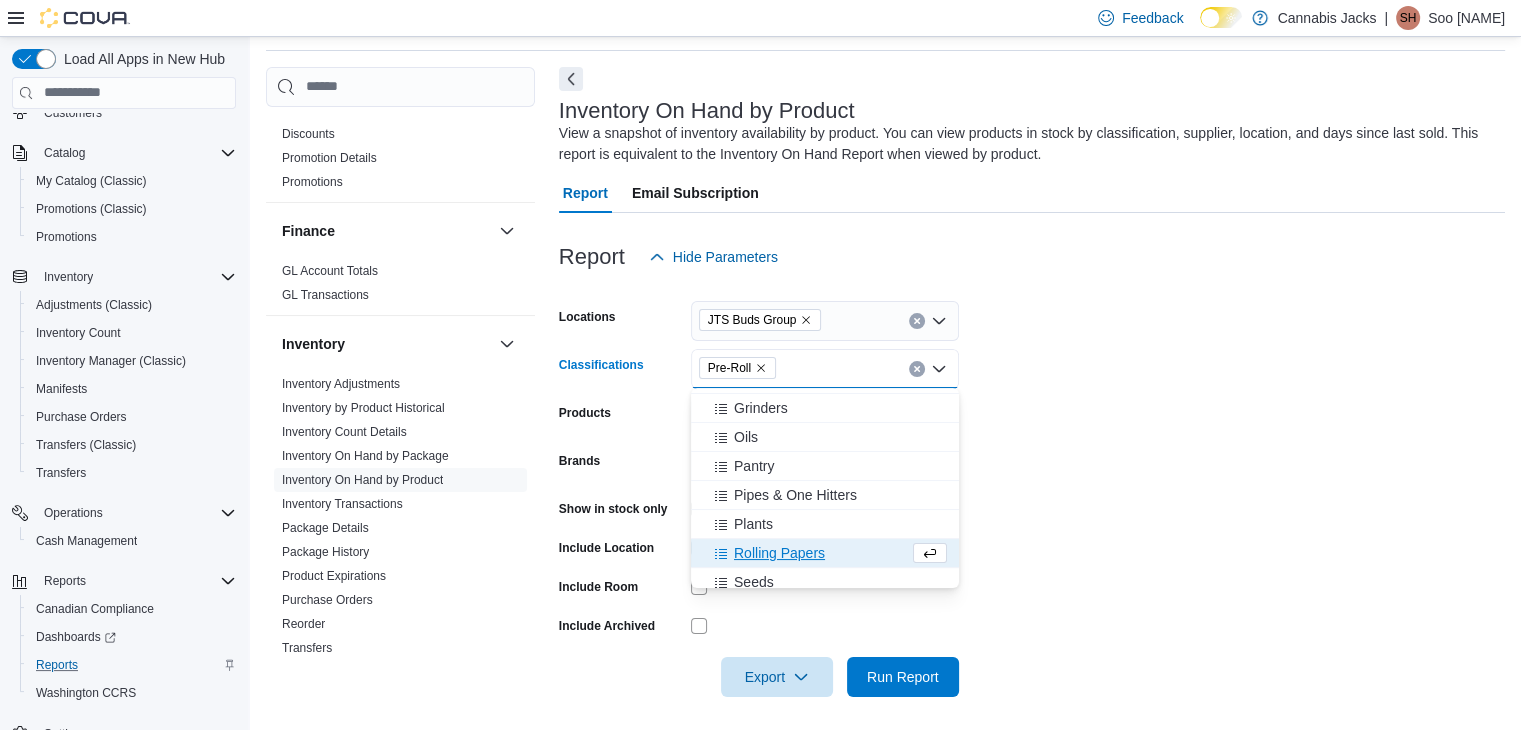 click on "Locations [LOCATION] Classifications Pre-Roll Combo box. Selected. Pre-Roll. Press Backspace to delete Pre-Roll. Combo box input. All Classifications. Type some text or, to display a list of choices, press Down Arrow. To exit the list of choices, press Escape. Products All Products Brands All Brands Show in stock only Include Location Include Room Include Archived Export  Run Report" at bounding box center (1032, 487) 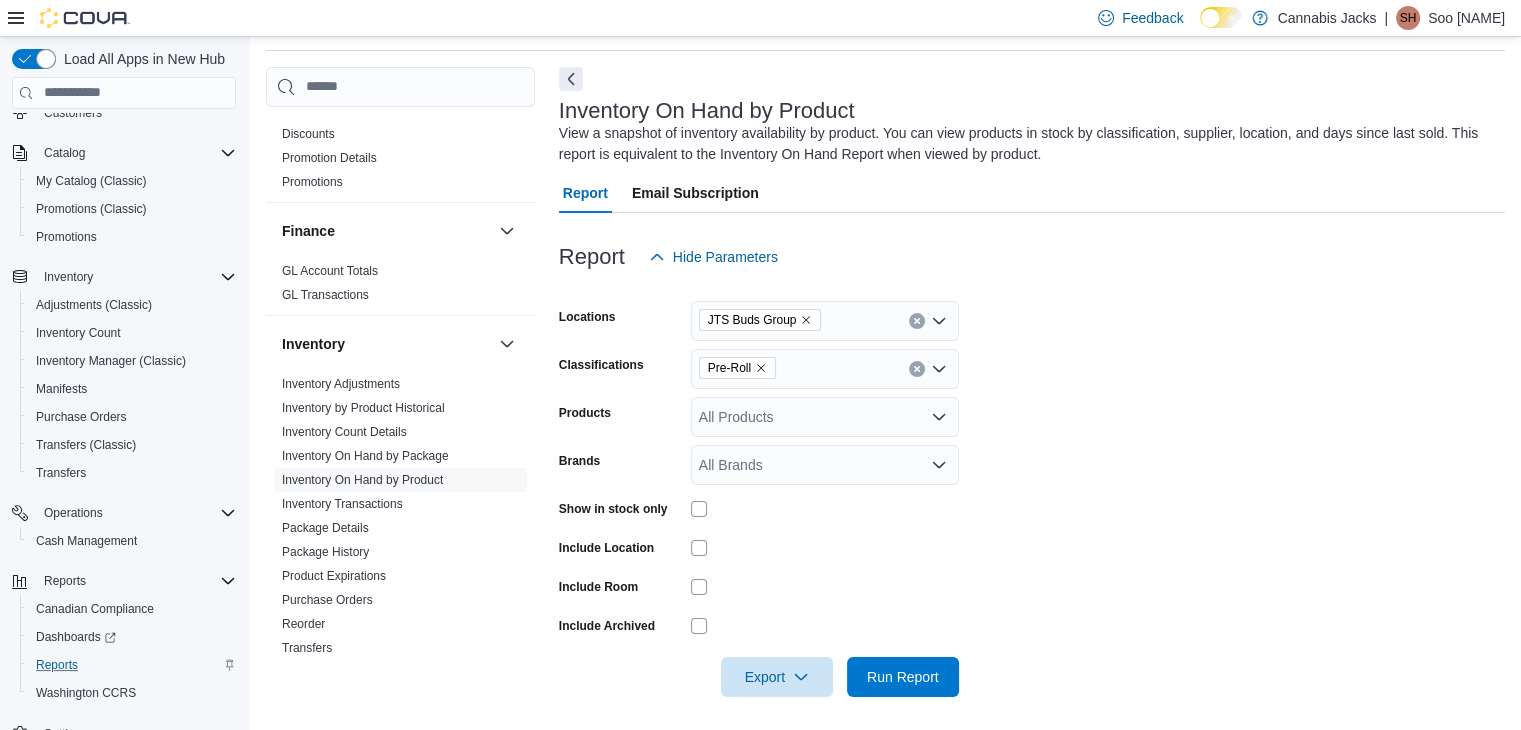 click on "All Products" at bounding box center (825, 417) 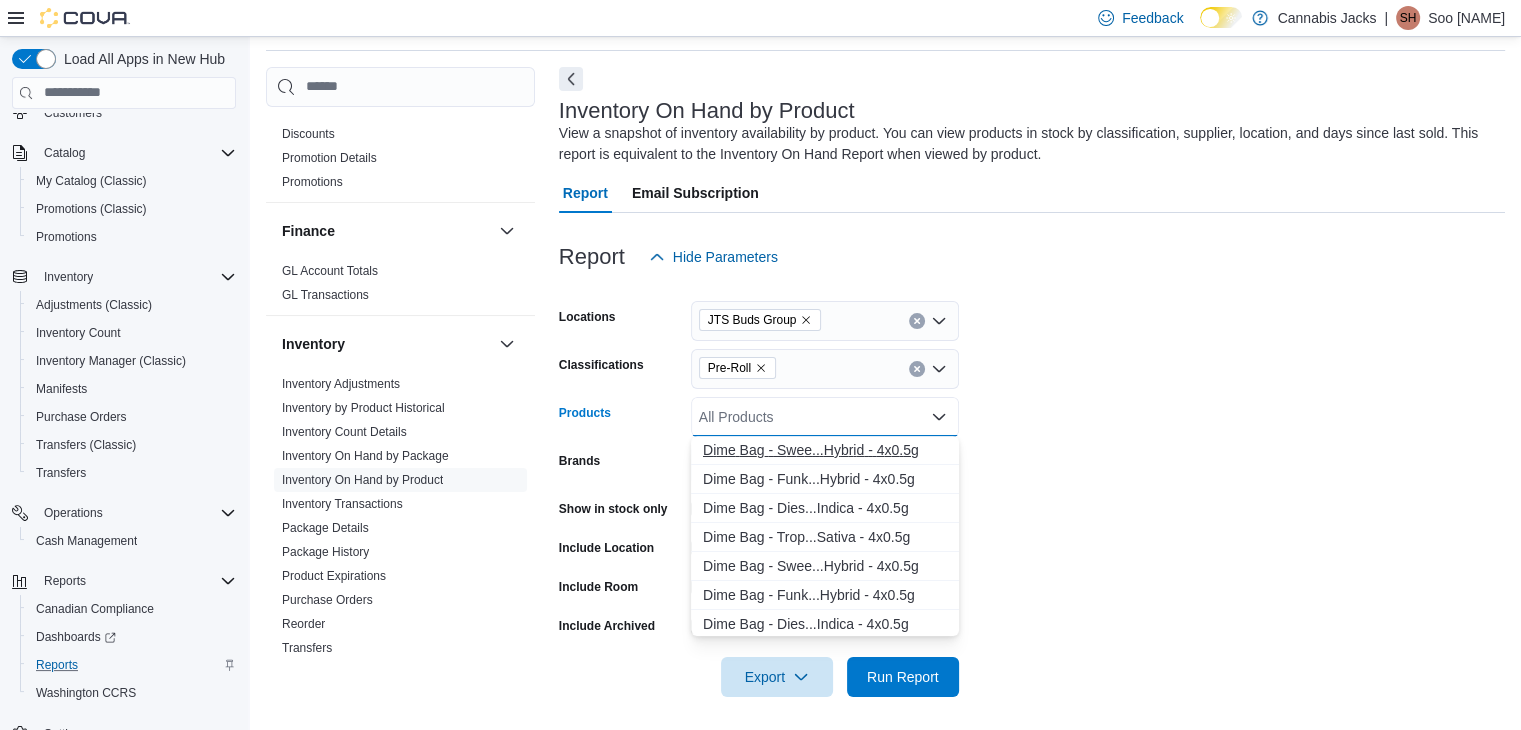 click on "D i m e   B a g   -   S w e e . . . H y b r i d   -   4 x 0 . 5 g" at bounding box center [825, 450] 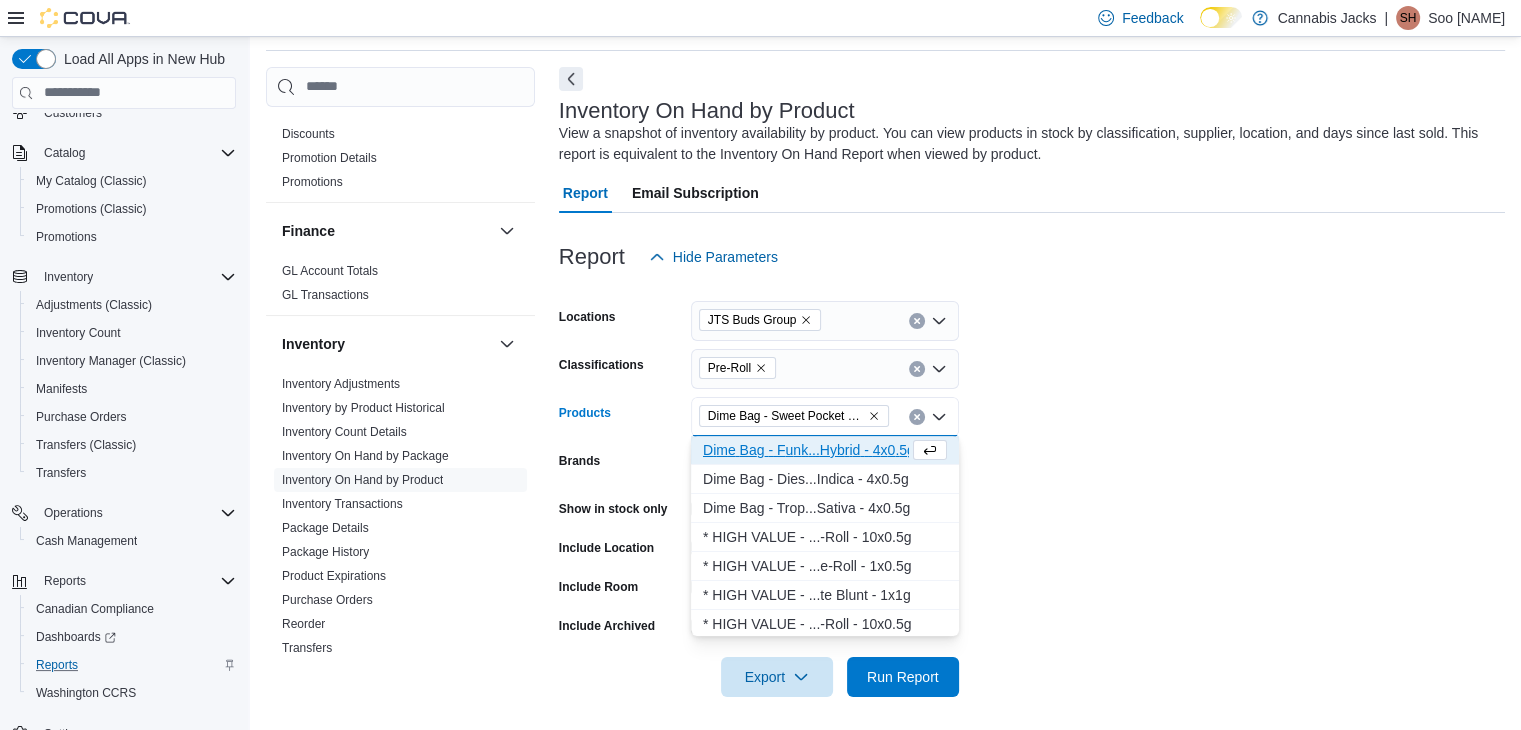 click on "D i m e   B a g   -   F u n k . . . H y b r i d   -   4 x 0 . 5 g" at bounding box center [806, 450] 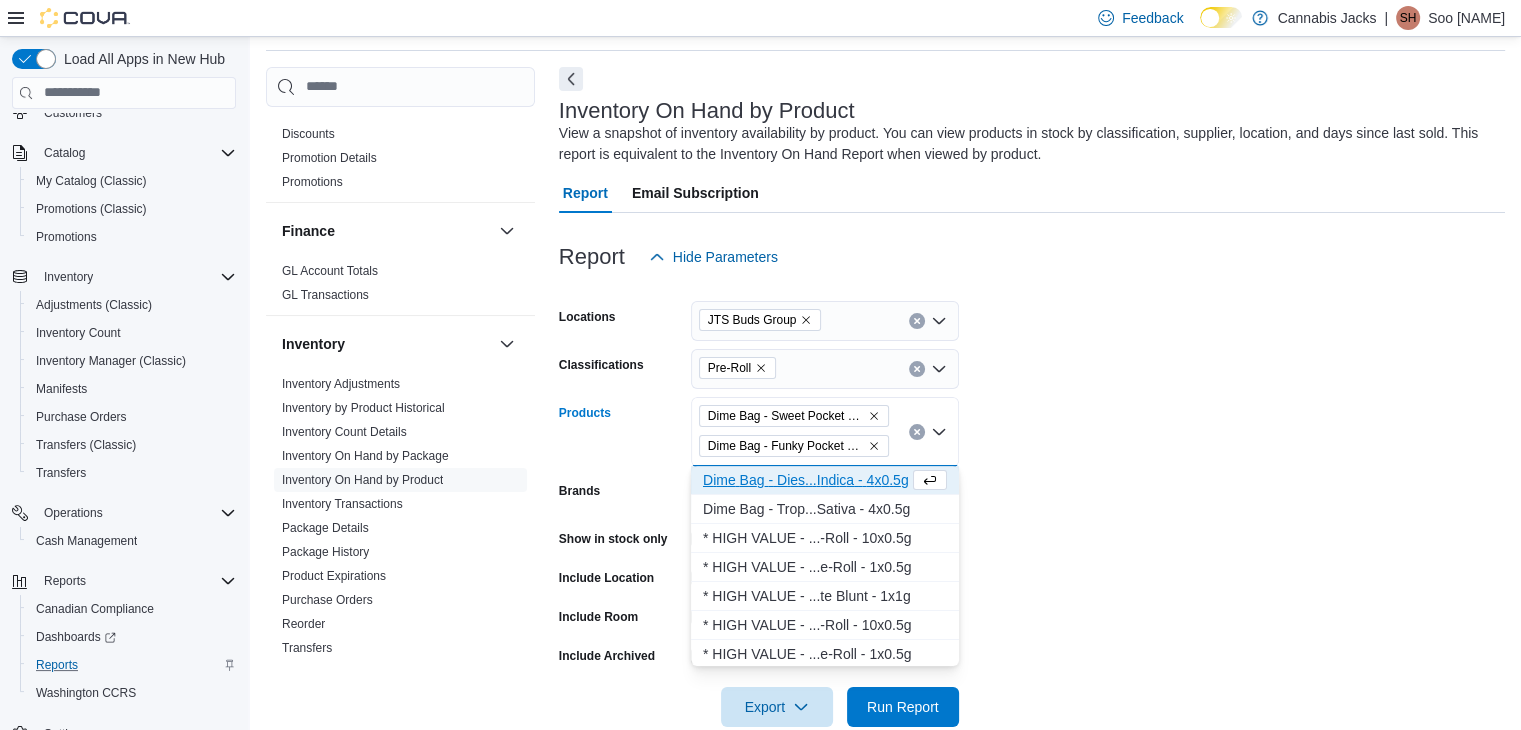 click on "D i m e   B a g   -   D i e s . . . I n d i c a   -   4 x 0 . 5 g" at bounding box center (806, 480) 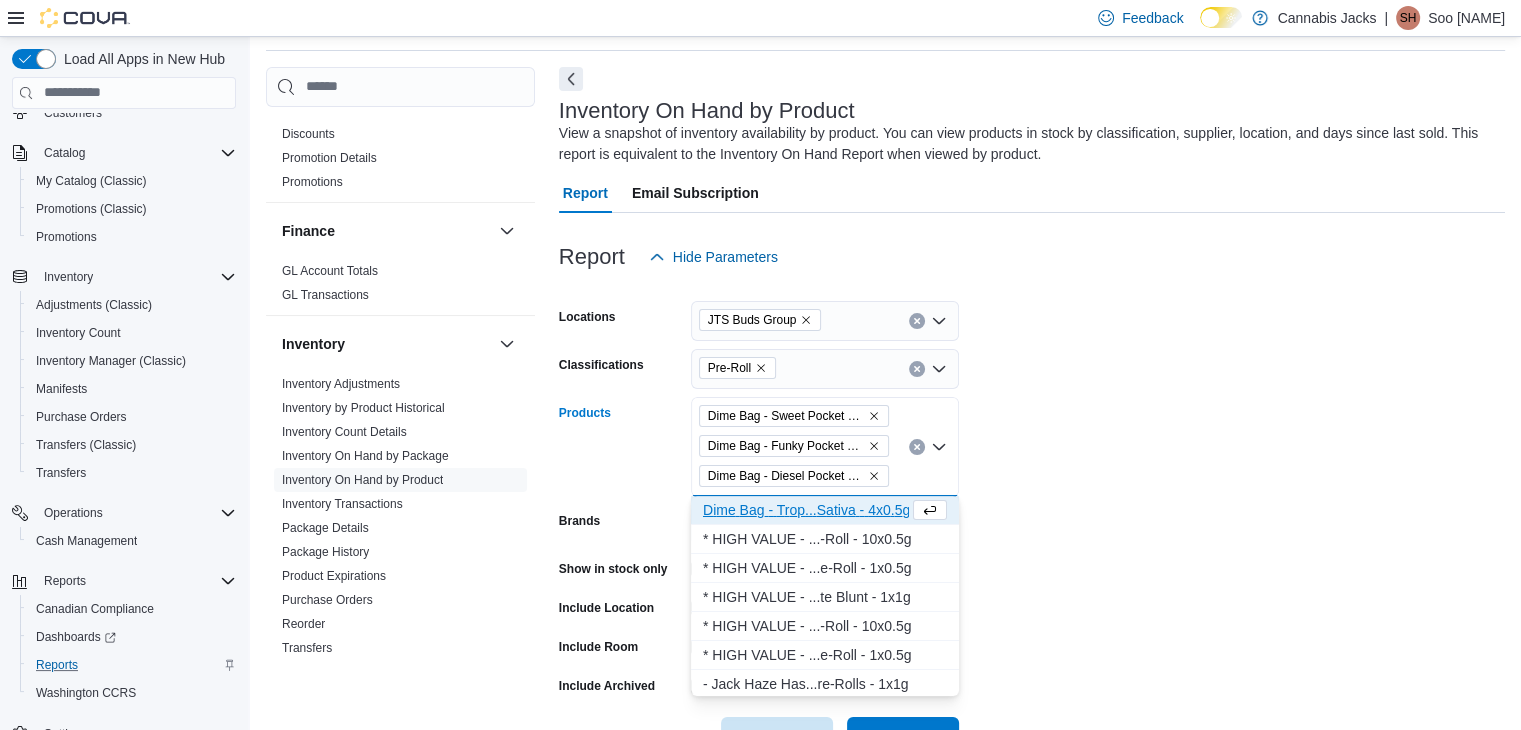 click on "Dime Bag - Trop. . . Sativa - 4x0.5g" at bounding box center (806, 510) 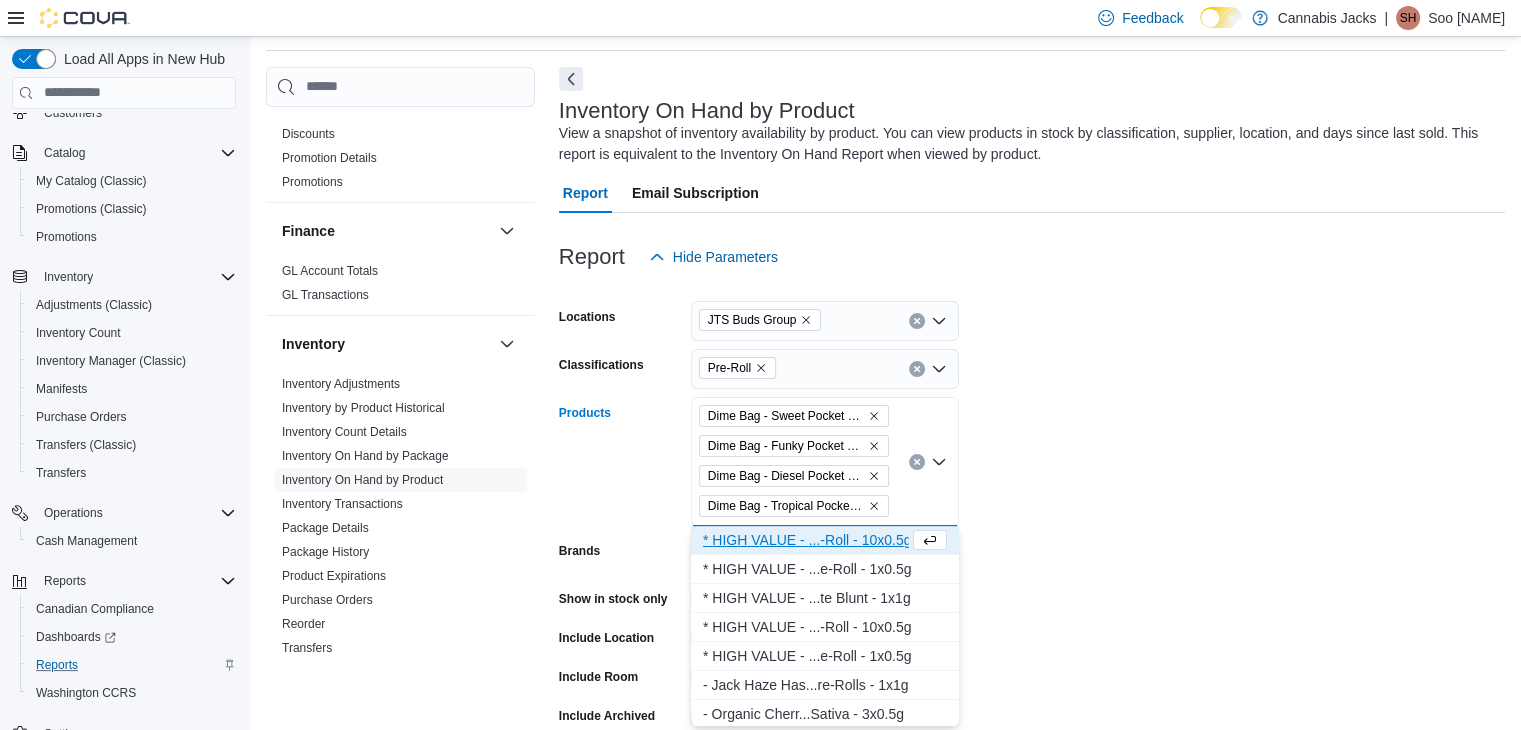 click on "Locations [LOCATION] Classifications Pre-Roll Products Dime Bag - Sweet Pocket Puffs Pre-Roll - Hybrid - 4x0.5g Dime Bag - Funky Pocket Puffs Pre-Roll - Hybrid - 4x0.5g Dime Bag - Diesel Pocket Puffs Pre-Roll - Indica - 4x0.5g Dime Bag - Tropical Pocket Puffs Pre-Roll - Sativa - 4x0.5g Combo box. Selected. Dime Bag - Sweet Pocket Puffs Pre-Roll - Hybrid - 4x0.5g, Dime Bag - Funky Pocket Puffs Pre-Roll - Hybrid - 4x0.5g, Dime Bag - Diesel Pocket Puffs Pre-Roll - Indica - 4x0.5g, Dime Bag - Tropical Pocket Puffs Pre-Roll - Sativa - 4x0.5g. Press Backspace to delete Dime Bag - Tropical Pocket Puffs Pre-Roll - Sativa - 4x0.5g. Combo box input. All Products. Type some text or, to display a list of choices, press Down Arrow. To exit the list of choices, press Escape. Brands All Brands Show in stock only Include Location Include Room Include Archived Export  Run Report" at bounding box center (1032, 532) 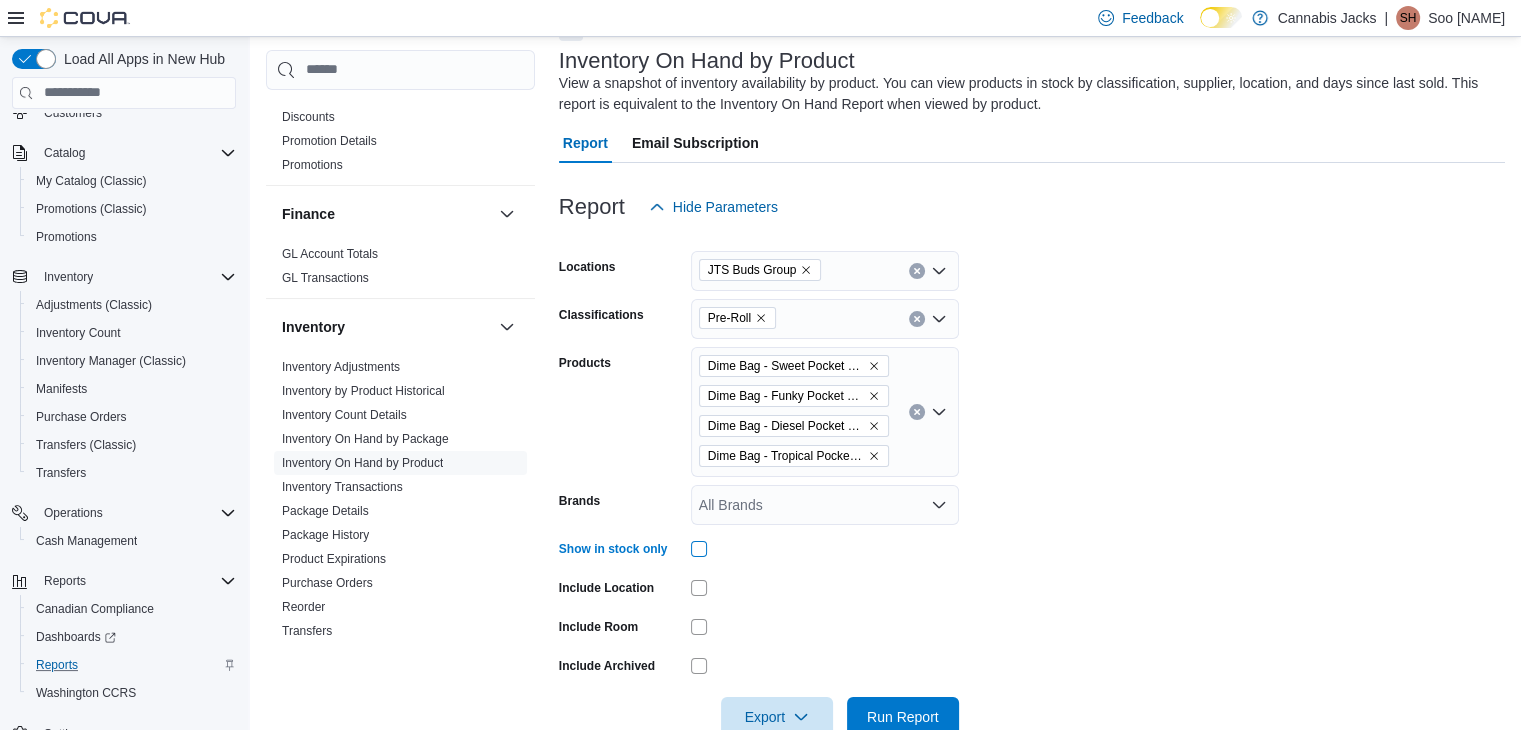 scroll, scrollTop: 164, scrollLeft: 0, axis: vertical 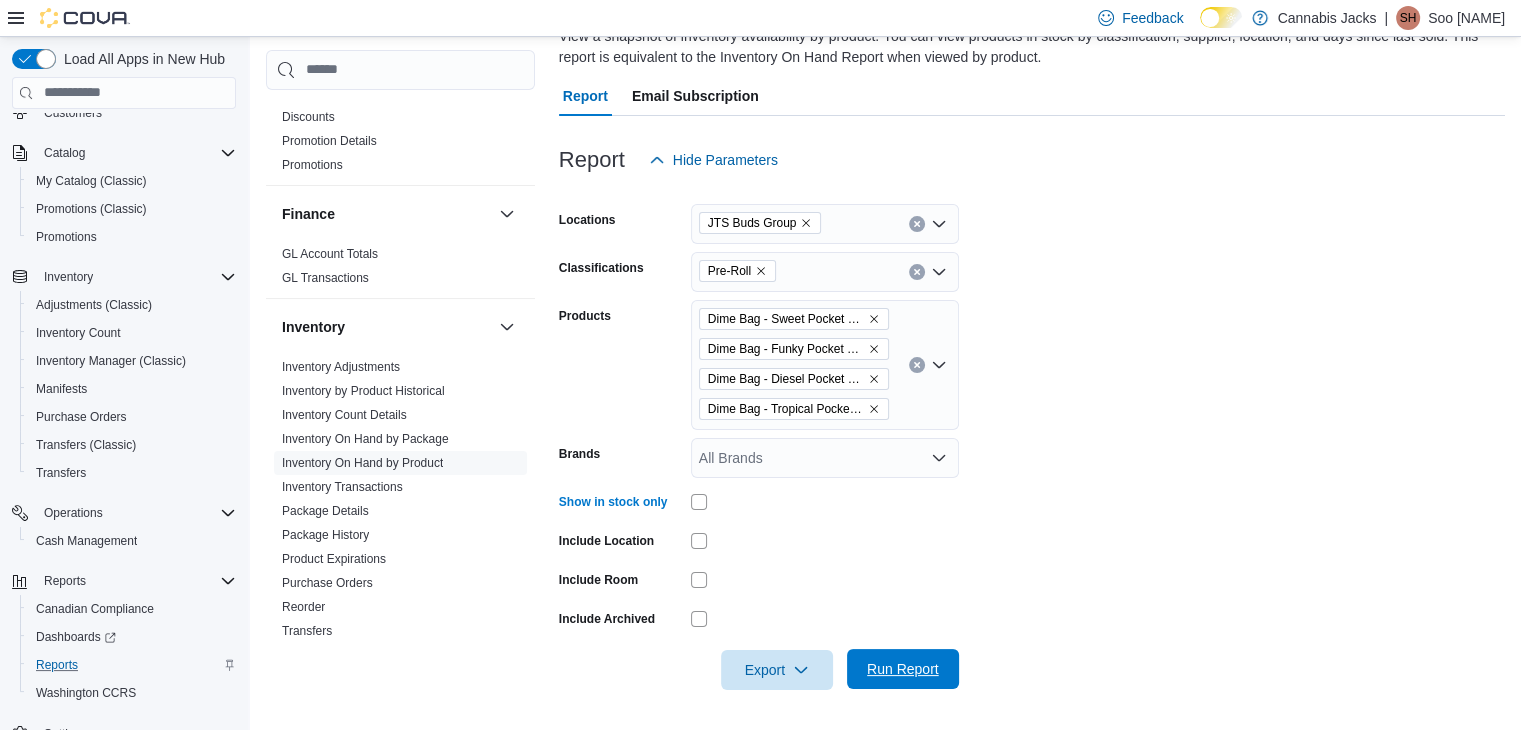 click on "Run Report" at bounding box center [903, 669] 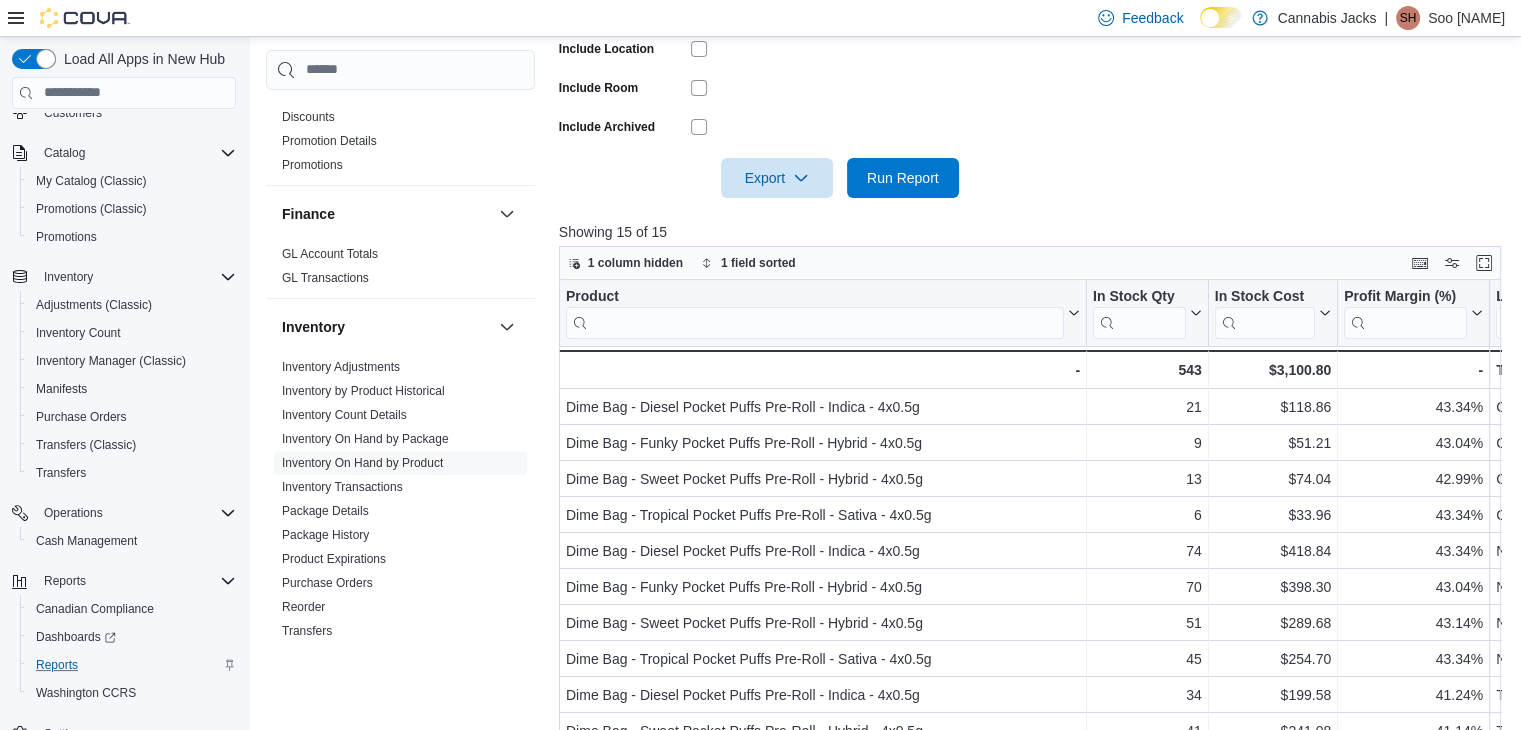 scroll, scrollTop: 664, scrollLeft: 0, axis: vertical 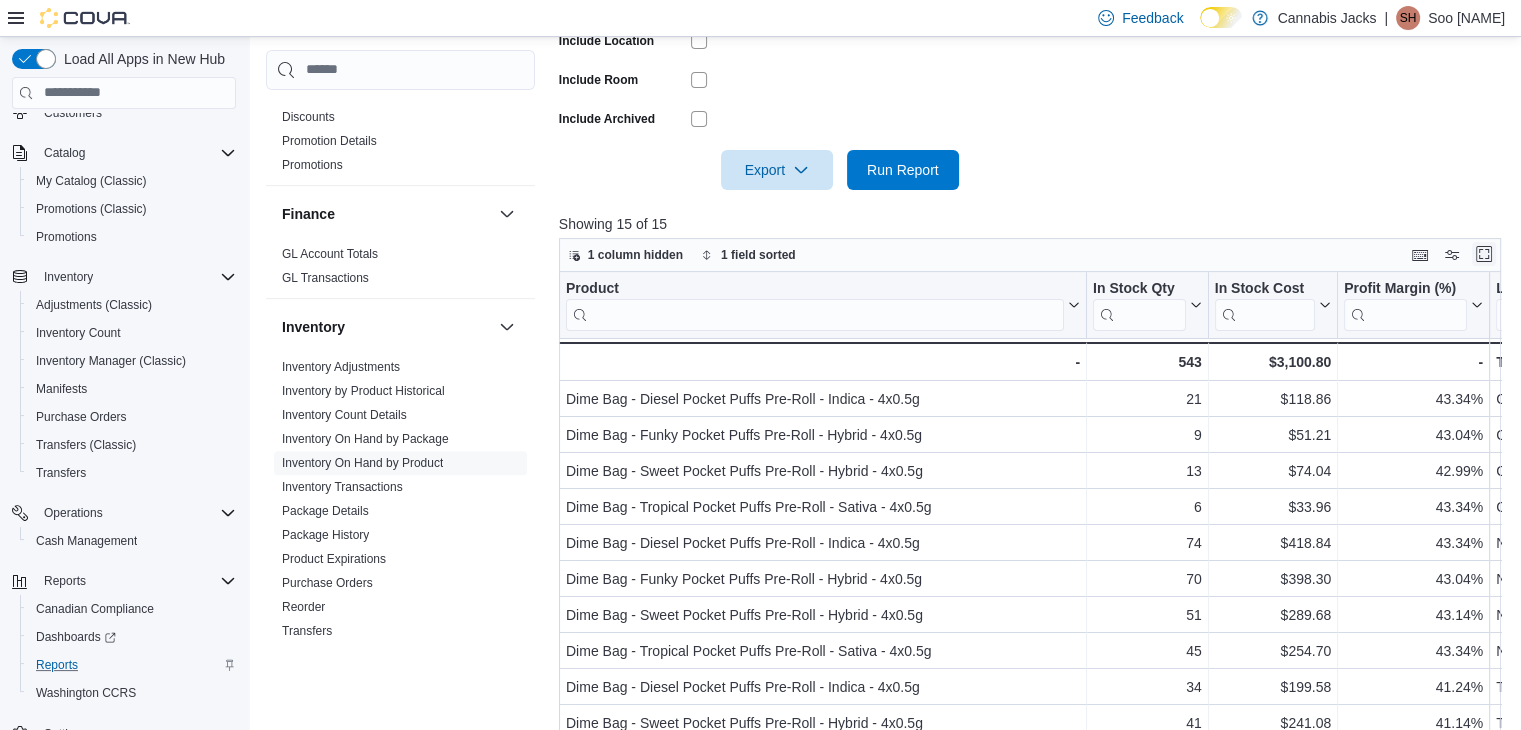 click at bounding box center [1484, 254] 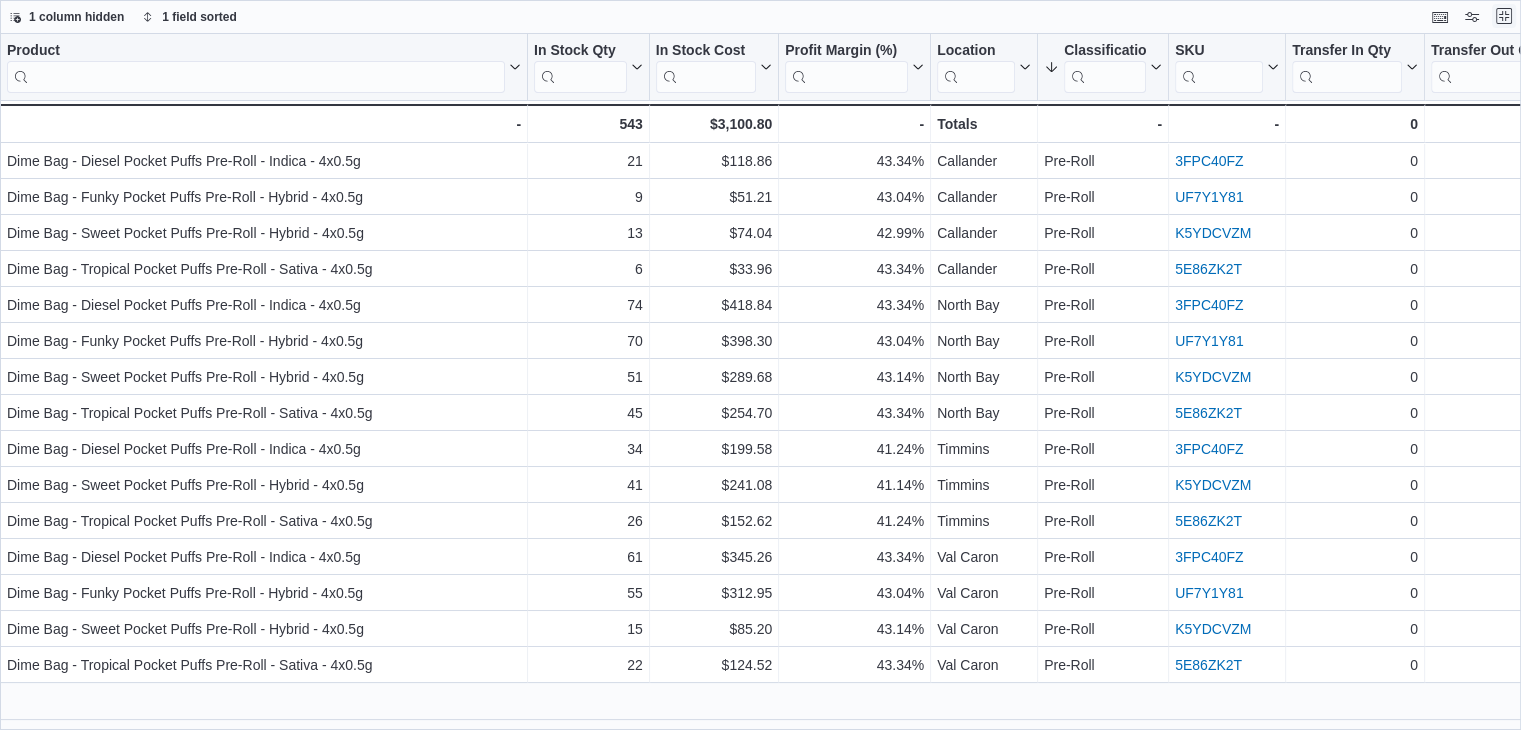 scroll, scrollTop: 0, scrollLeft: 0, axis: both 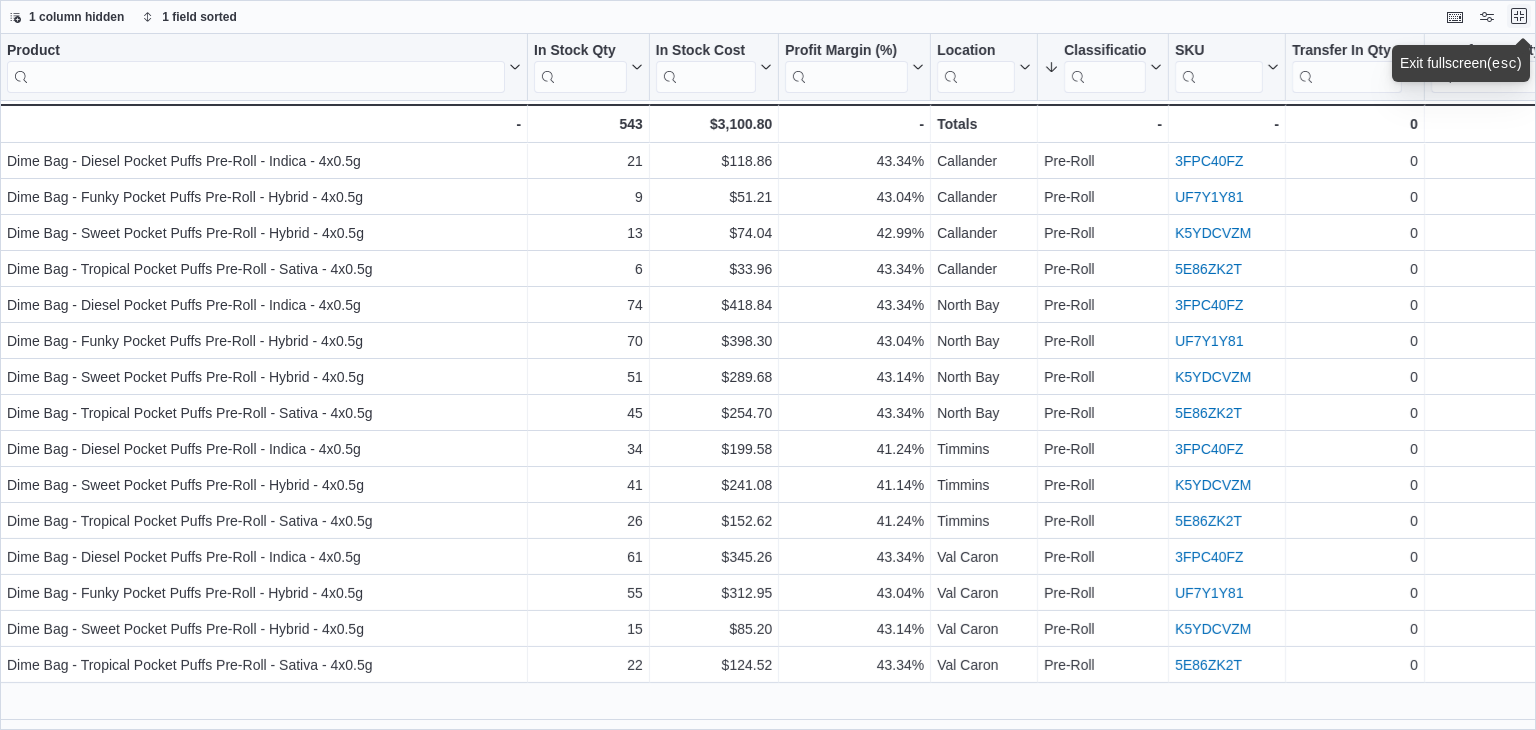 click at bounding box center (1519, 16) 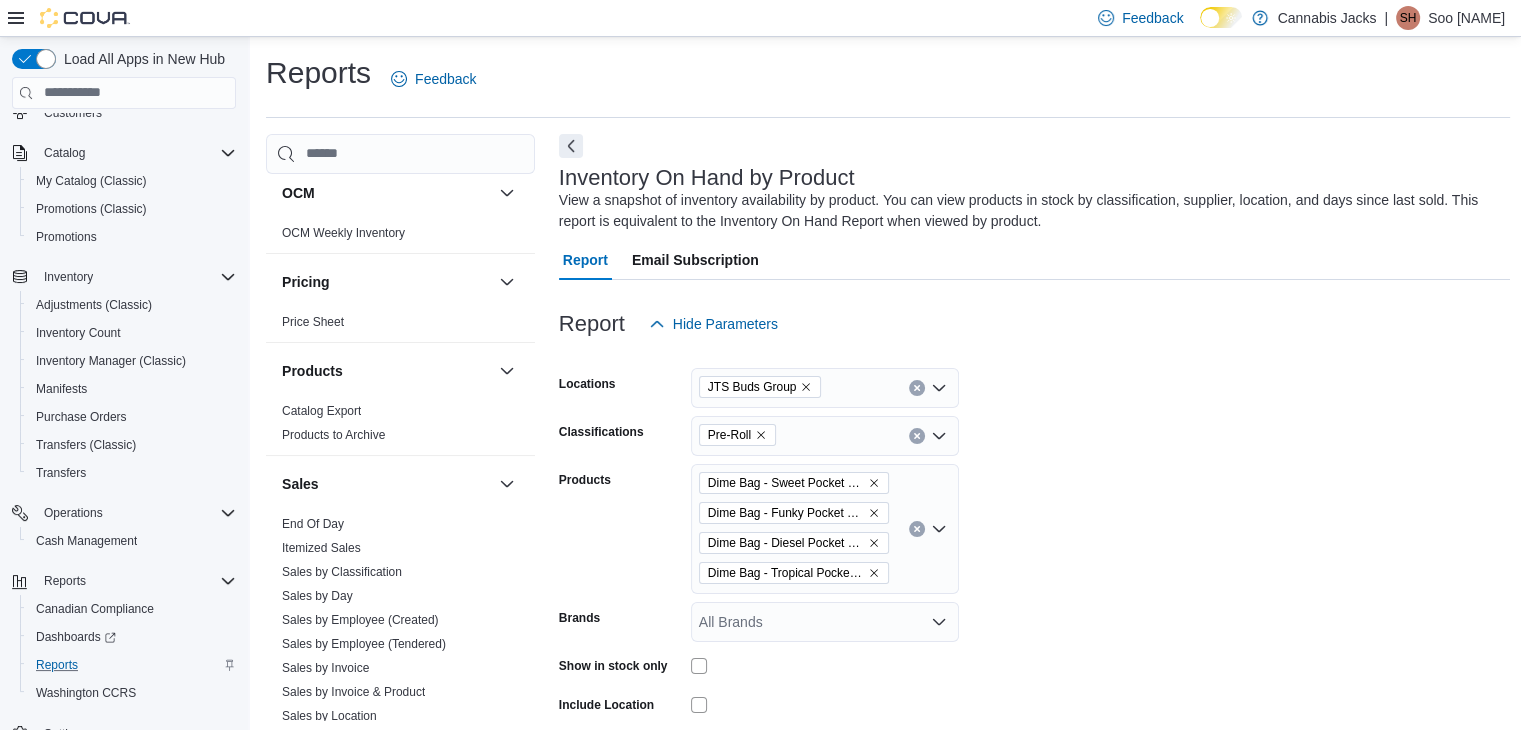 scroll, scrollTop: 1100, scrollLeft: 0, axis: vertical 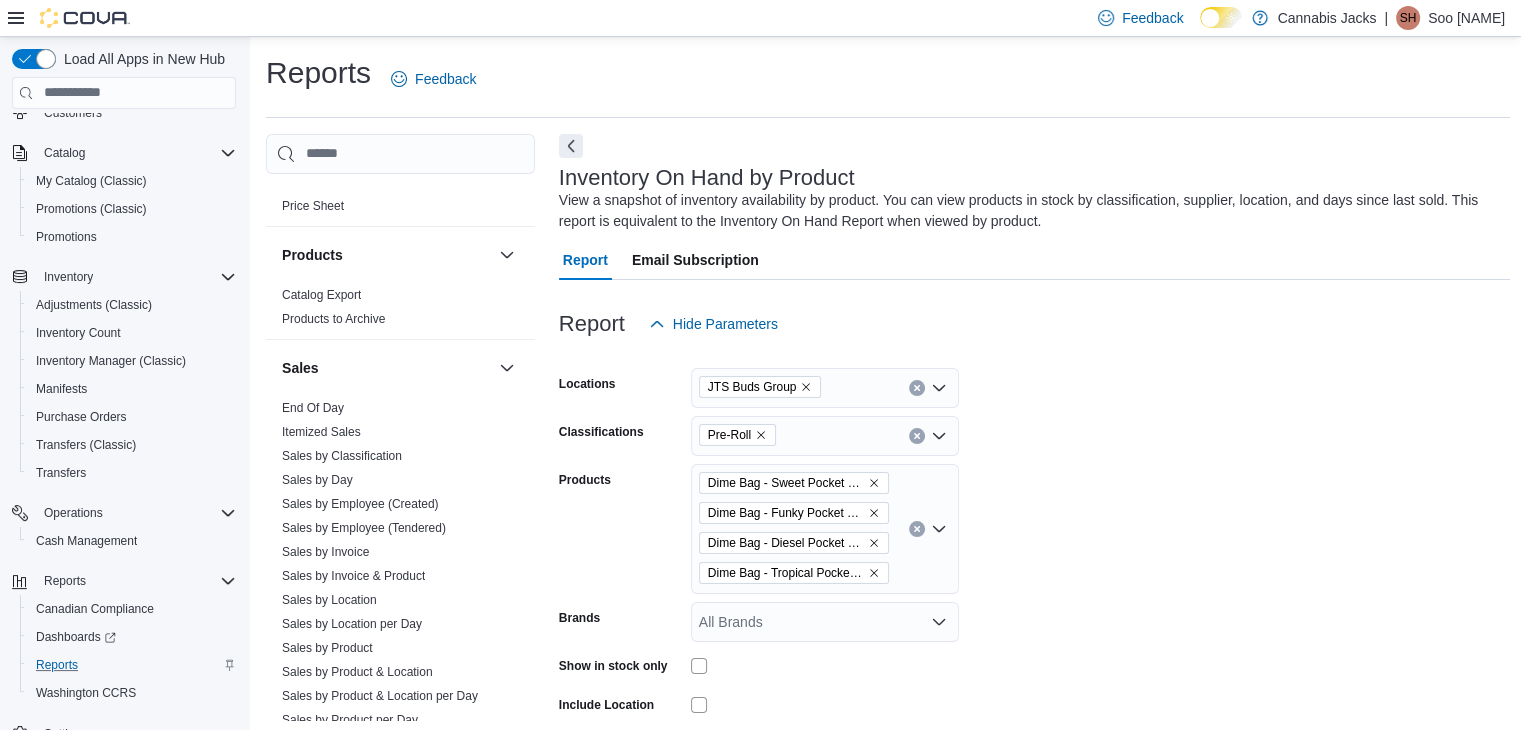drag, startPoint x: 363, startPoint y: 645, endPoint x: 812, endPoint y: 461, distance: 485.2391 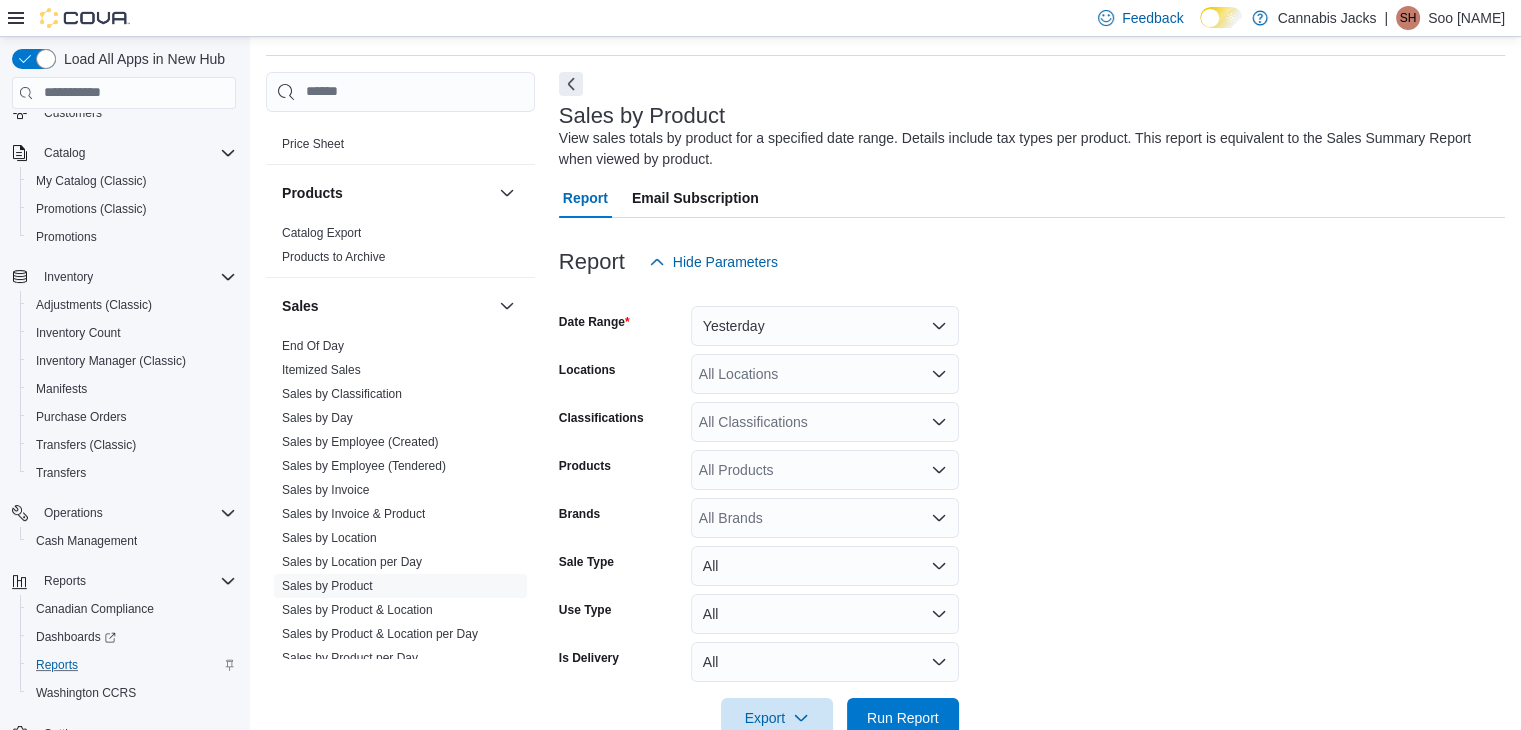 scroll, scrollTop: 67, scrollLeft: 0, axis: vertical 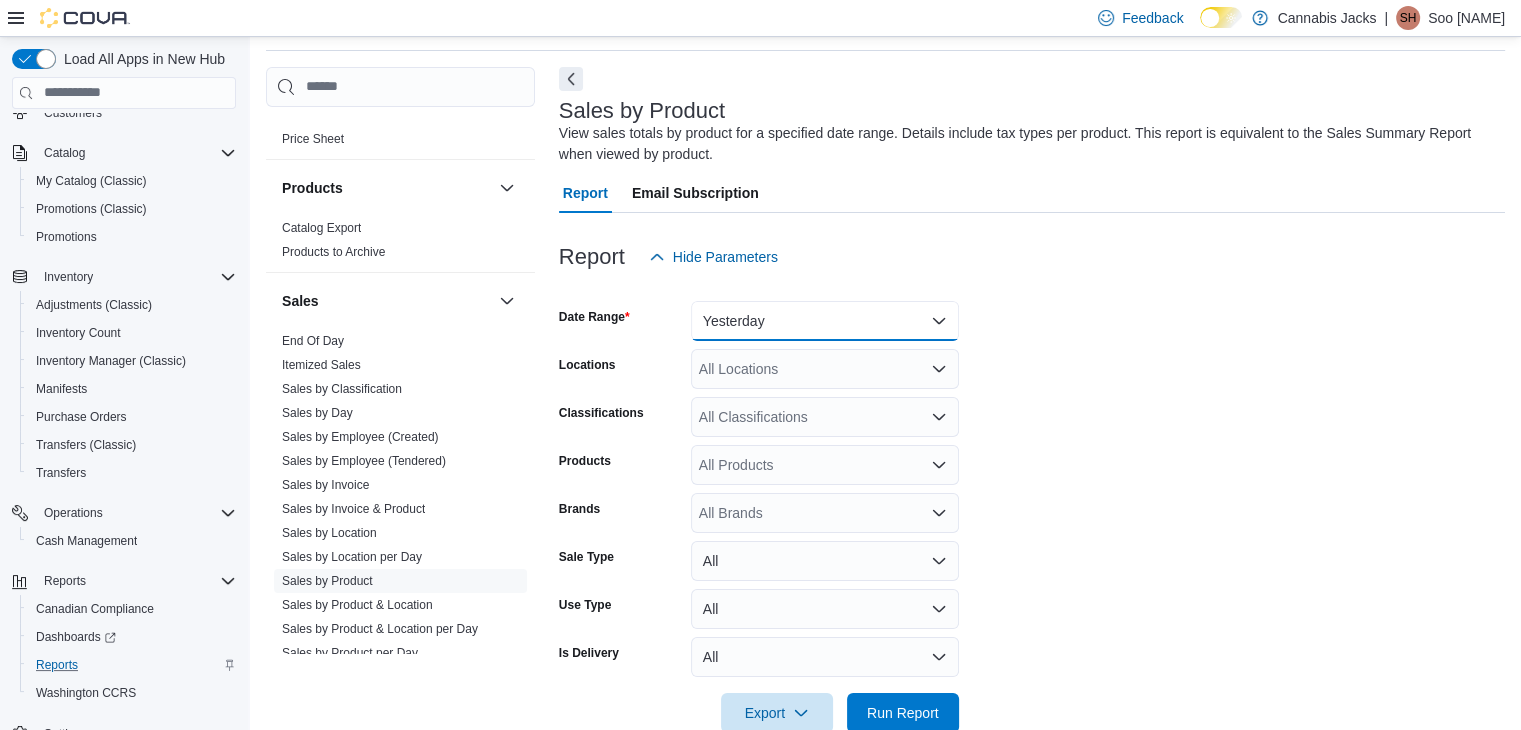 click on "Yesterday" at bounding box center (825, 321) 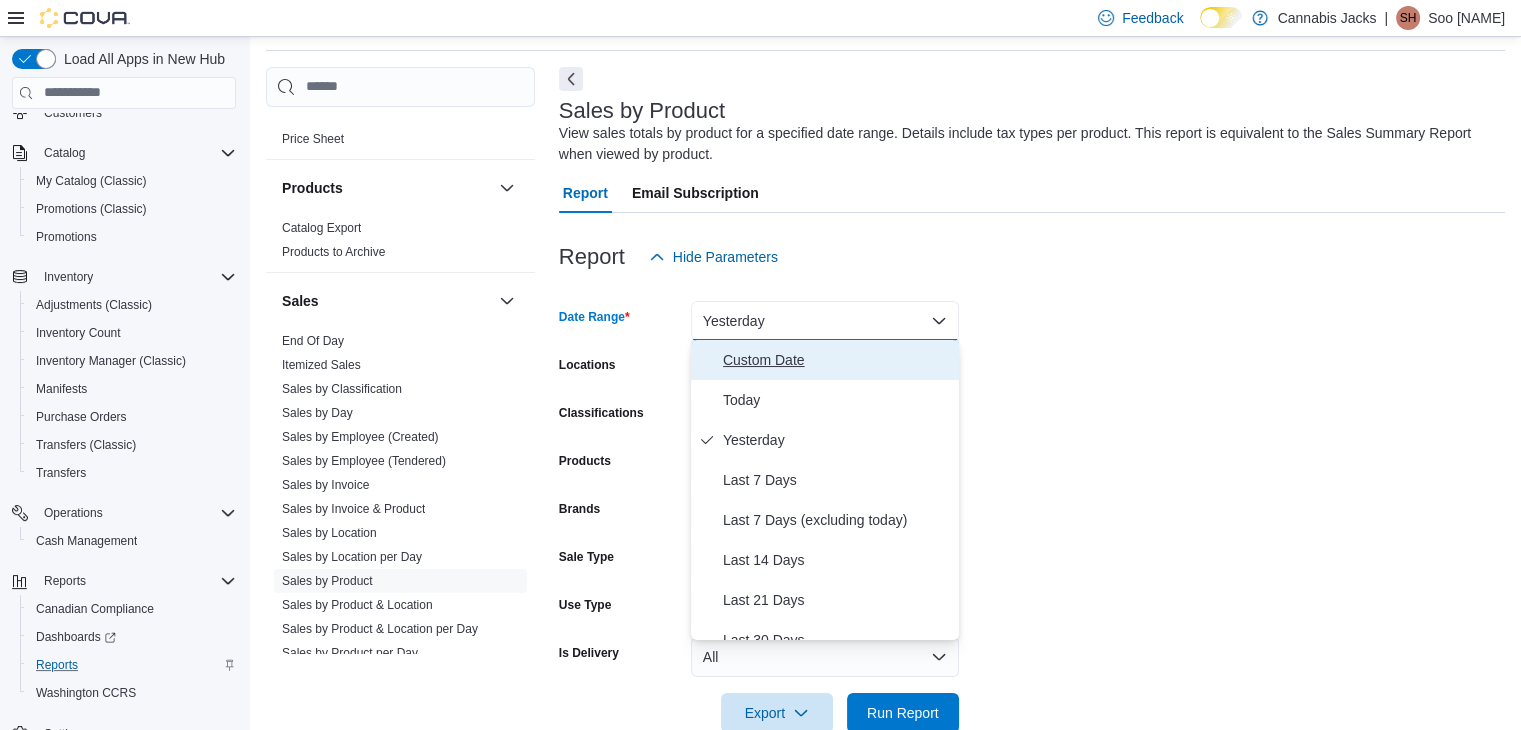 click on "Custom Date" at bounding box center (837, 360) 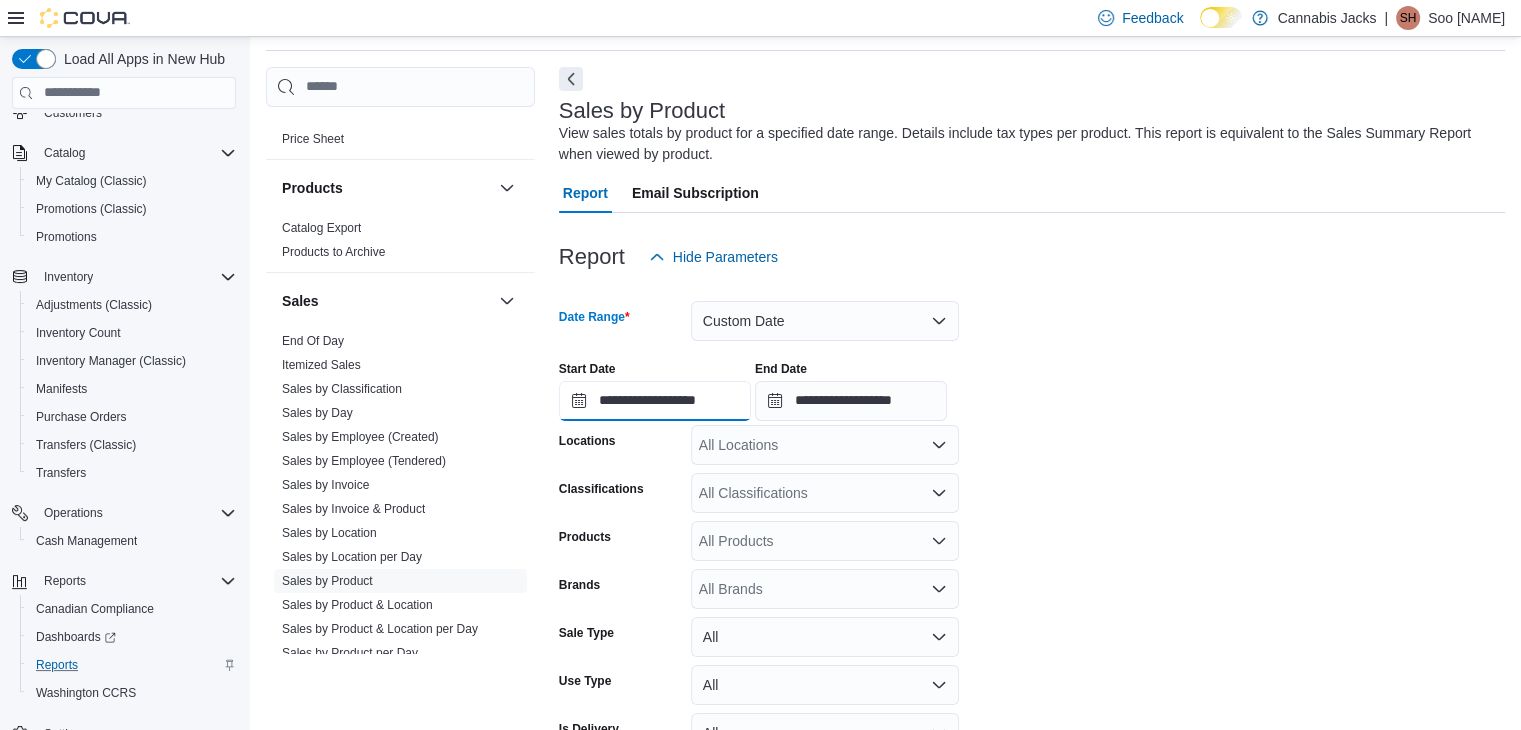 click on "**********" at bounding box center [655, 401] 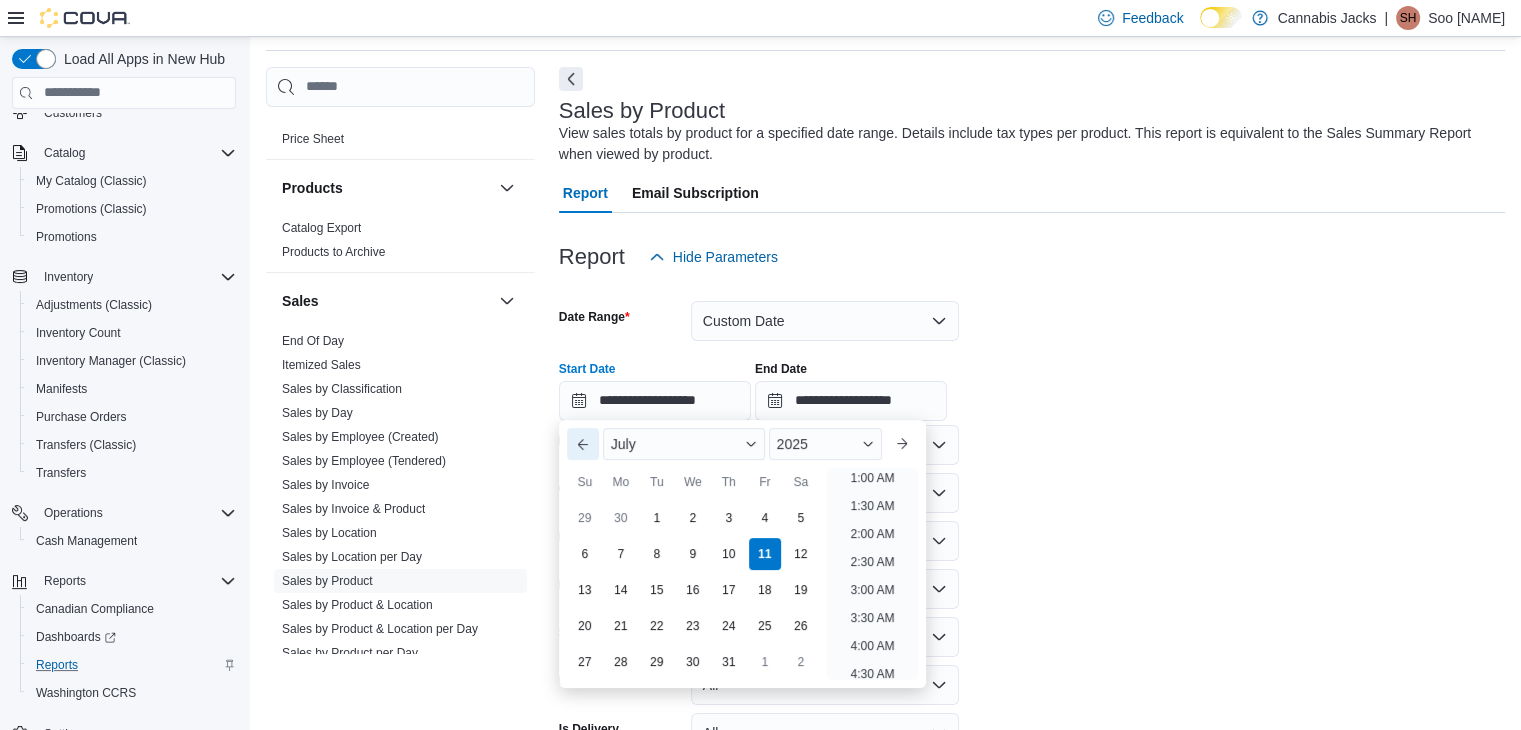 click on "Previous Month" at bounding box center [583, 444] 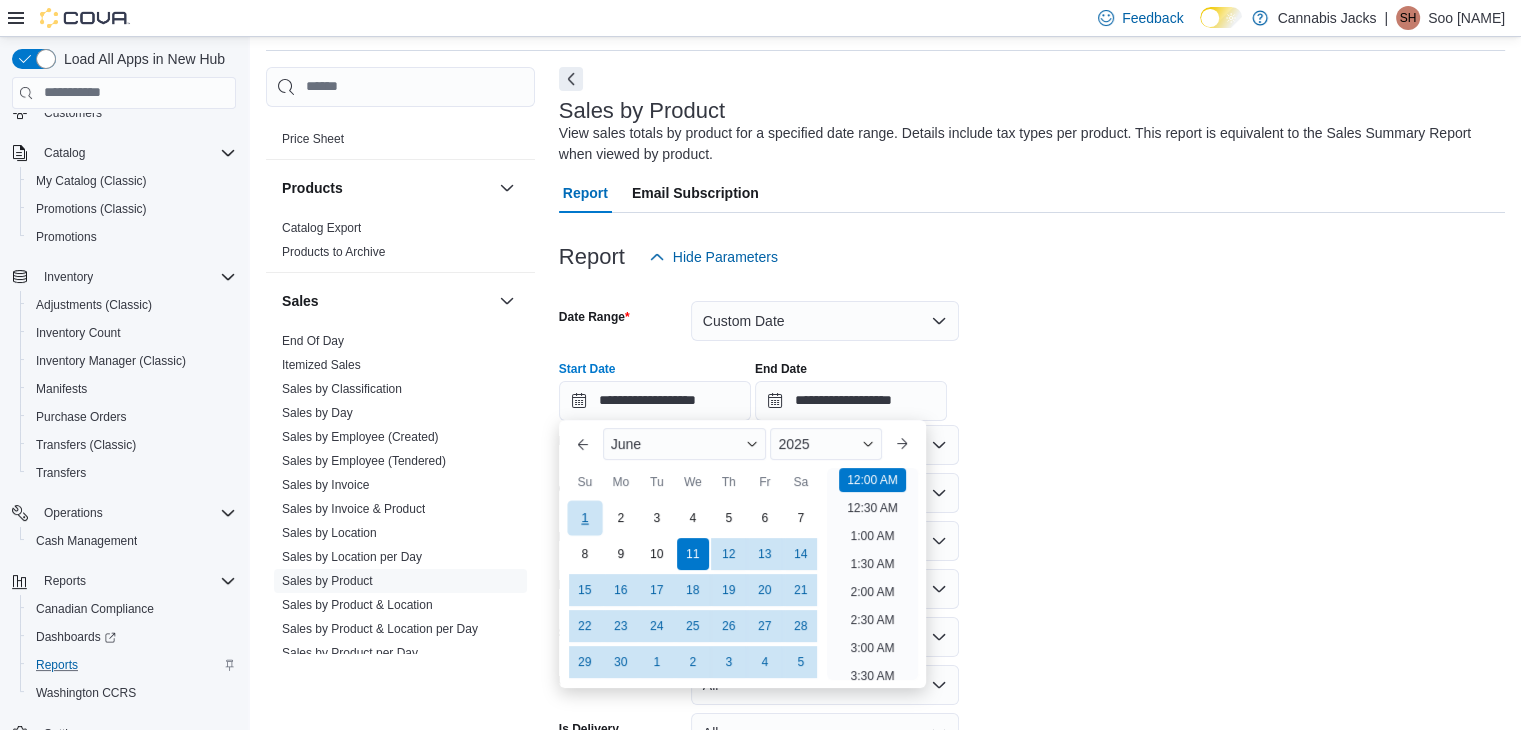 click on "1" at bounding box center (584, 518) 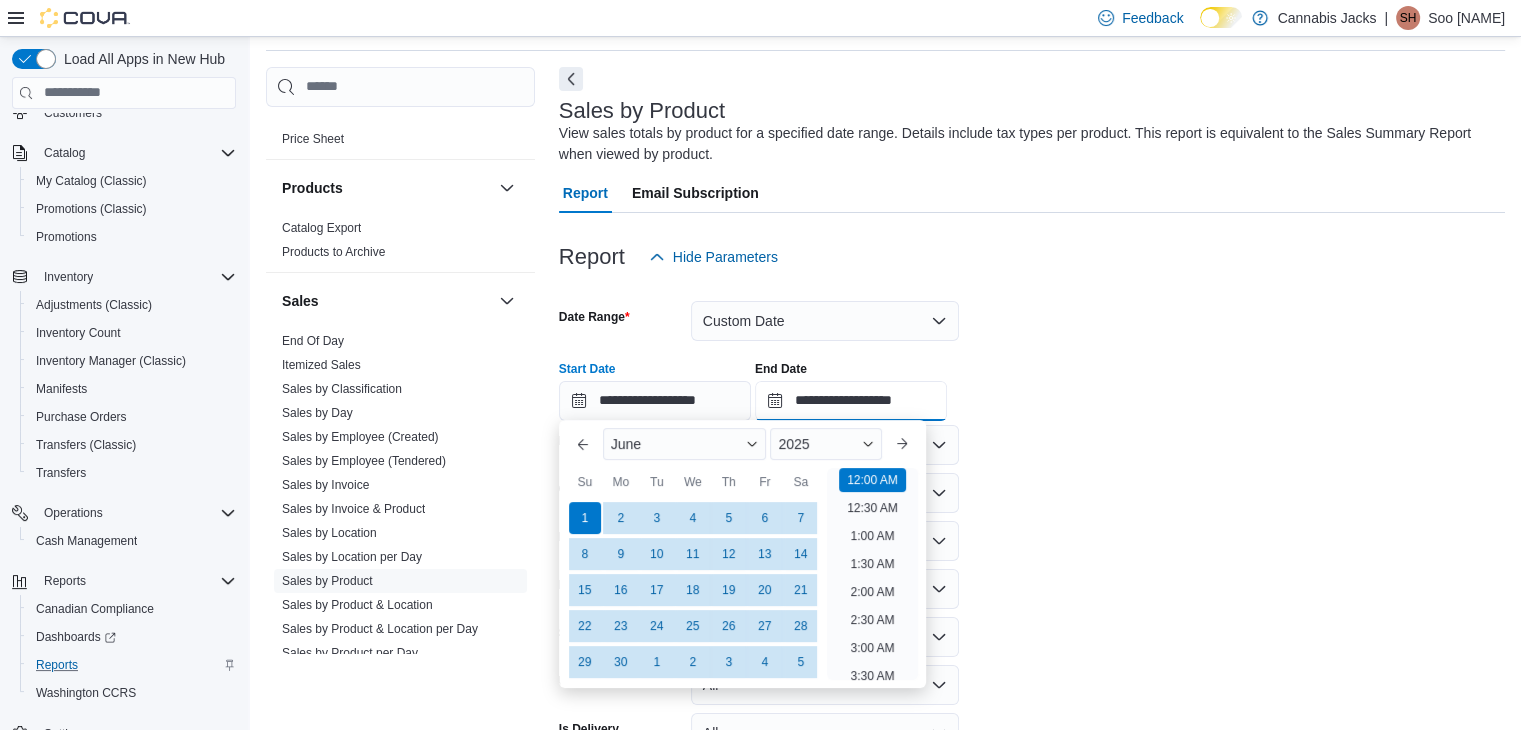 click on "**********" at bounding box center (851, 401) 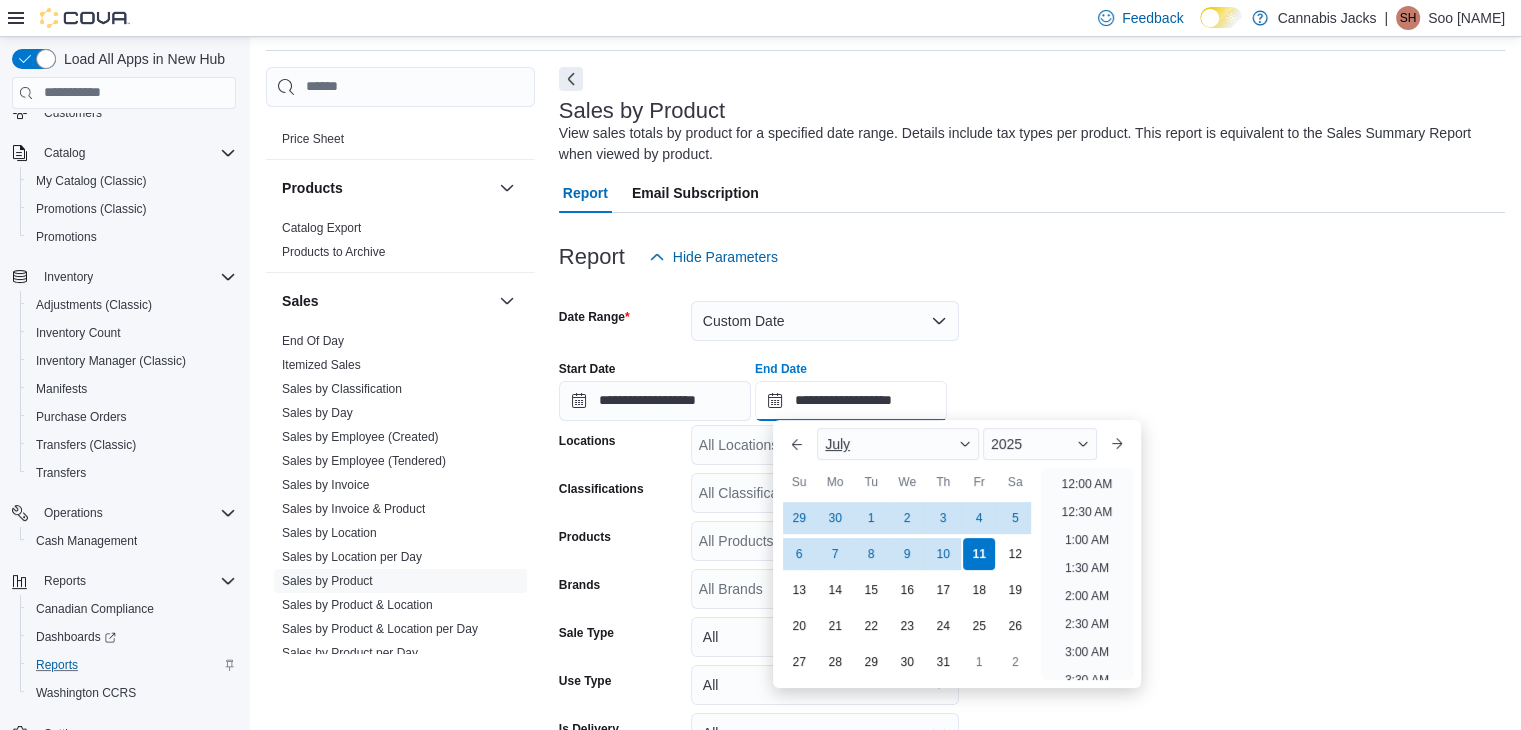 scroll, scrollTop: 1136, scrollLeft: 0, axis: vertical 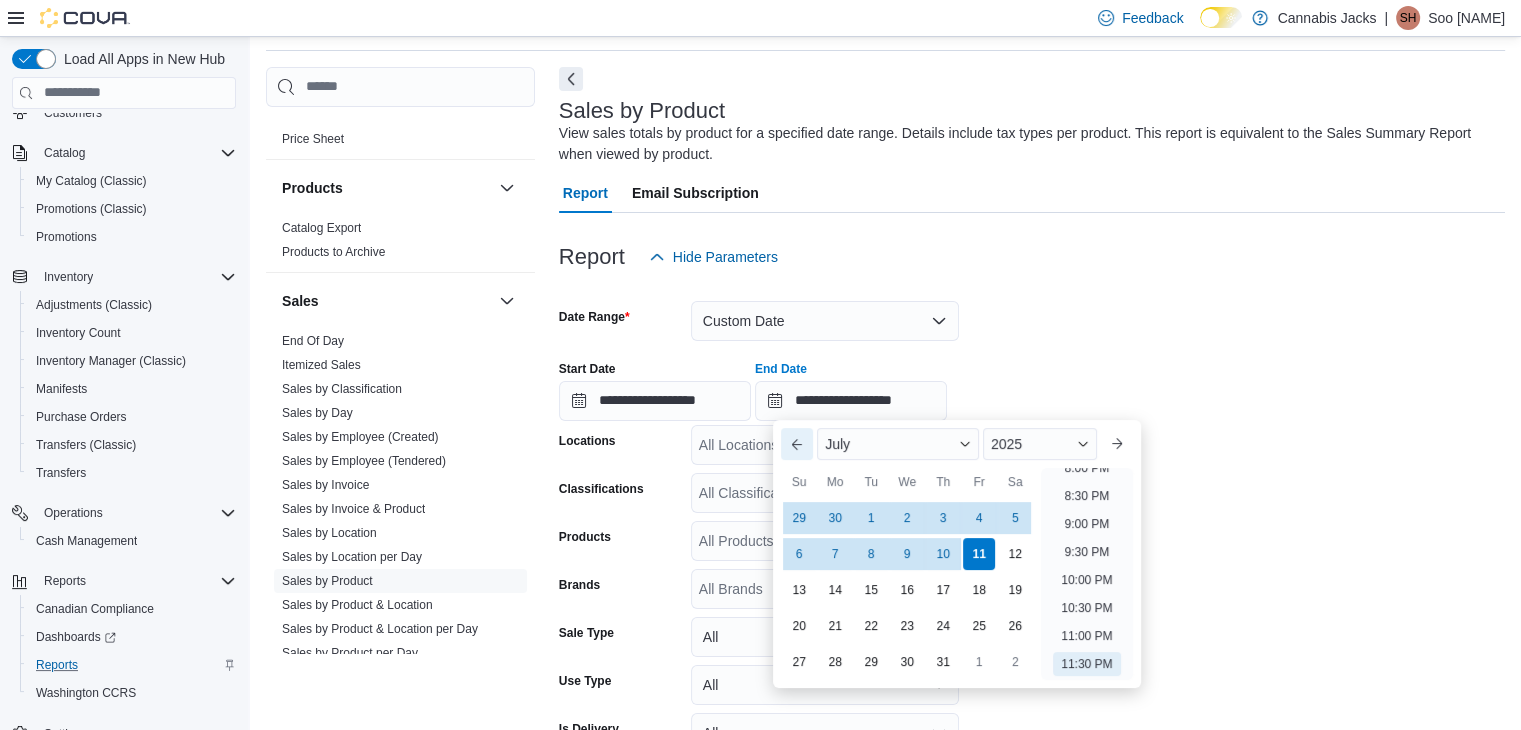click on "Previous Month" at bounding box center (797, 444) 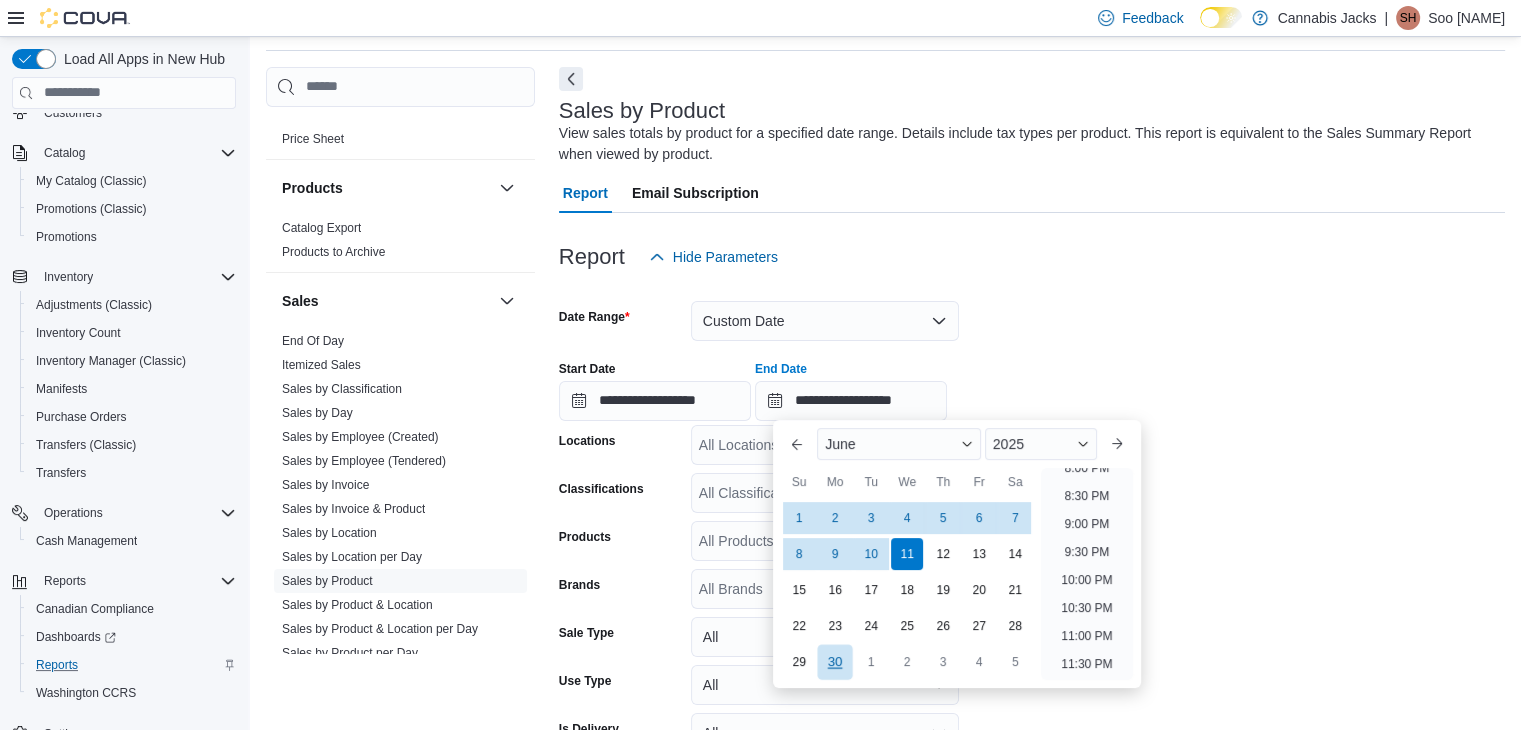 click on "30" at bounding box center (835, 662) 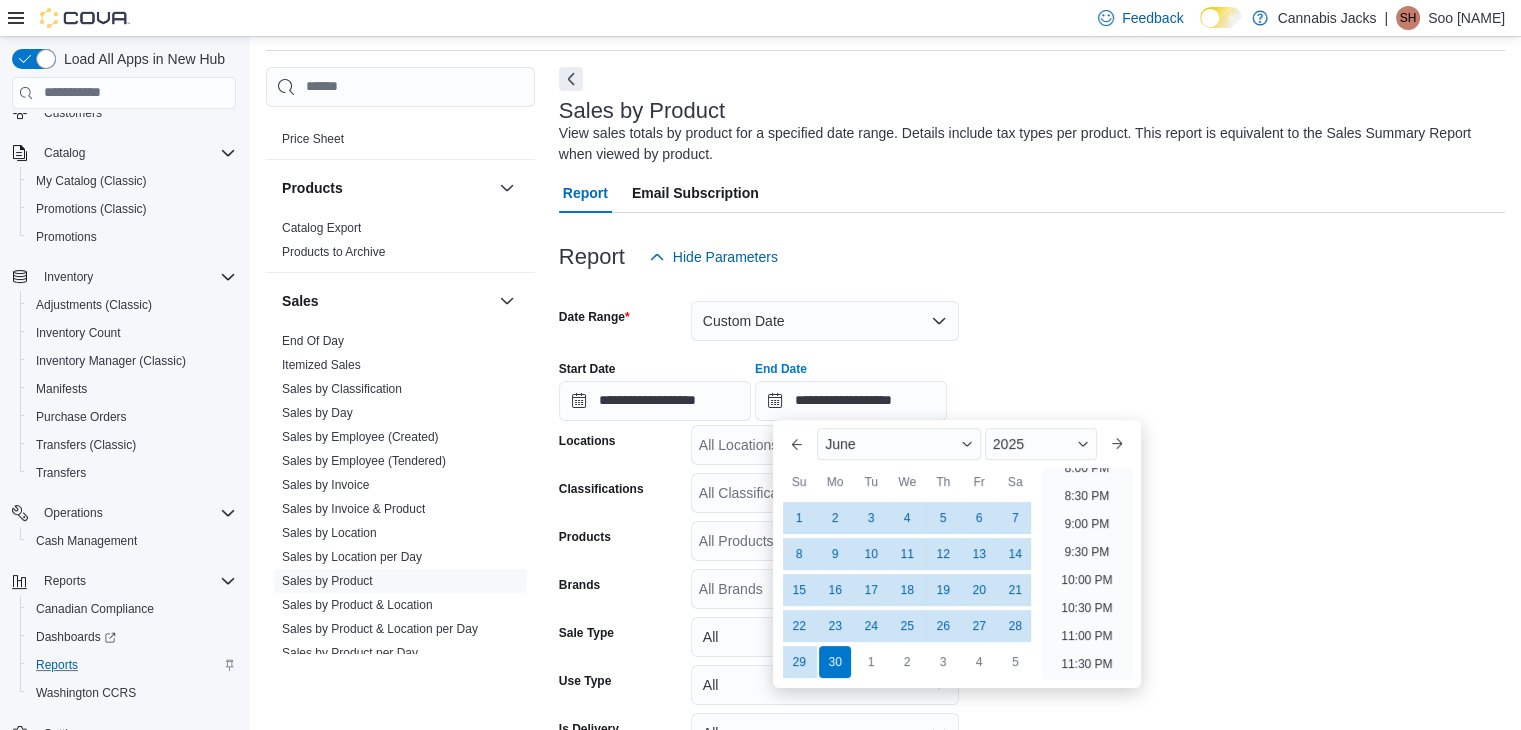 click on "**********" at bounding box center (1032, 383) 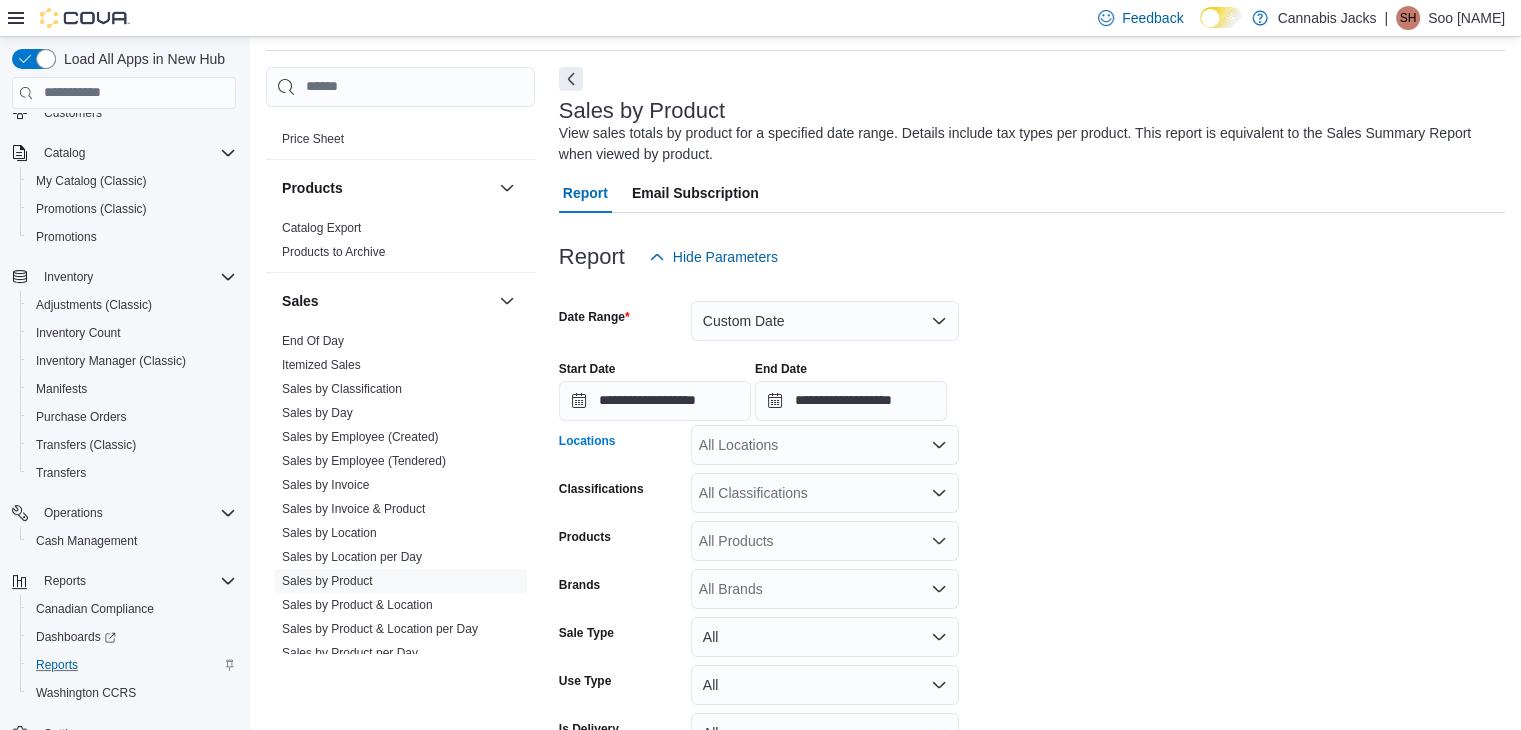 click on "All Locations" at bounding box center (825, 445) 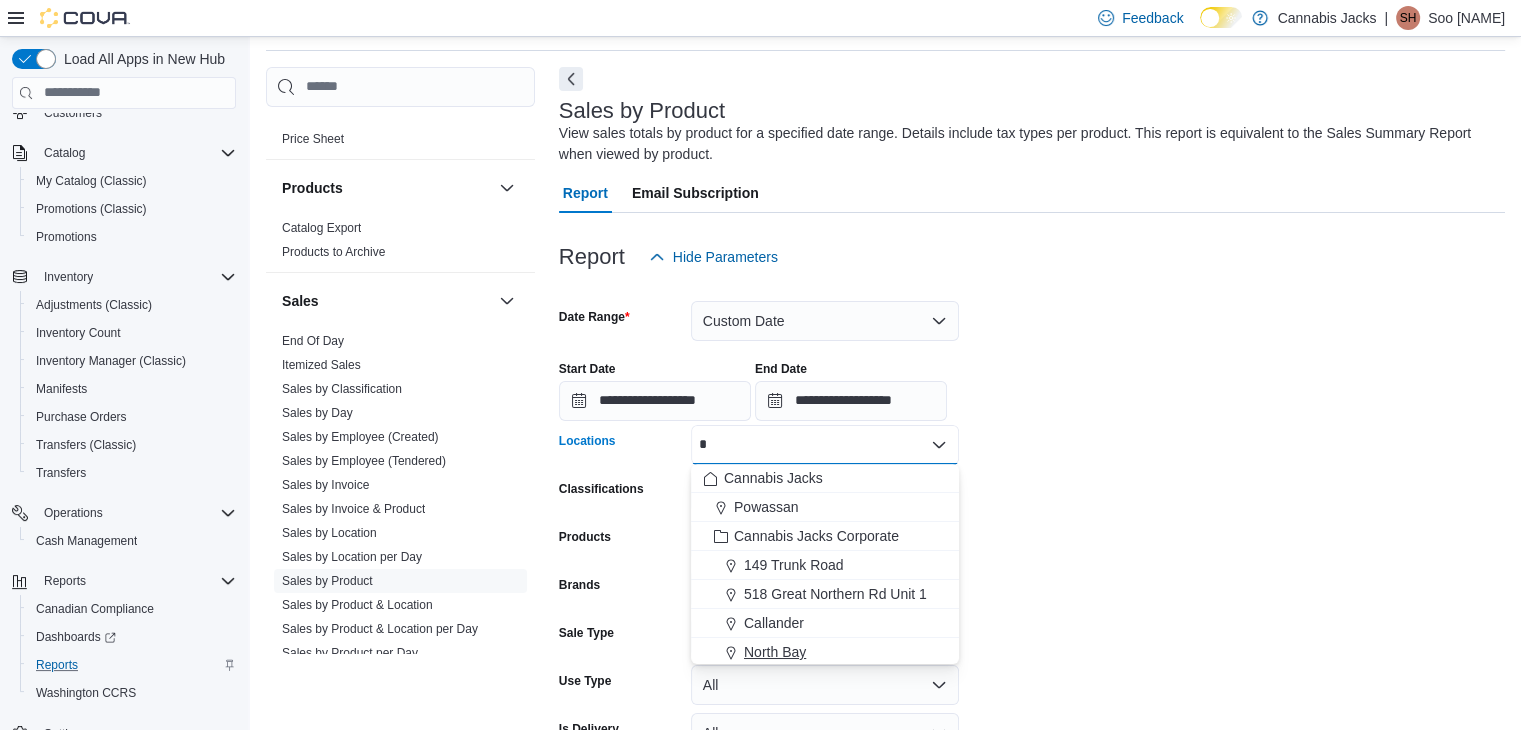 type on "*" 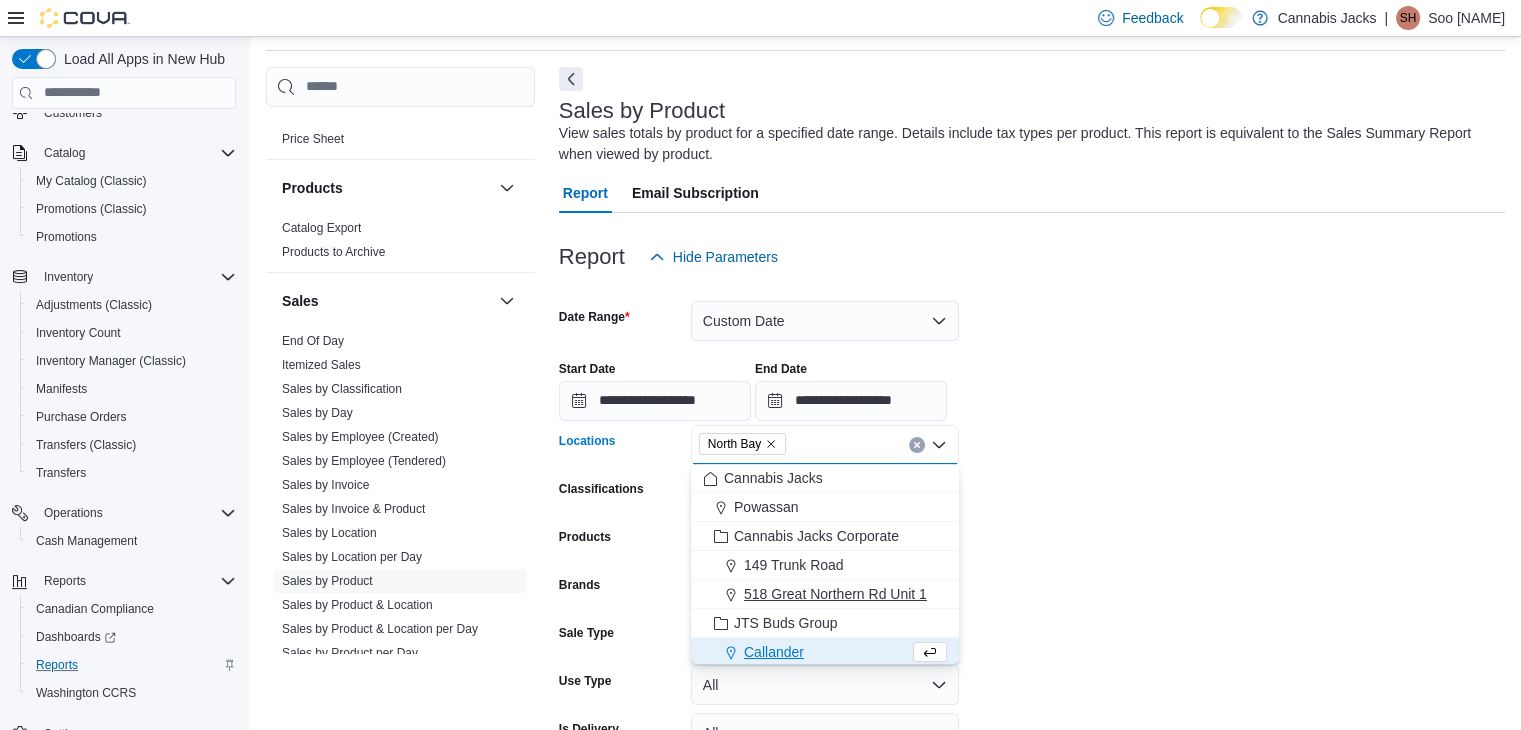 scroll, scrollTop: 3, scrollLeft: 0, axis: vertical 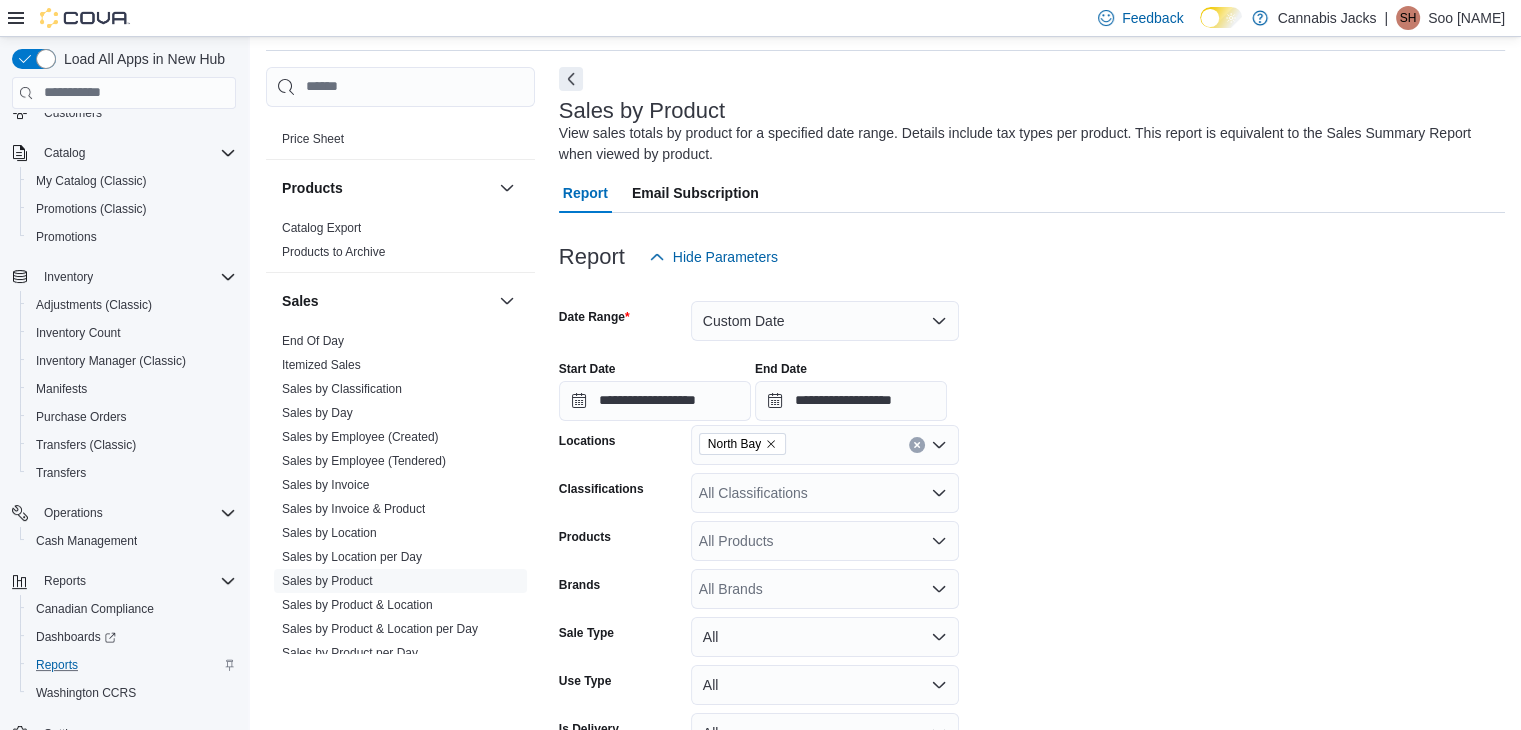 drag, startPoint x: 1144, startPoint y: 524, endPoint x: 1128, endPoint y: 522, distance: 16.124516 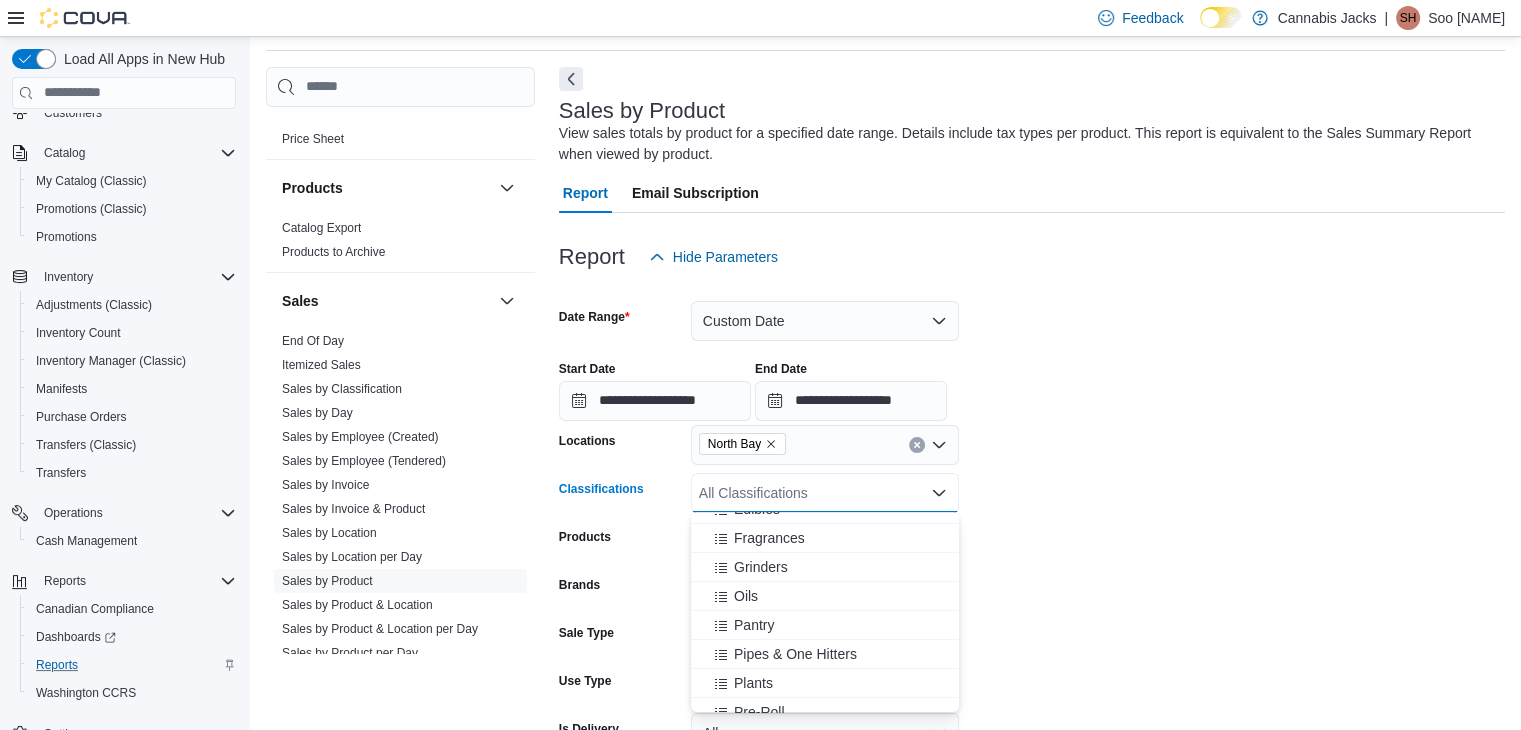 scroll, scrollTop: 400, scrollLeft: 0, axis: vertical 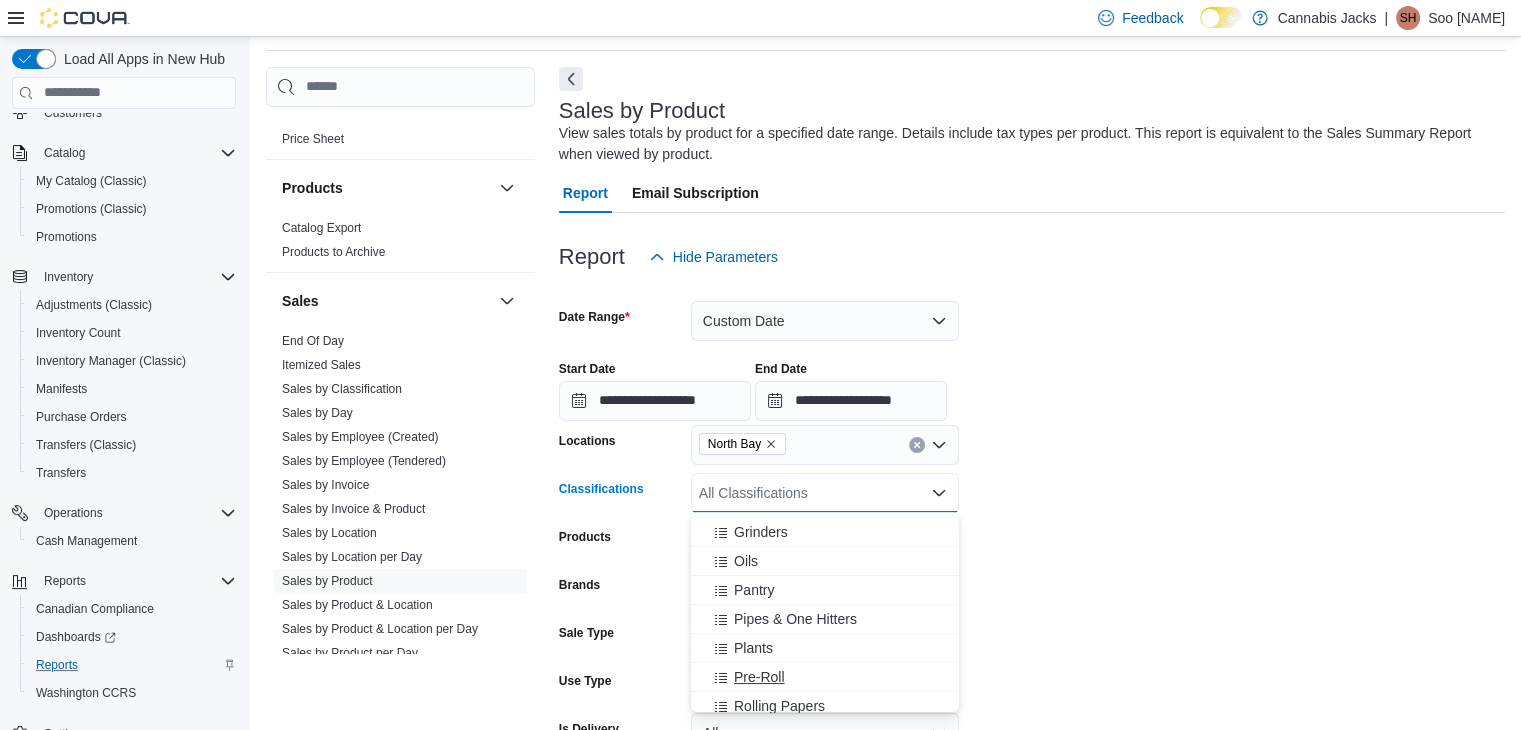 click on "Pre-Roll" at bounding box center (759, 677) 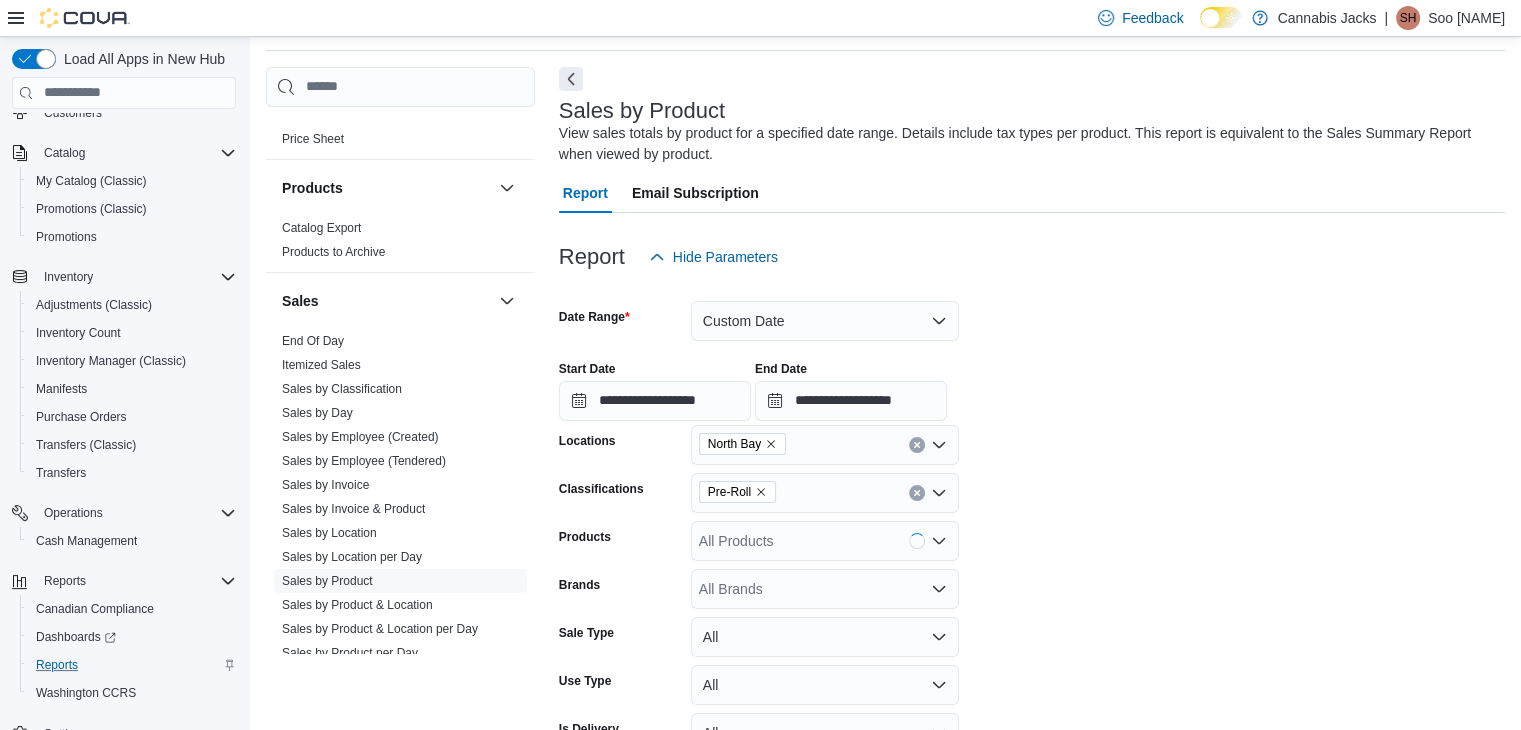 click on "**********" at bounding box center (1032, 543) 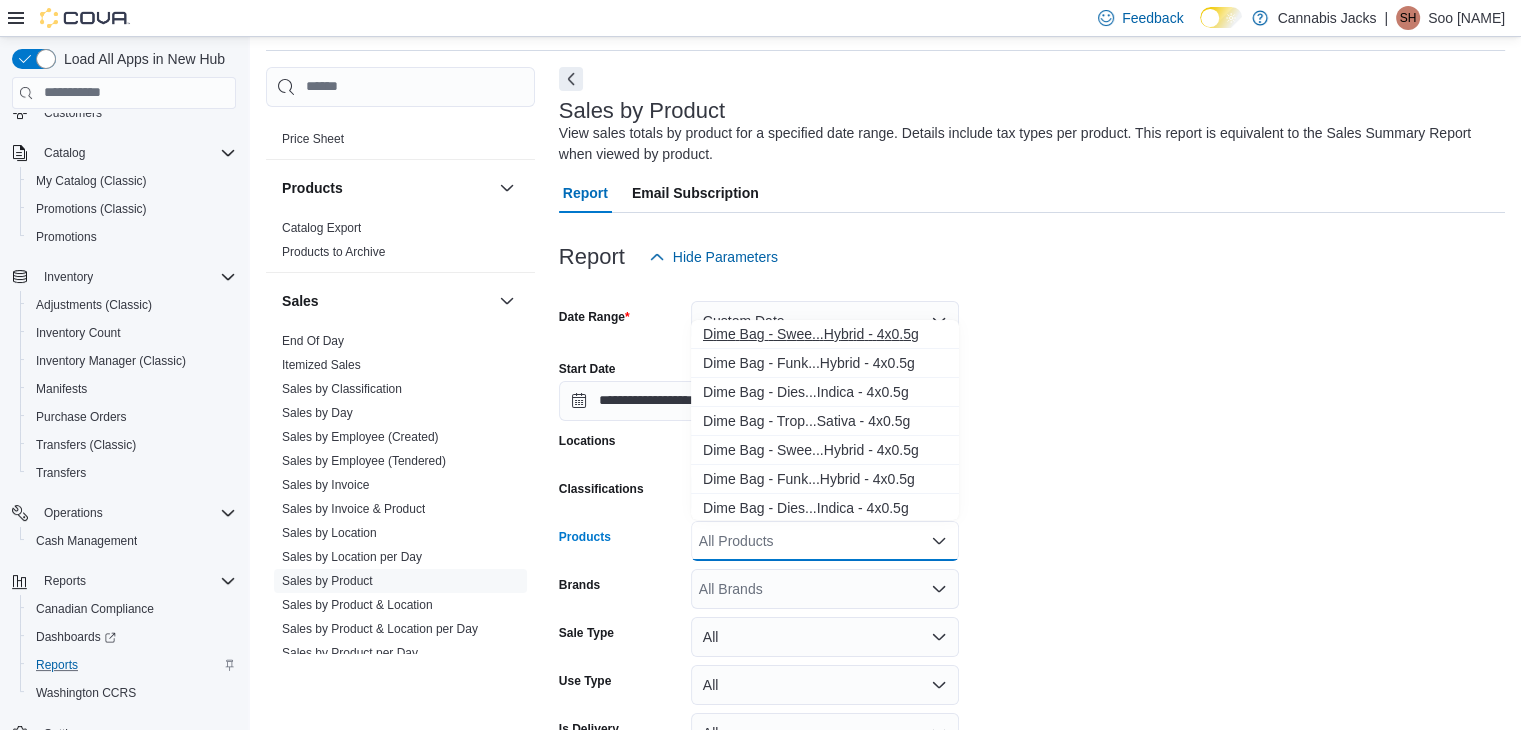 click on "D i m e   B a g   -   S w e e . . . H y b r i d   -   4 x 0 . 5 g" at bounding box center [825, 334] 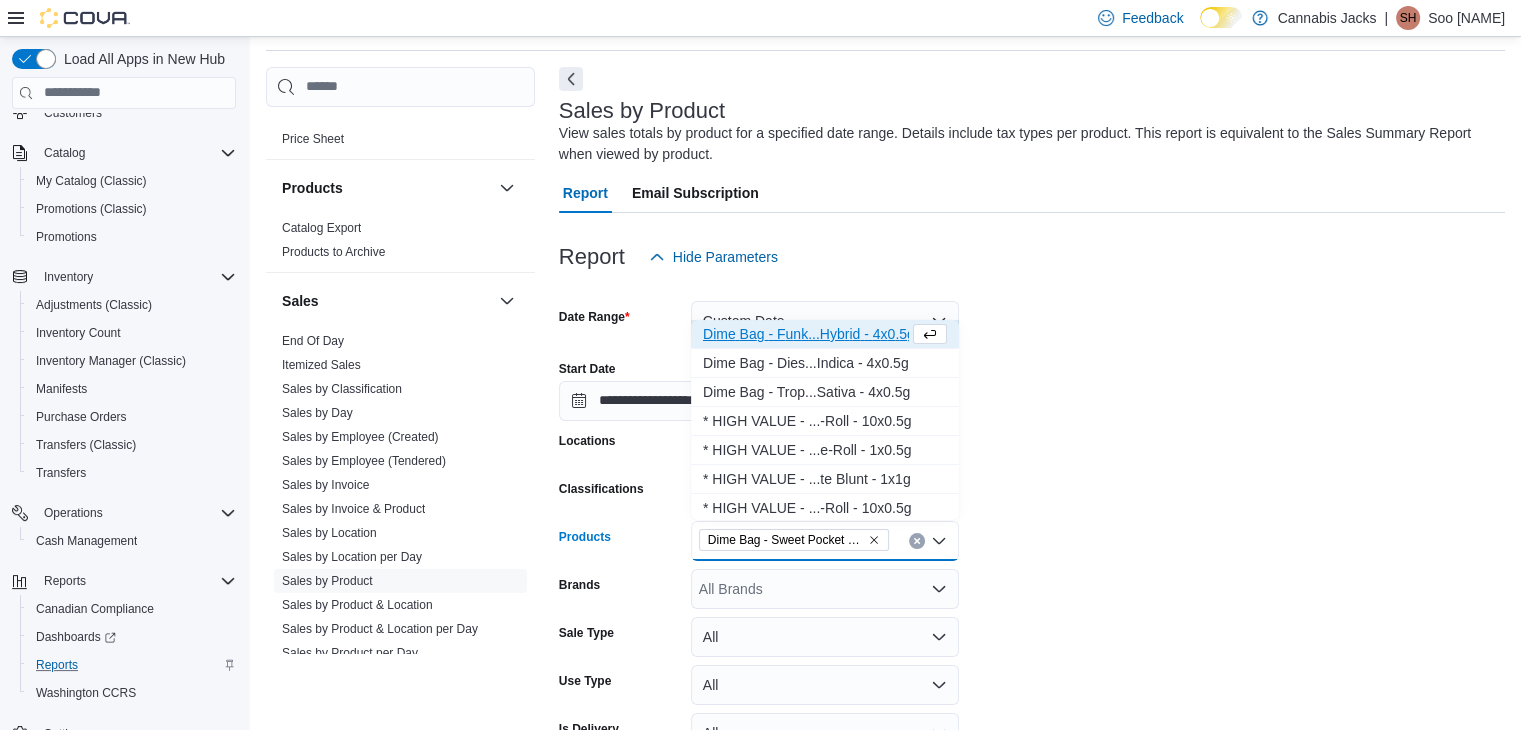 click on "D i m e   B a g   -   F u n k . . . H y b r i d   -   4 x 0 . 5 g" at bounding box center [806, 334] 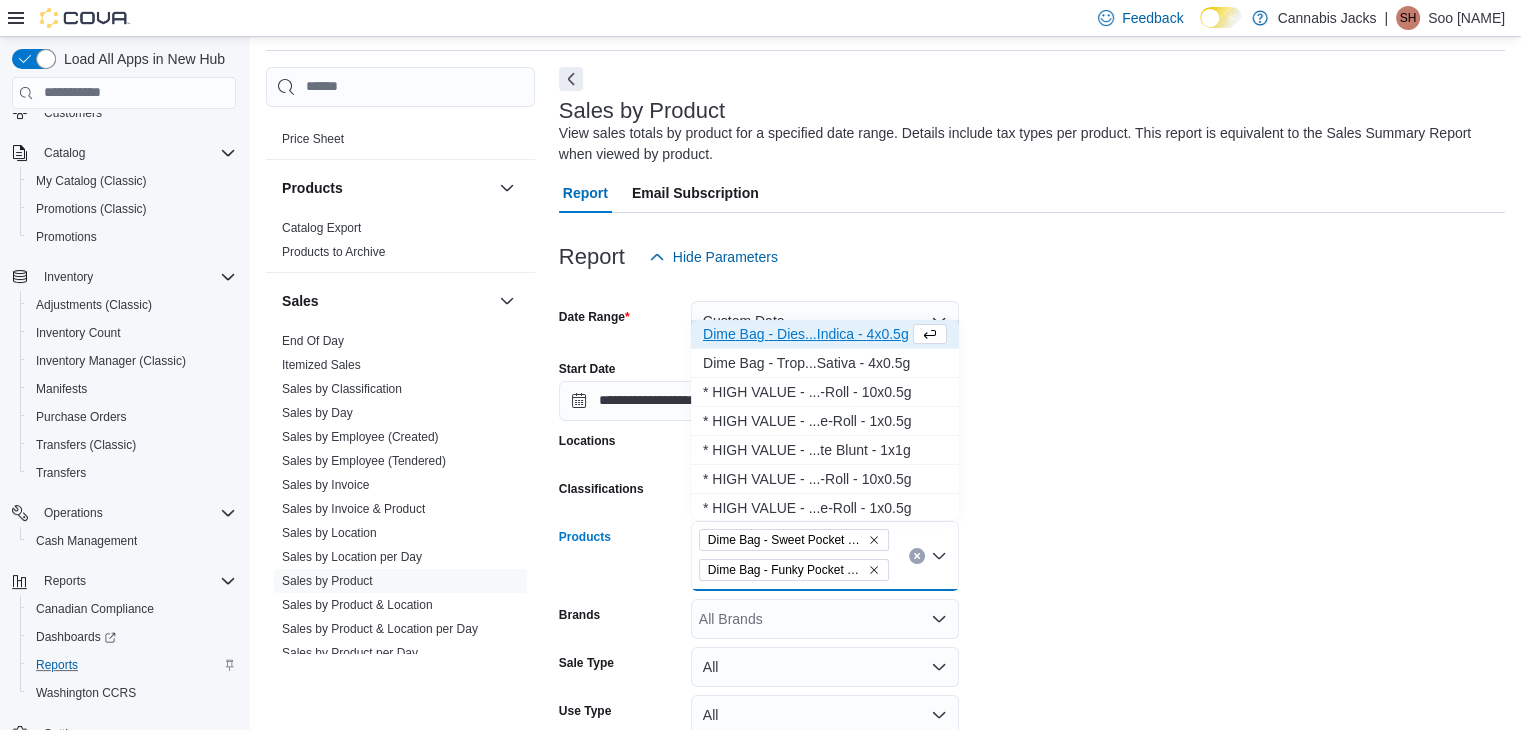 click on "D i m e   B a g   -   D i e s . . . I n d i c a   -   4 x 0 . 5 g" at bounding box center (806, 334) 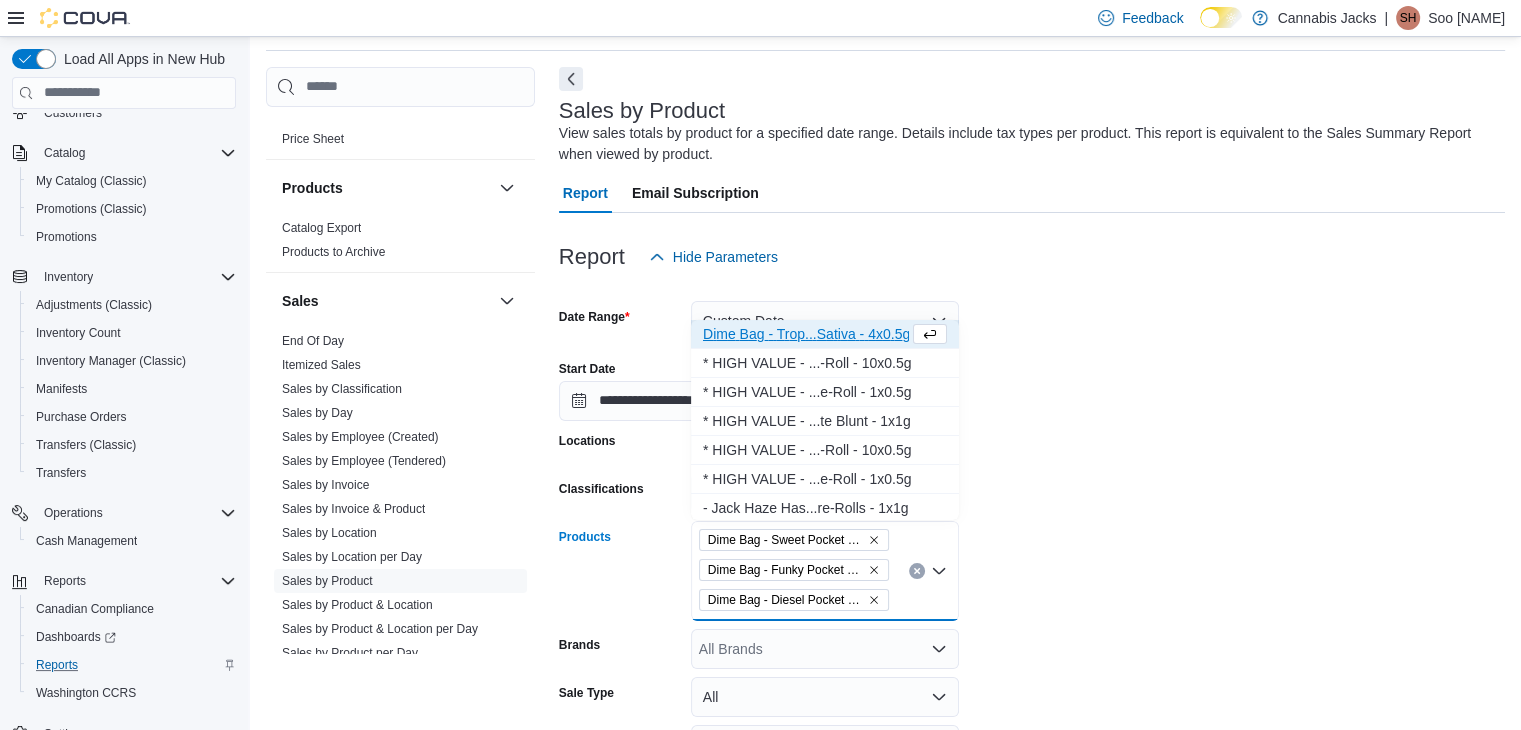 click on "Dime Bag - Trop. . . Sativa - 4x0.5g" at bounding box center [806, 334] 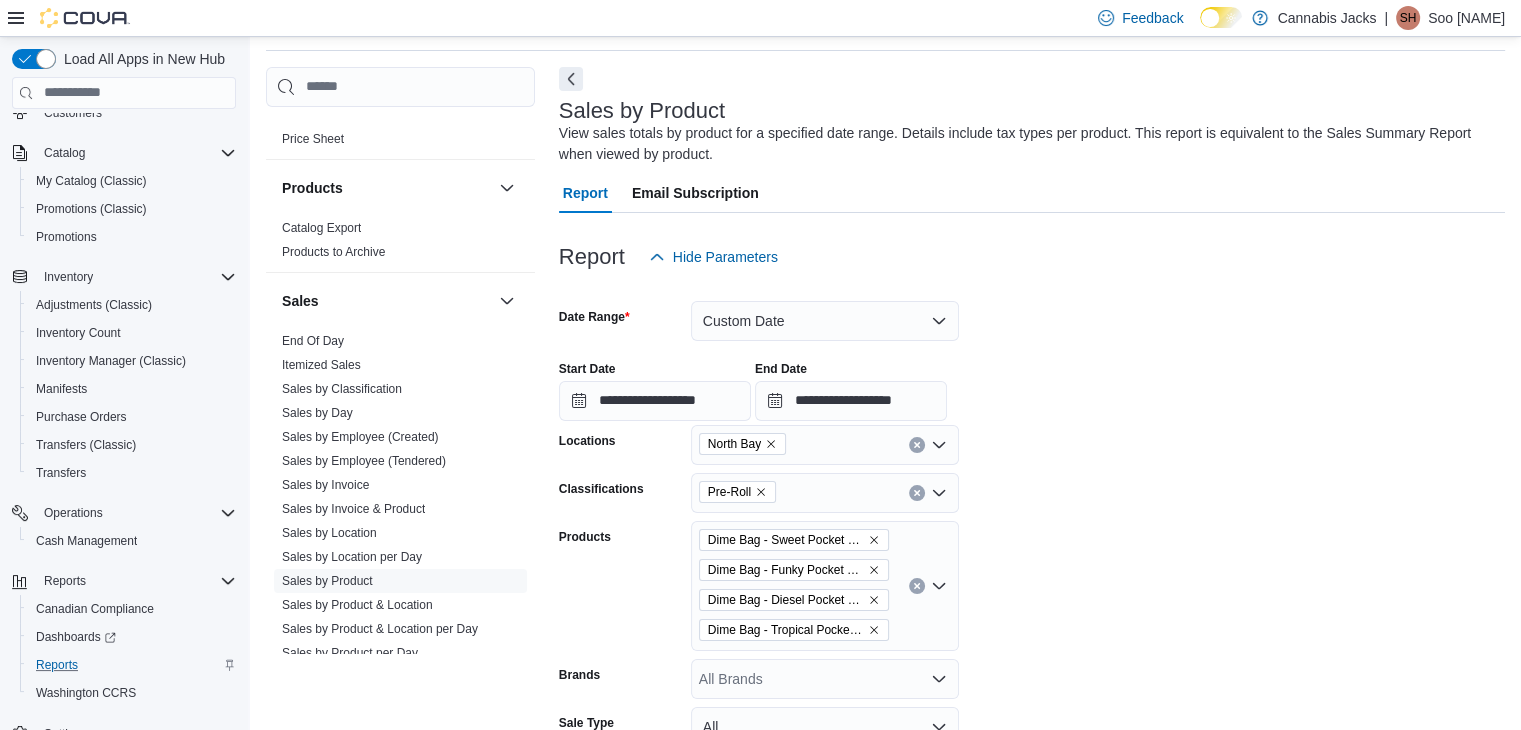 click on "**********" at bounding box center [1032, 588] 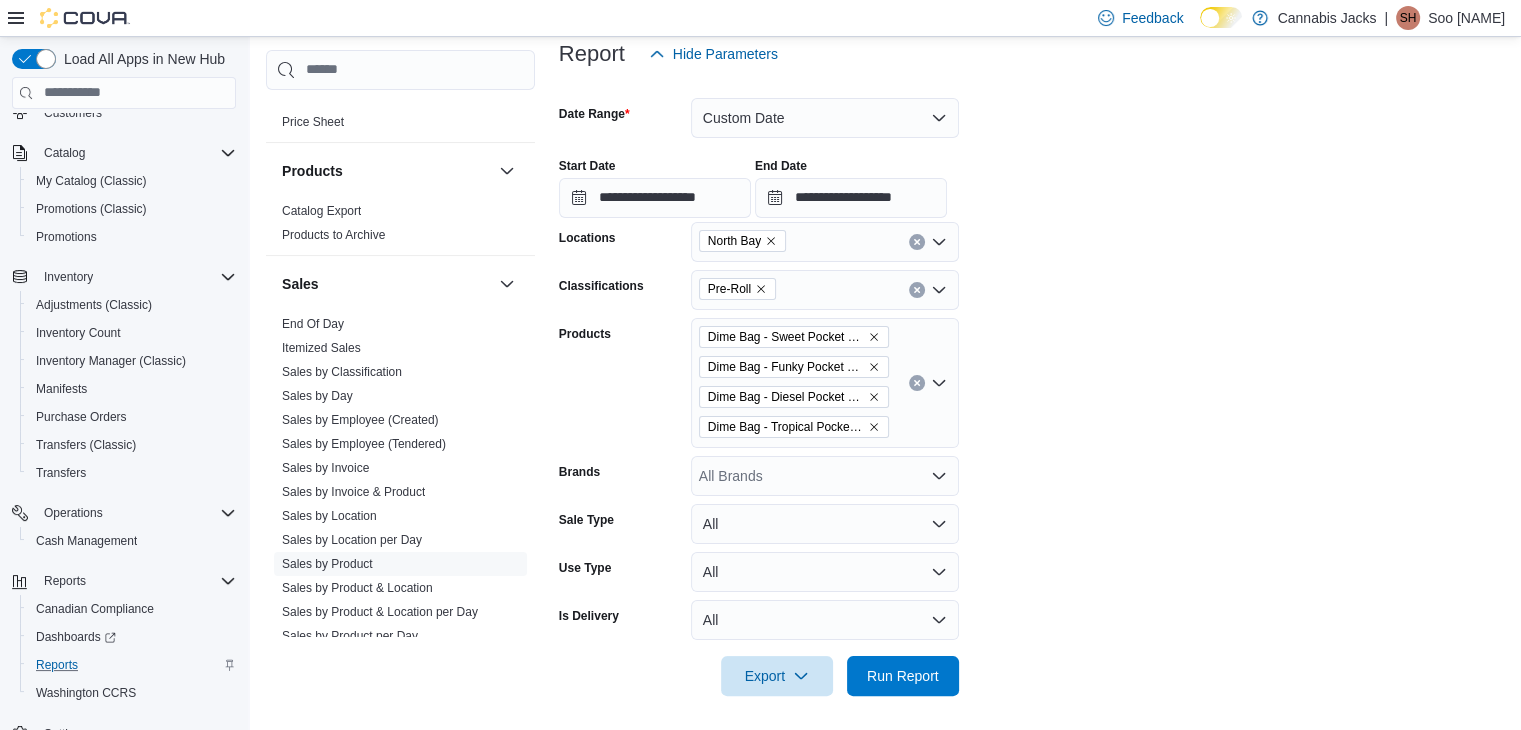 scroll, scrollTop: 276, scrollLeft: 0, axis: vertical 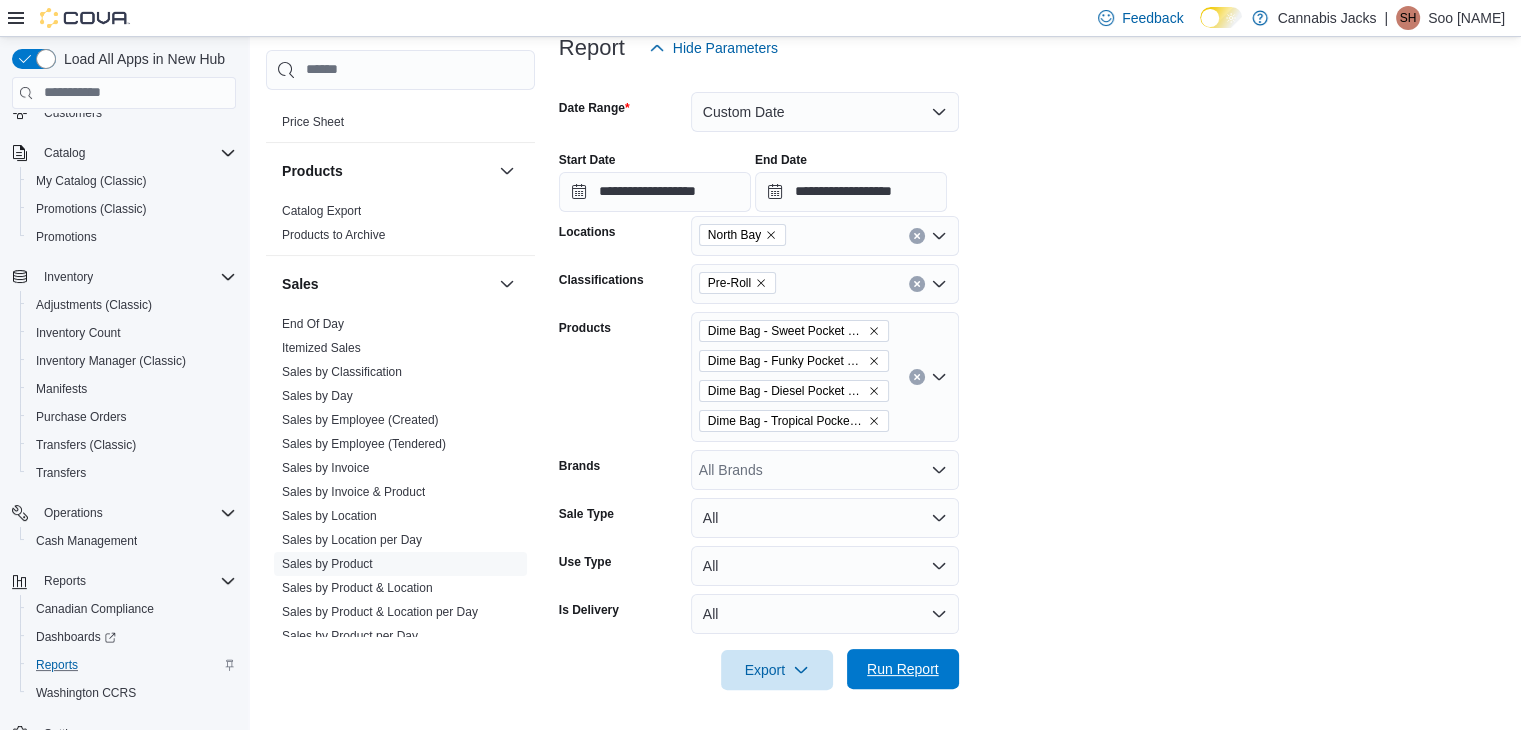 click on "Run Report" at bounding box center (903, 669) 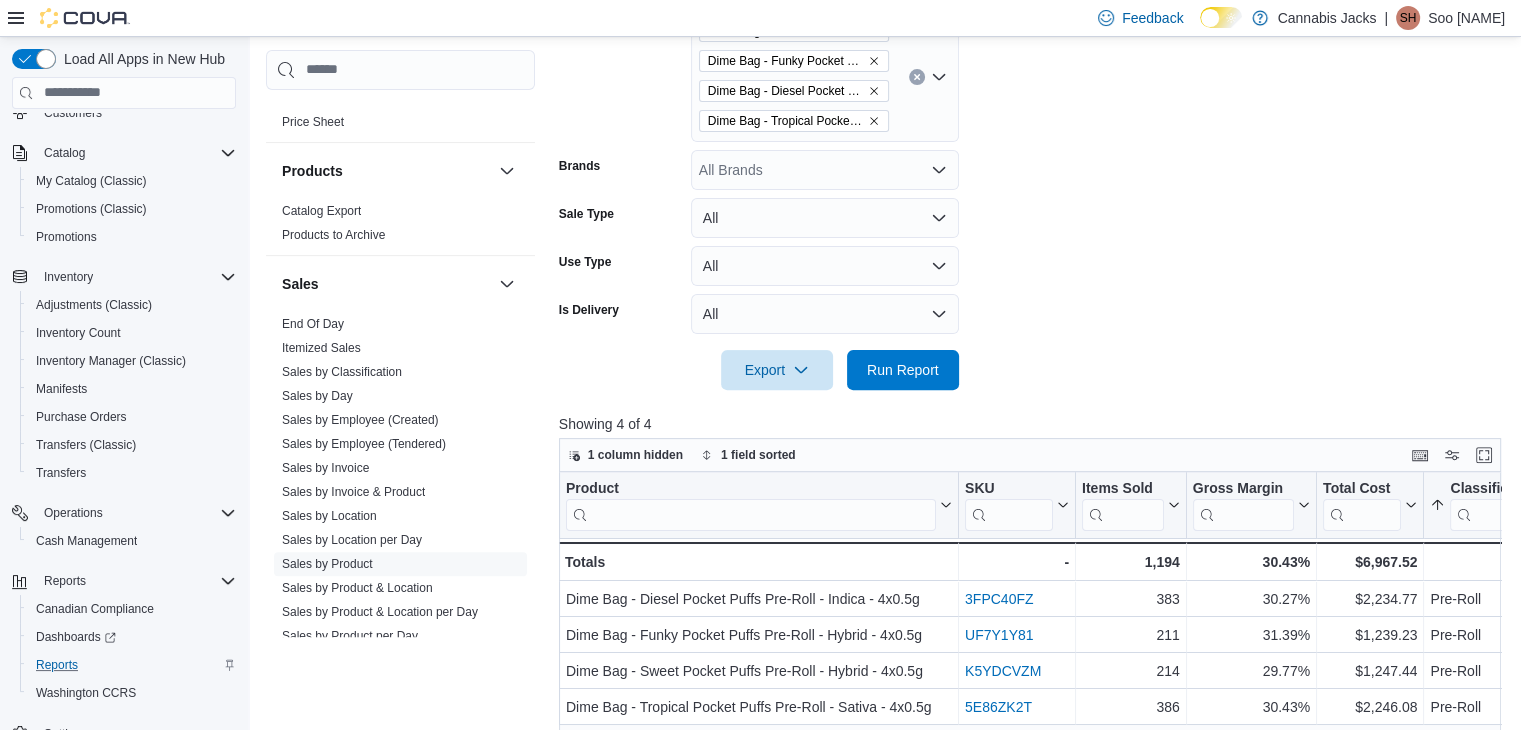 scroll, scrollTop: 676, scrollLeft: 0, axis: vertical 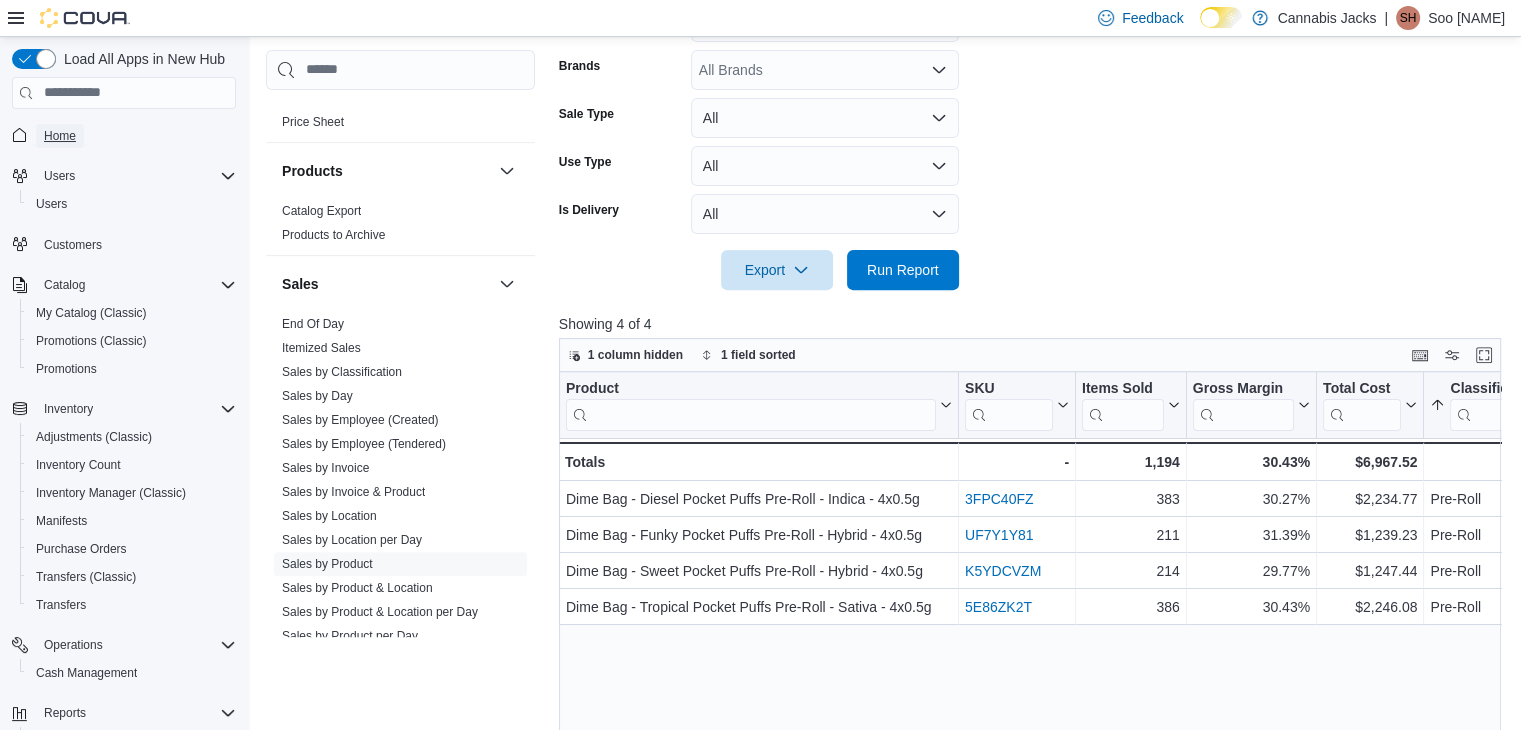 click on "Home" at bounding box center [60, 136] 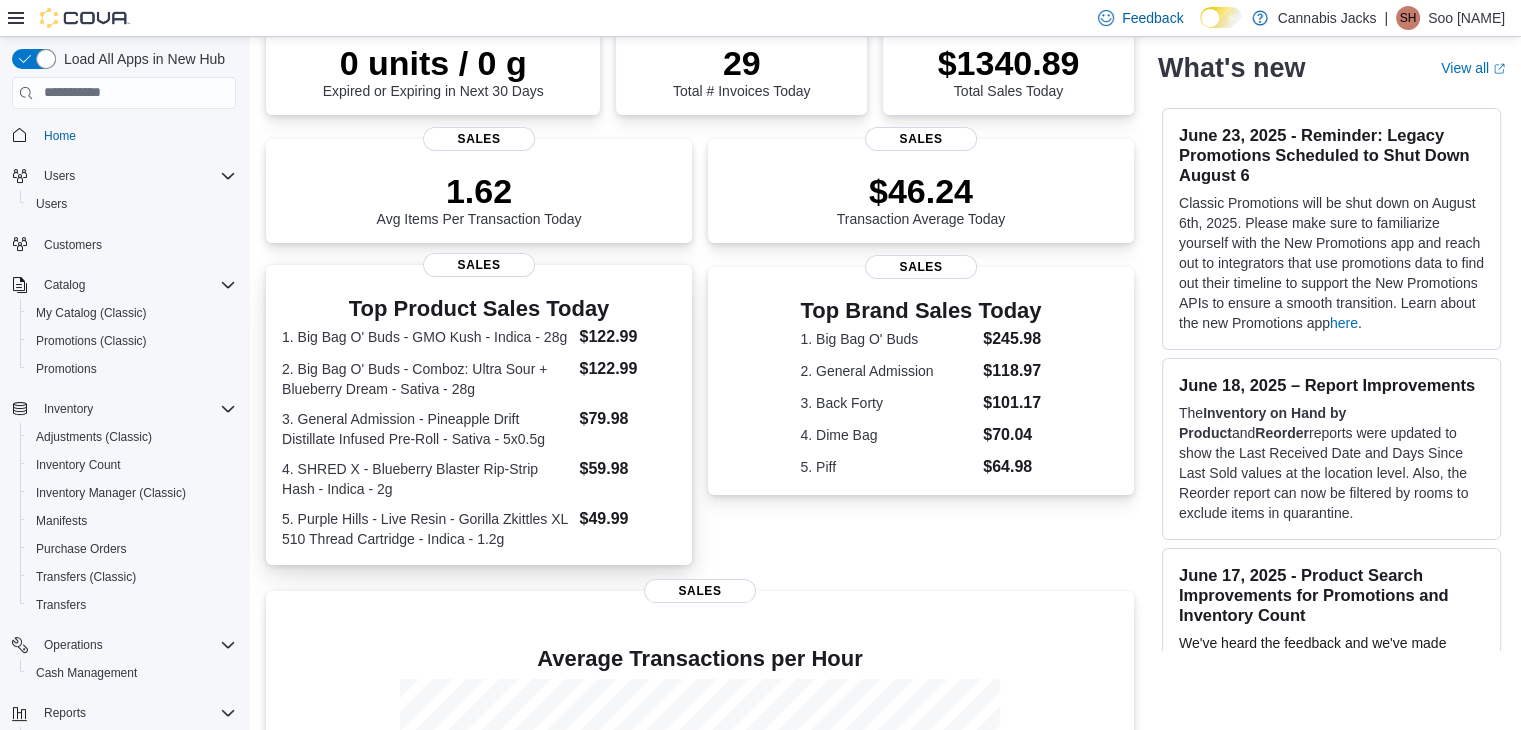 scroll, scrollTop: 200, scrollLeft: 0, axis: vertical 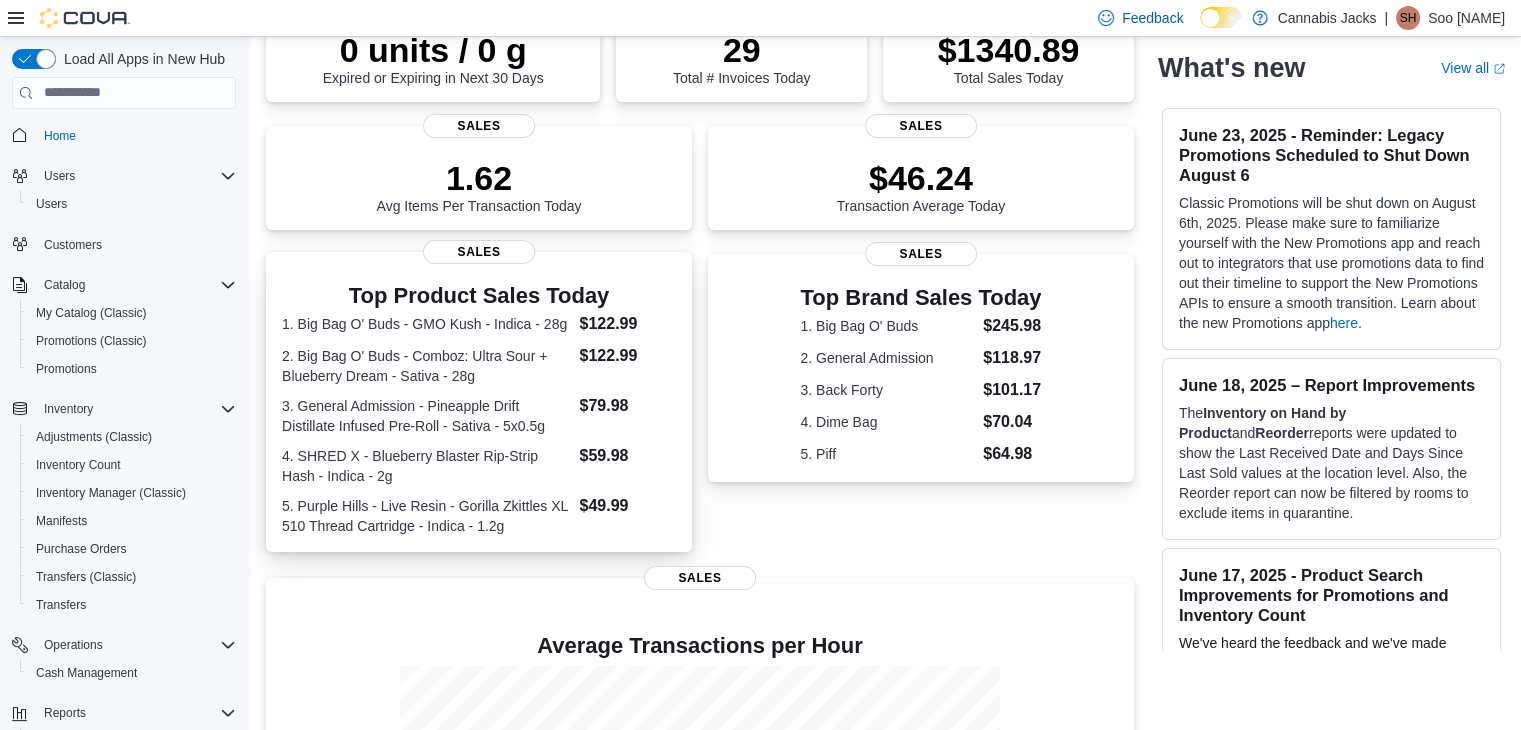 click on "4. SHRED X - Blueberry Blaster Rip-Strip Hash - Indica - 2g" at bounding box center (426, 466) 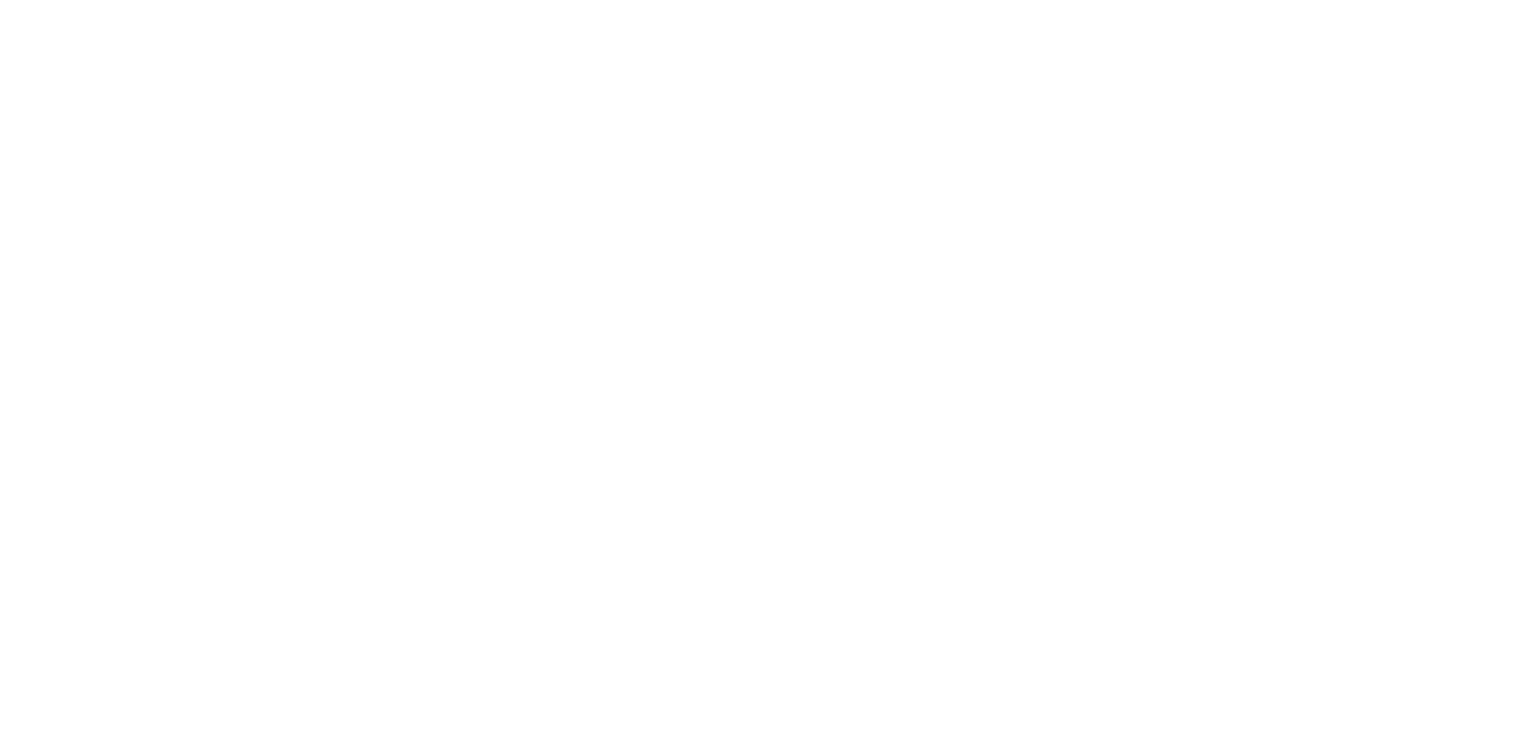 scroll, scrollTop: 0, scrollLeft: 0, axis: both 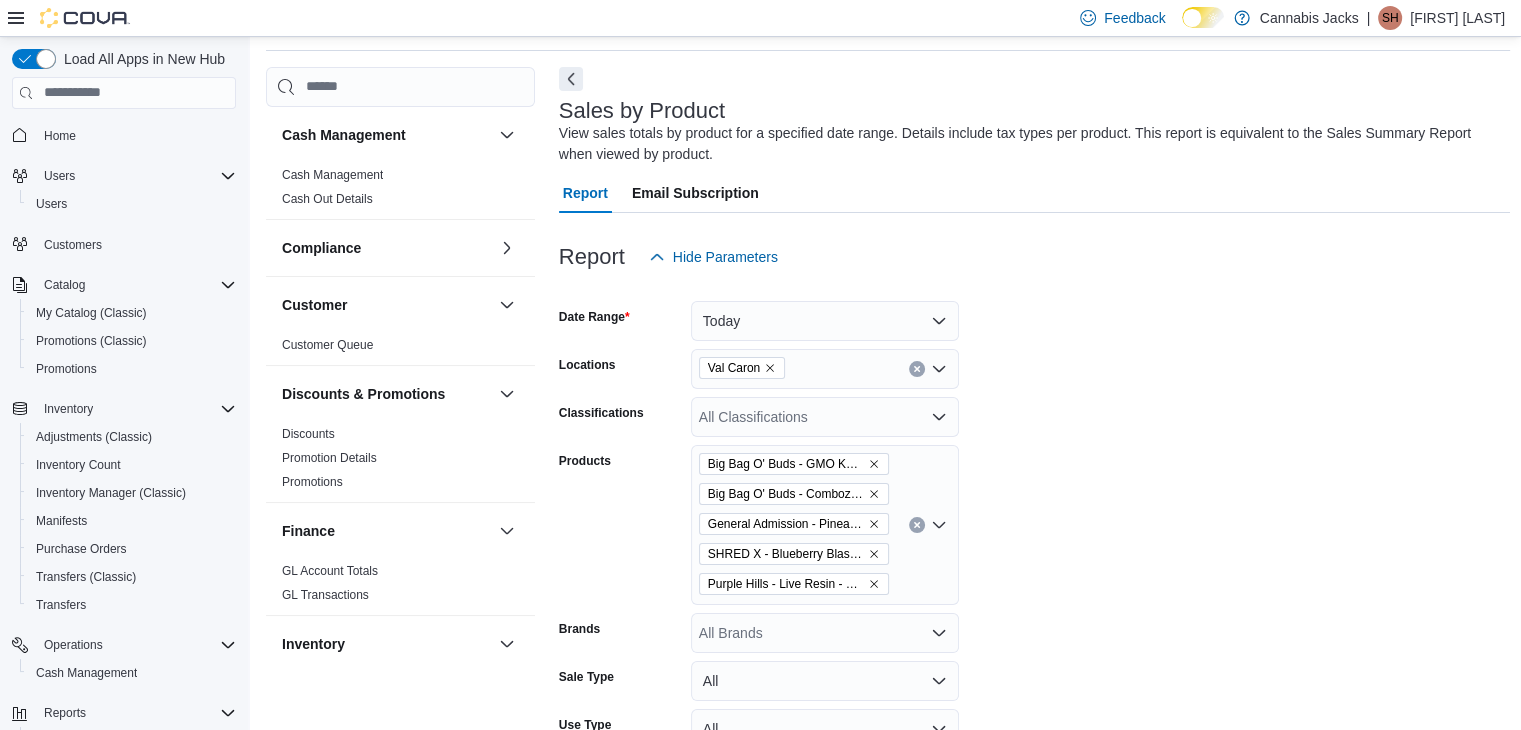 click 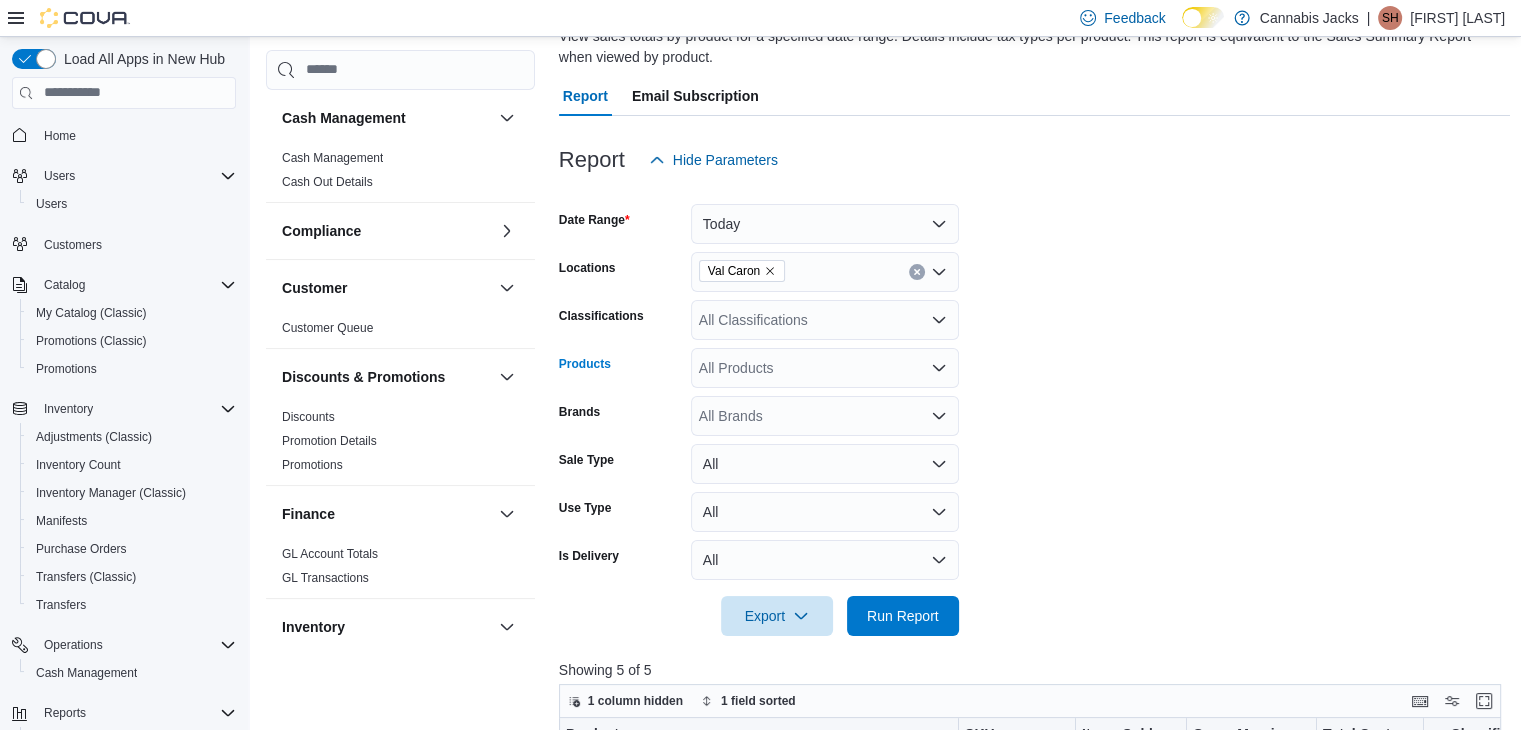 scroll, scrollTop: 367, scrollLeft: 0, axis: vertical 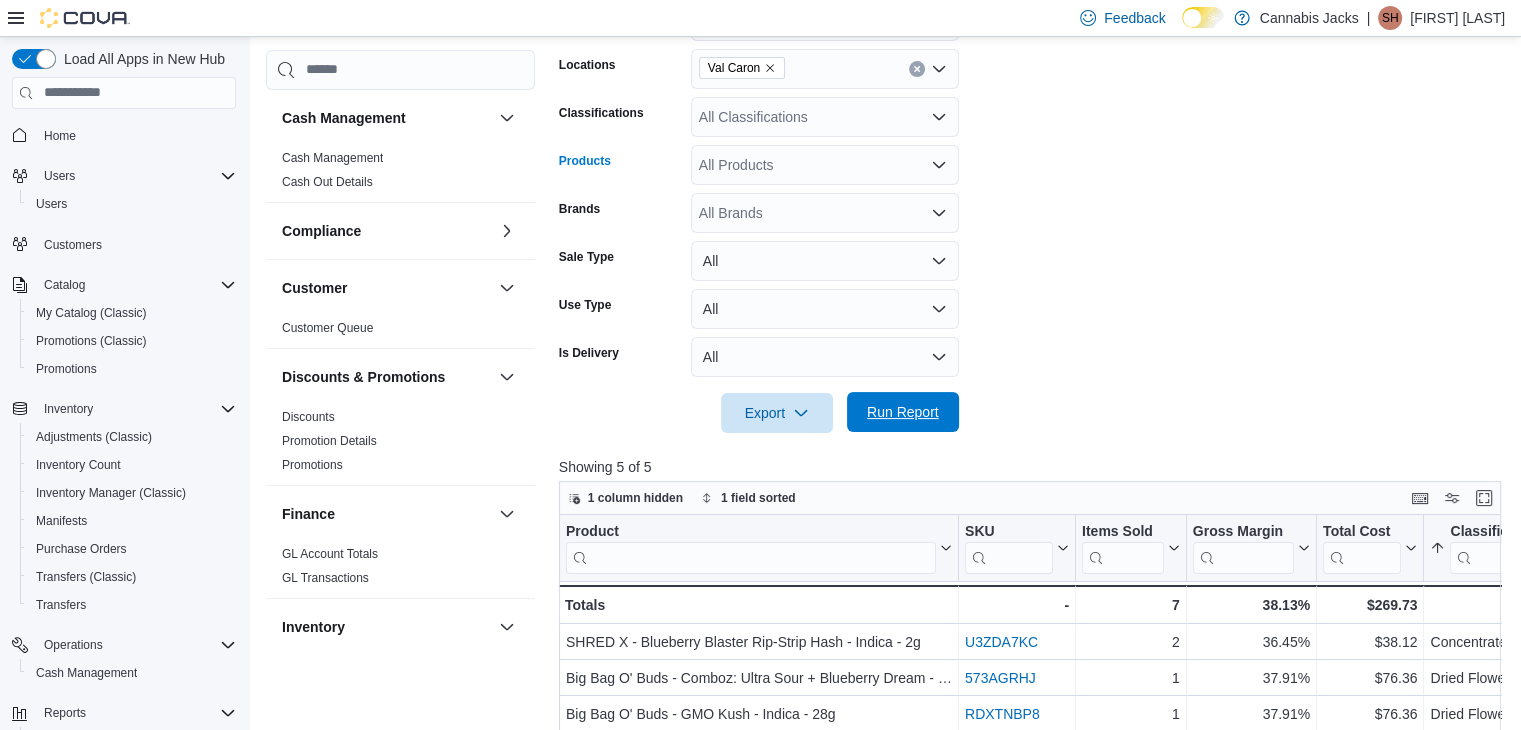 click on "Run Report" at bounding box center [903, 412] 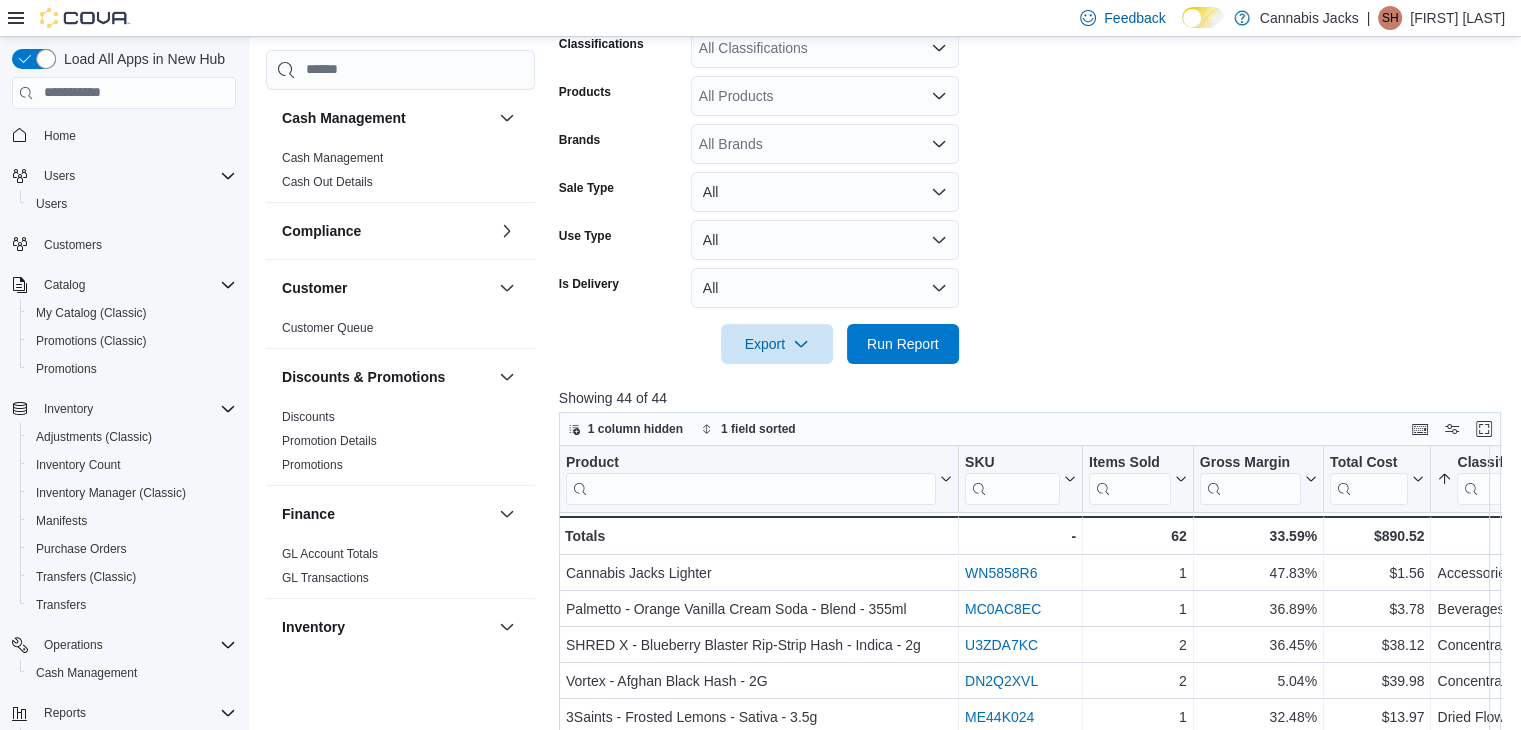 scroll, scrollTop: 467, scrollLeft: 0, axis: vertical 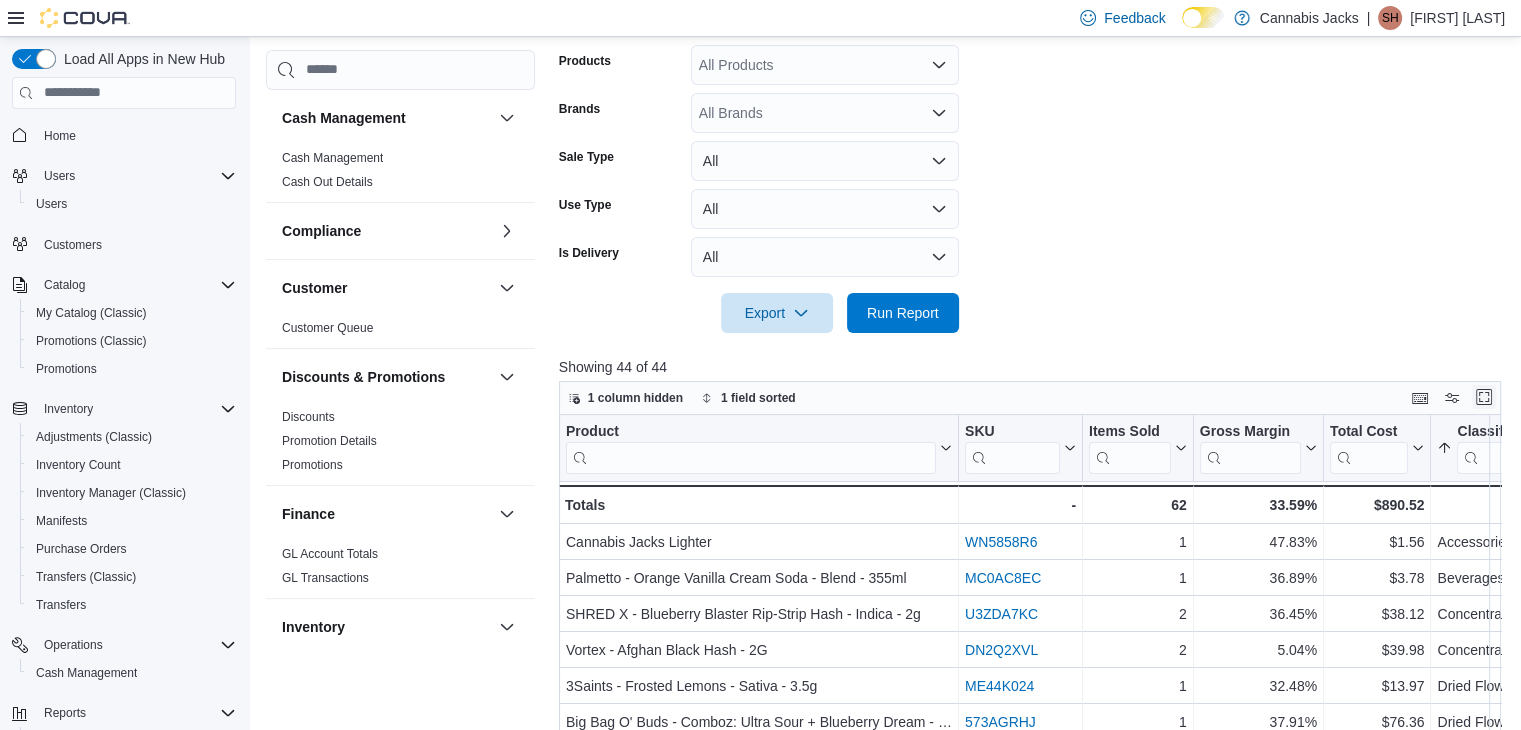 click at bounding box center (1484, 397) 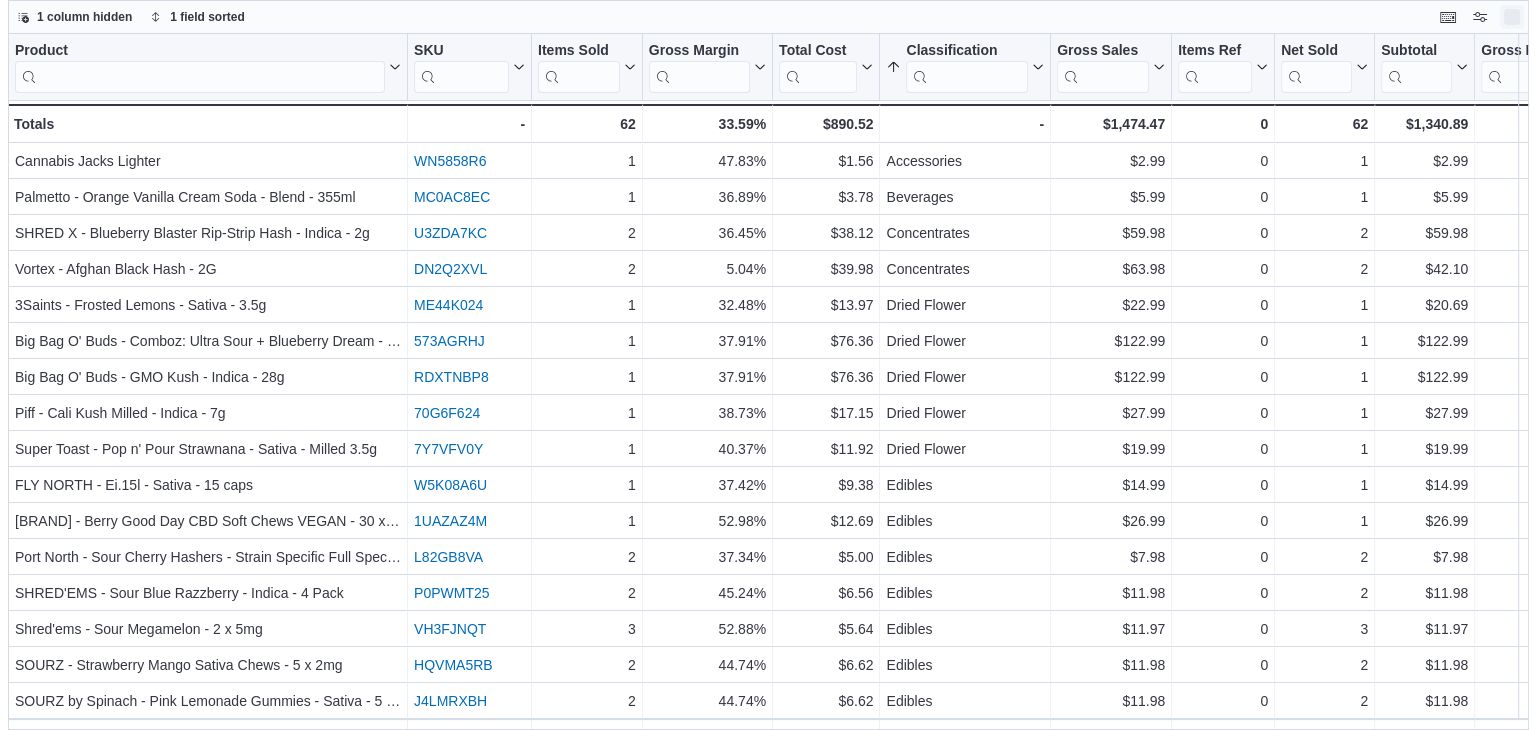 scroll, scrollTop: 0, scrollLeft: 0, axis: both 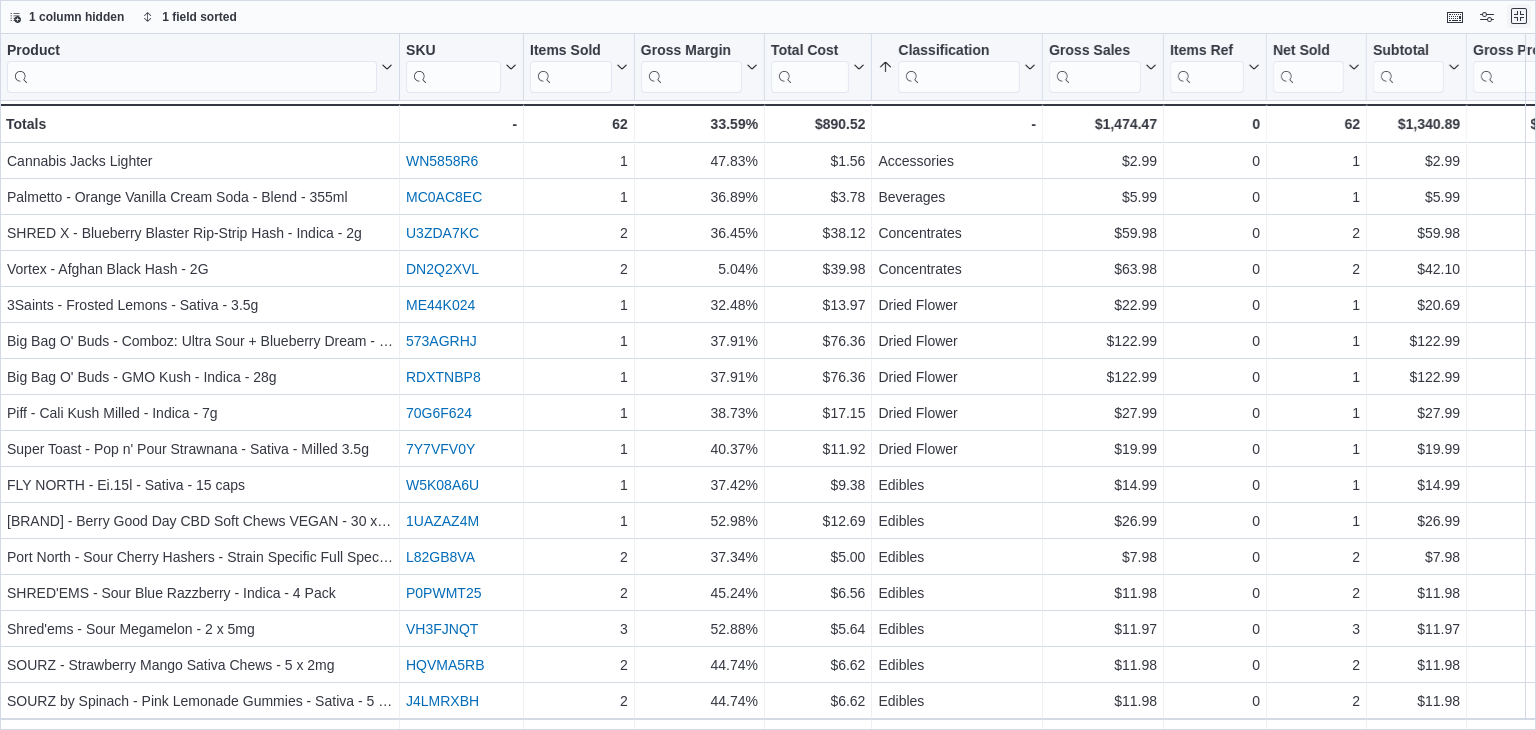 click at bounding box center (1519, 16) 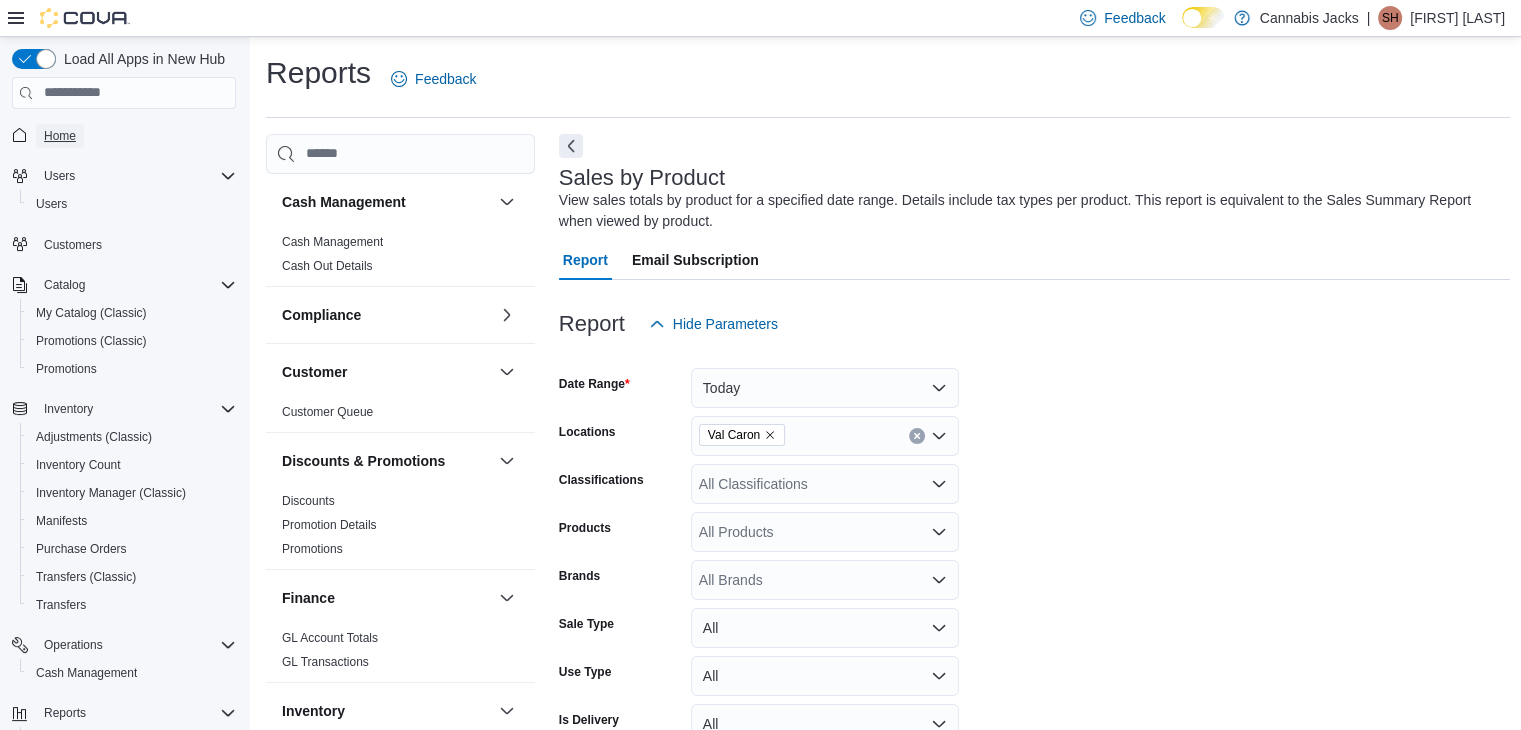 click on "Home" at bounding box center (60, 136) 